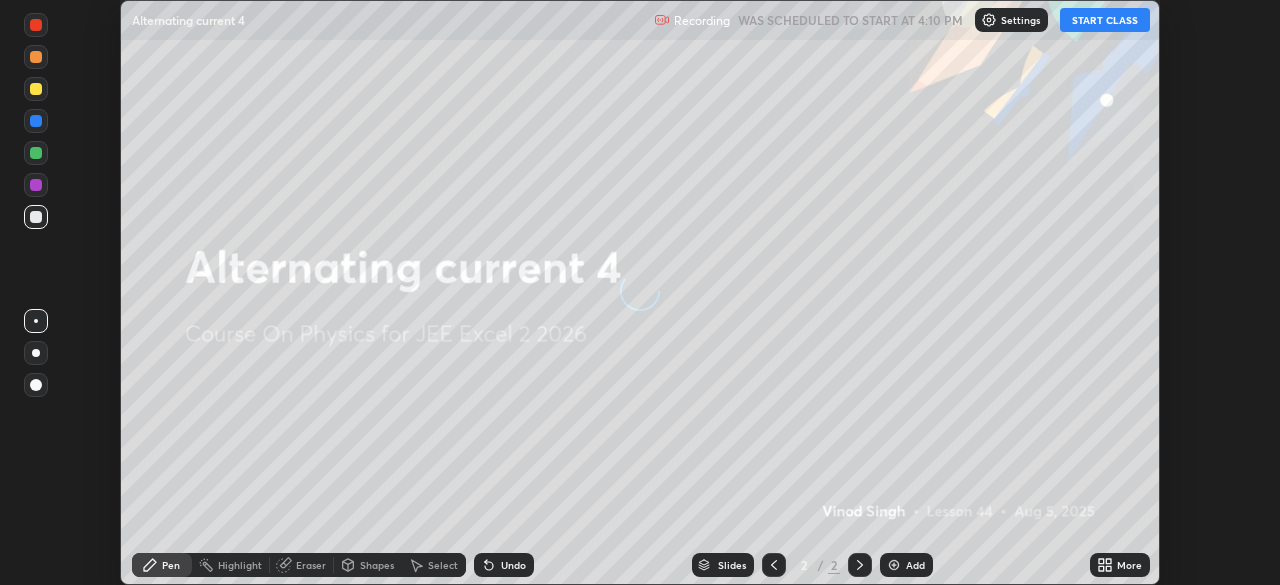 scroll, scrollTop: 0, scrollLeft: 0, axis: both 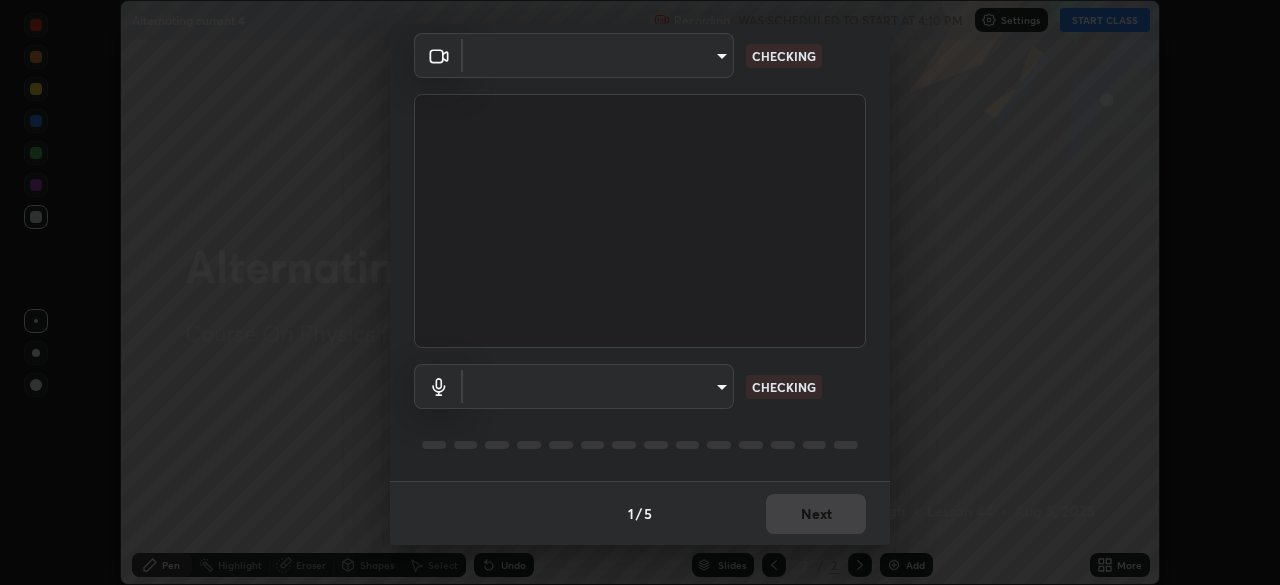 type on "03c1d9060f172c5261930868a8885b82ba90ed4bb89c7d2d1ebbbfabb6a16c2d" 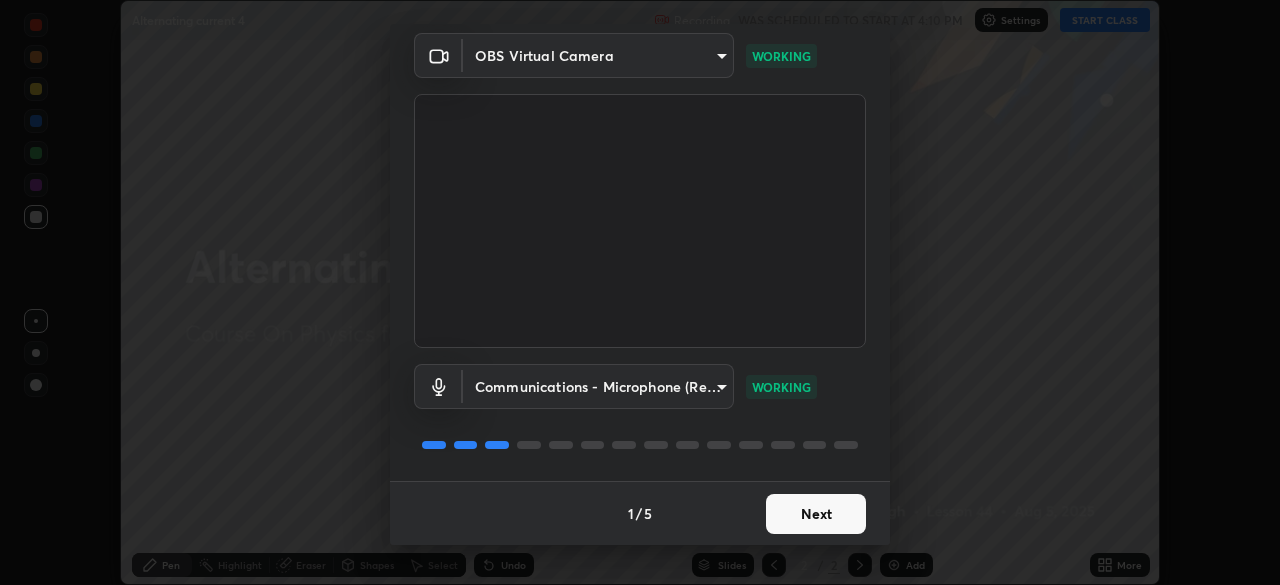 click on "Next" at bounding box center [816, 514] 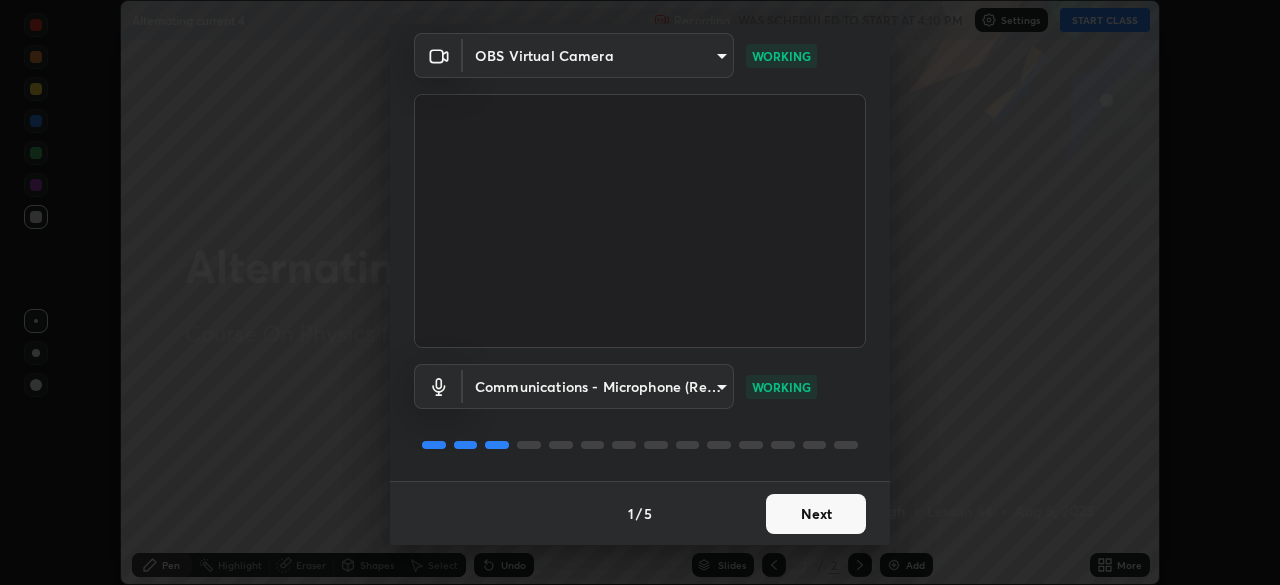 scroll, scrollTop: 0, scrollLeft: 0, axis: both 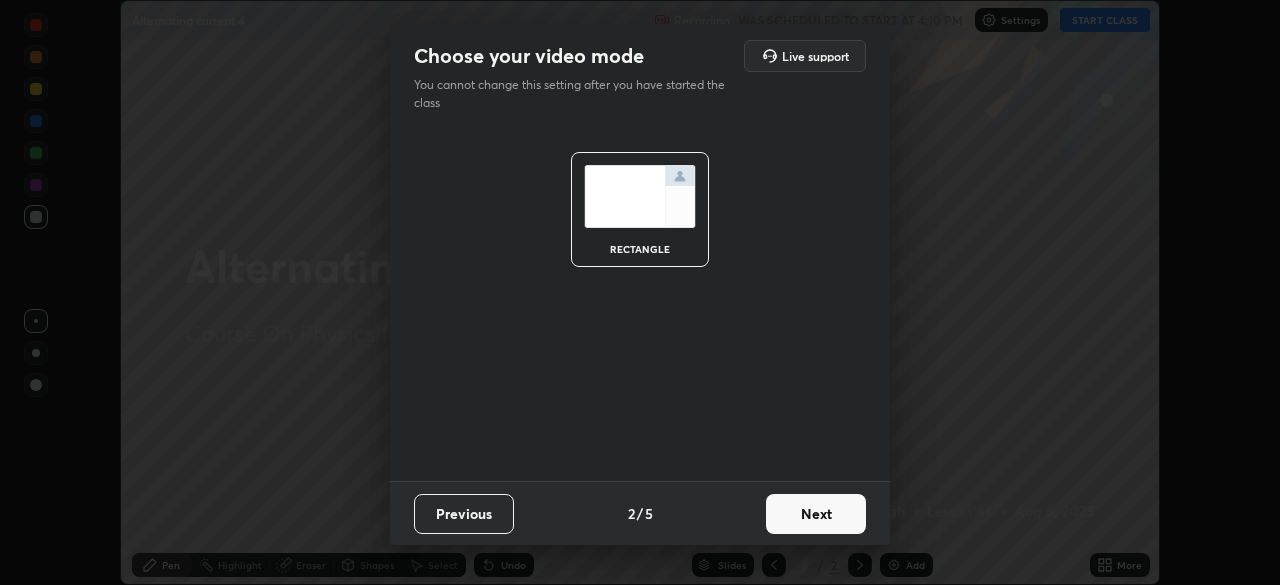 click on "Next" at bounding box center [816, 514] 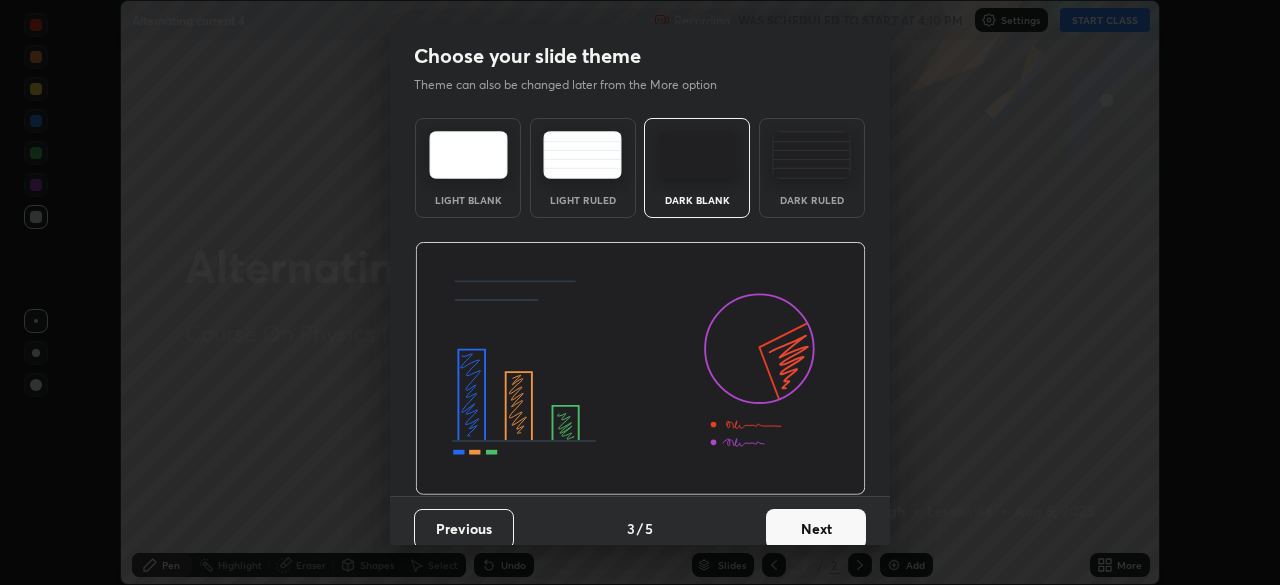 click on "Next" at bounding box center [816, 529] 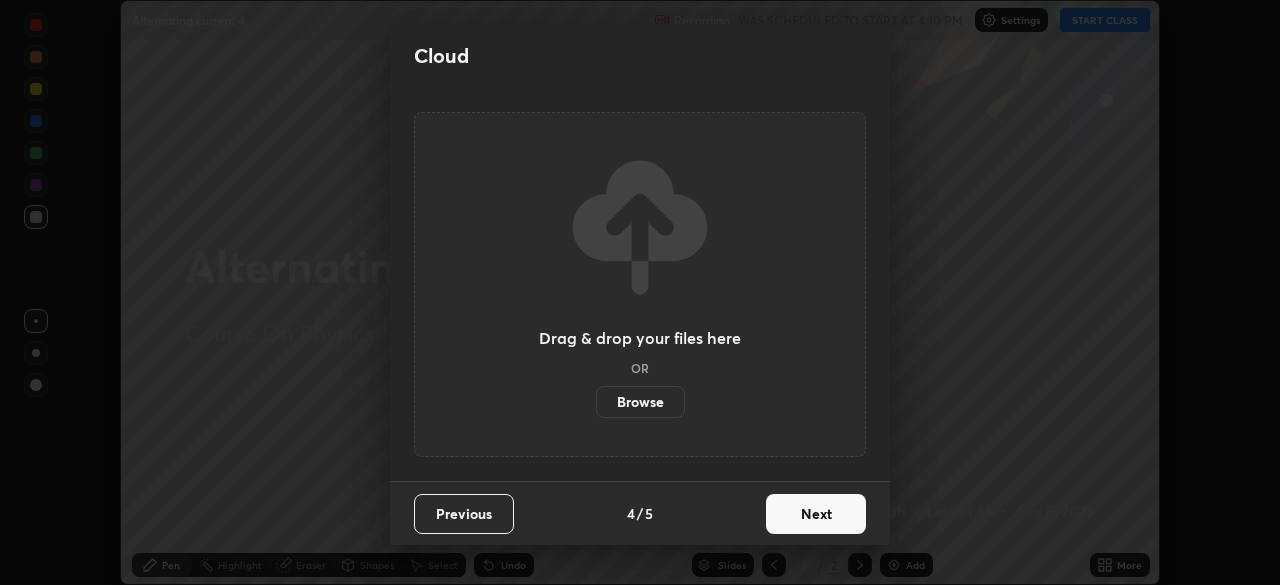 click on "Next" at bounding box center (816, 514) 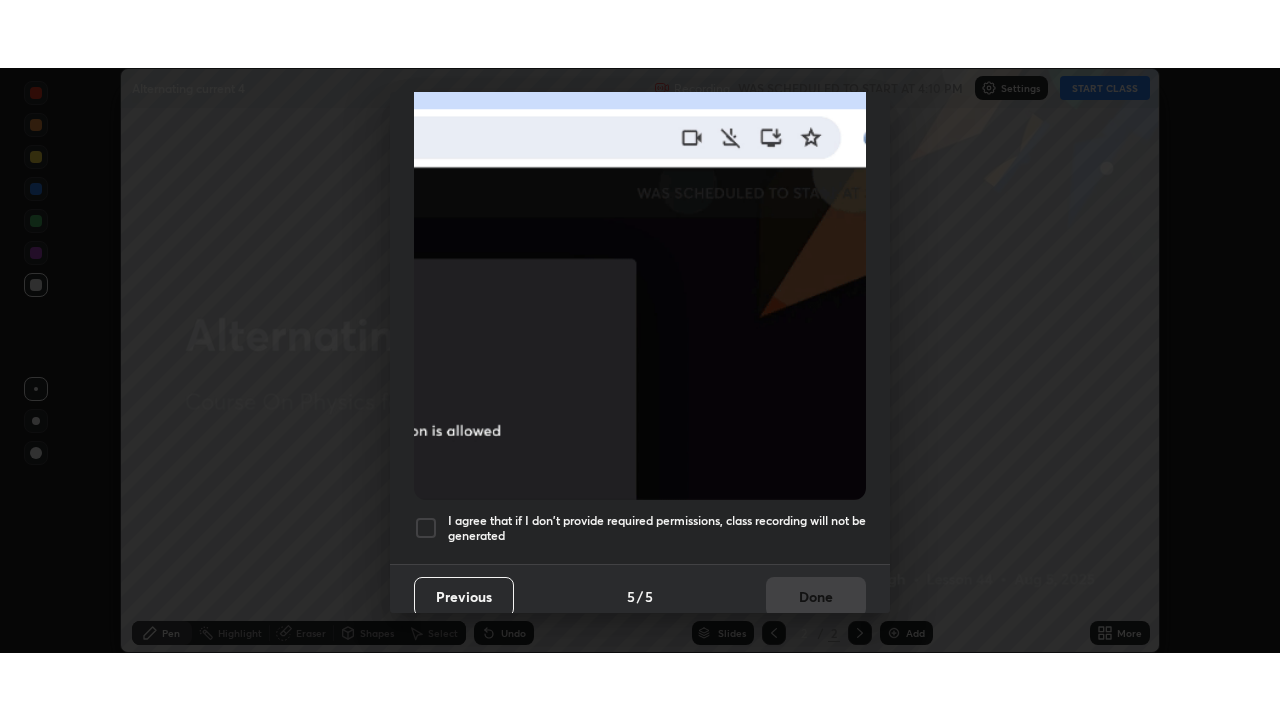 scroll, scrollTop: 479, scrollLeft: 0, axis: vertical 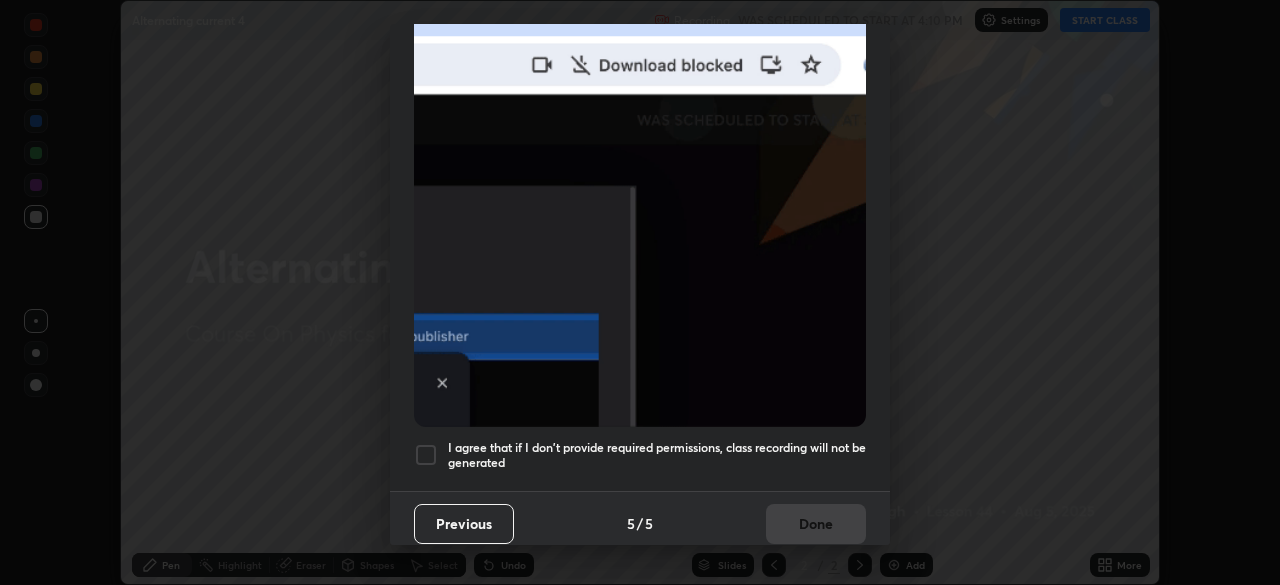 click at bounding box center [426, 455] 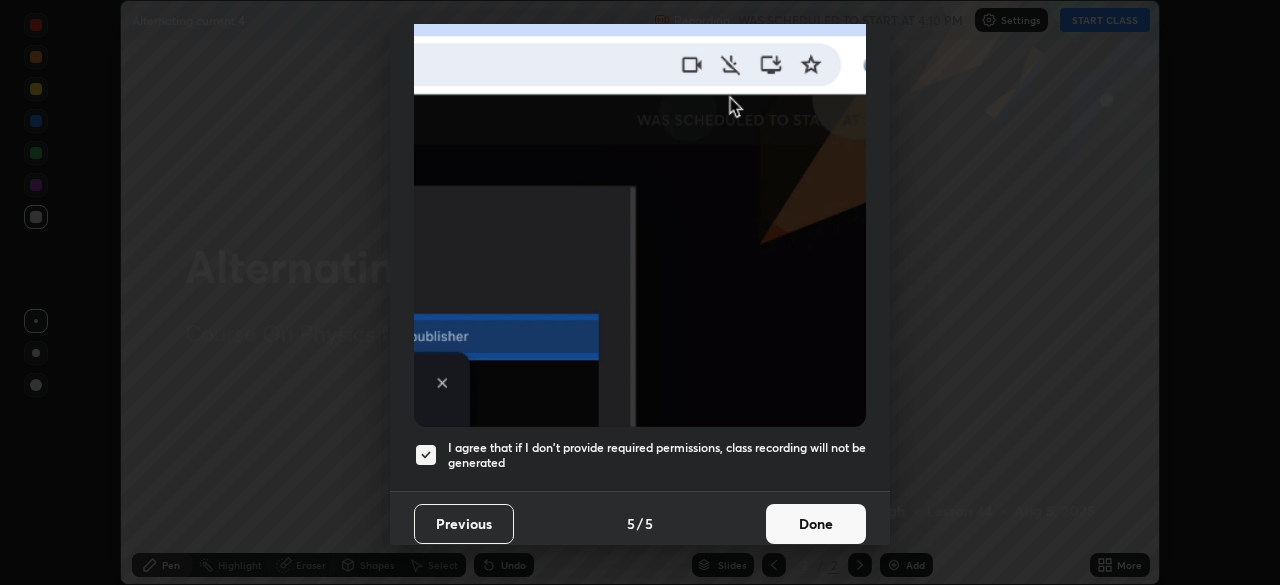 click on "Done" at bounding box center [816, 524] 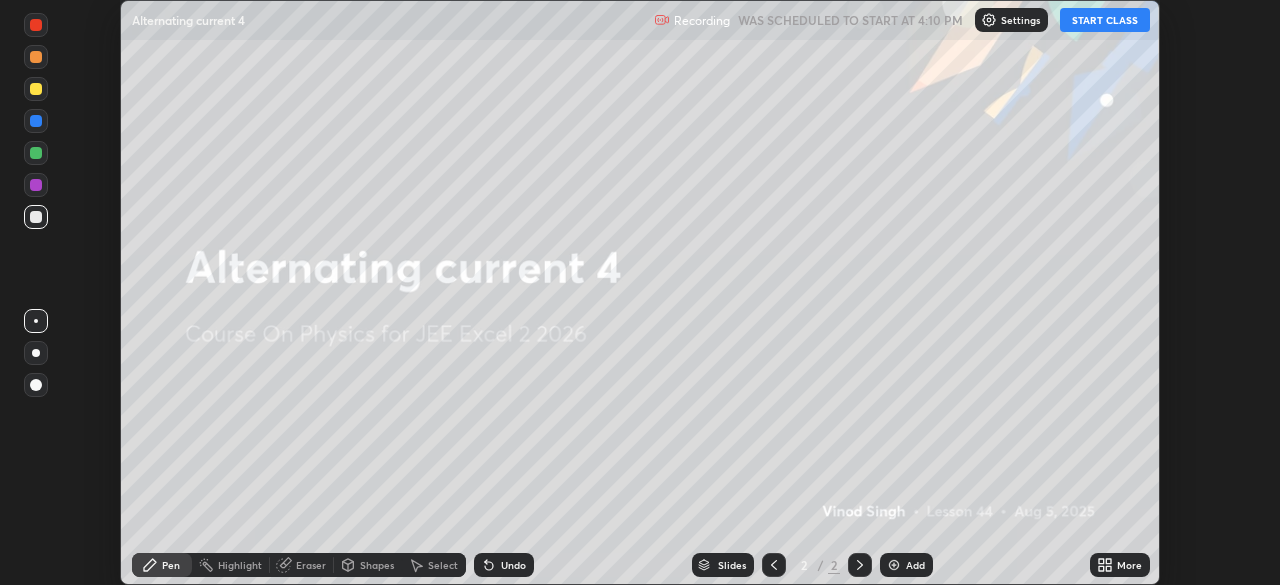 click 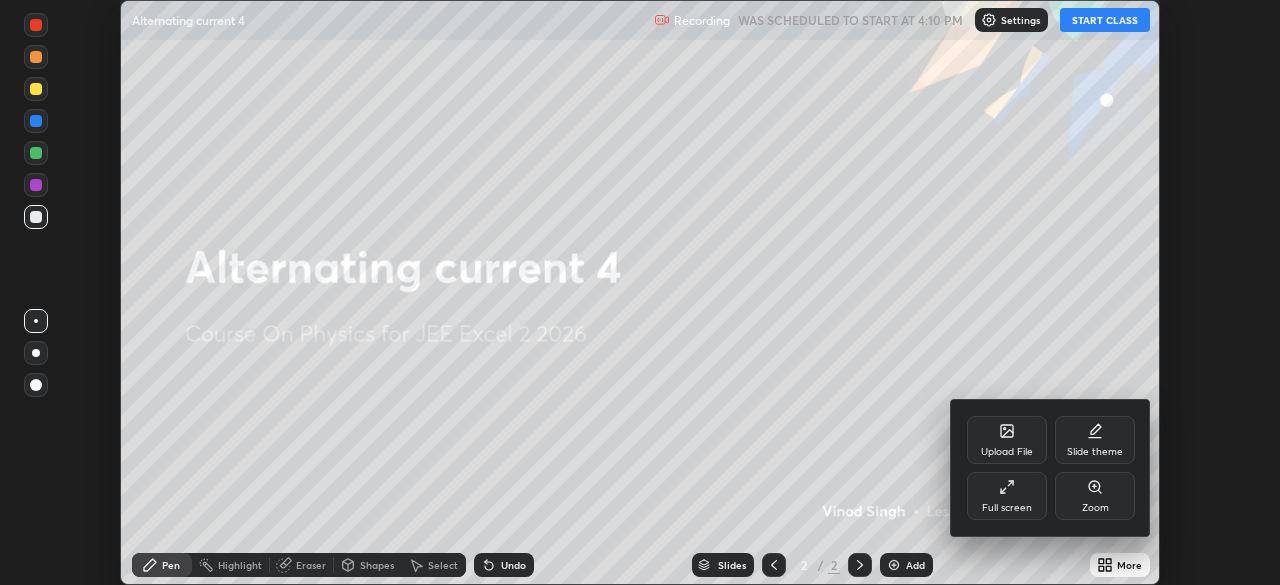 click on "Full screen" at bounding box center (1007, 508) 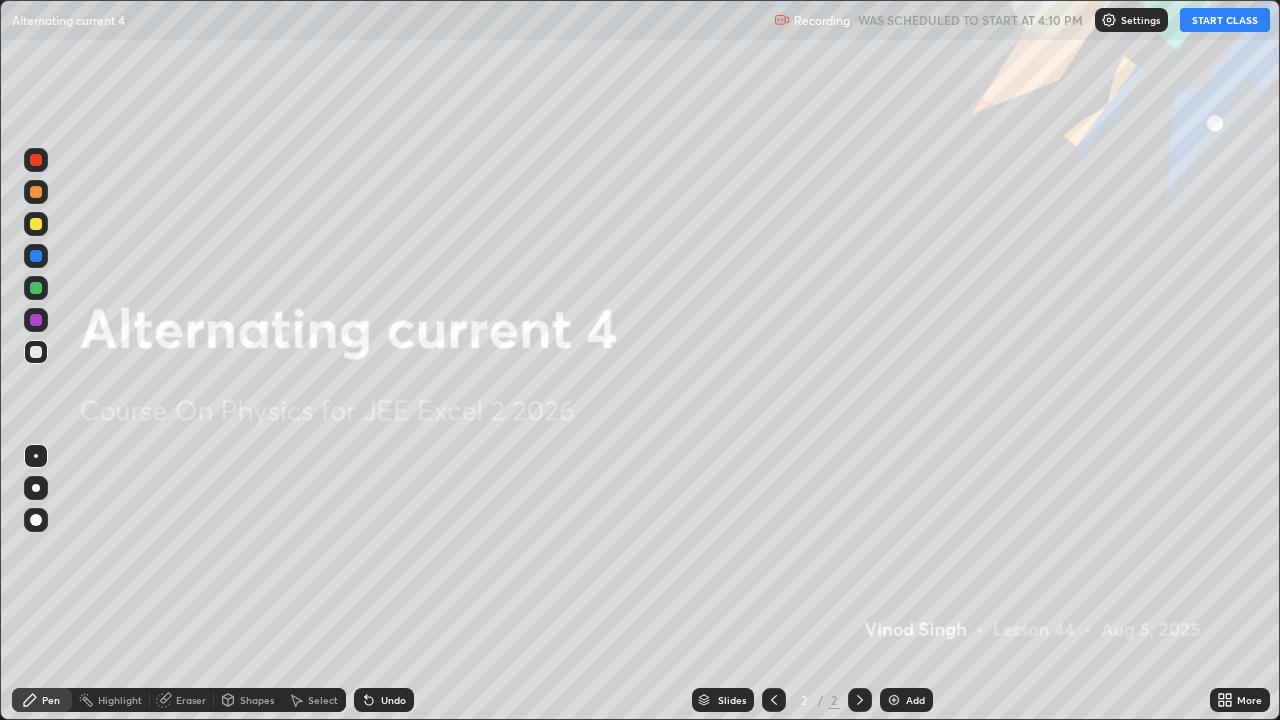 scroll, scrollTop: 99280, scrollLeft: 98720, axis: both 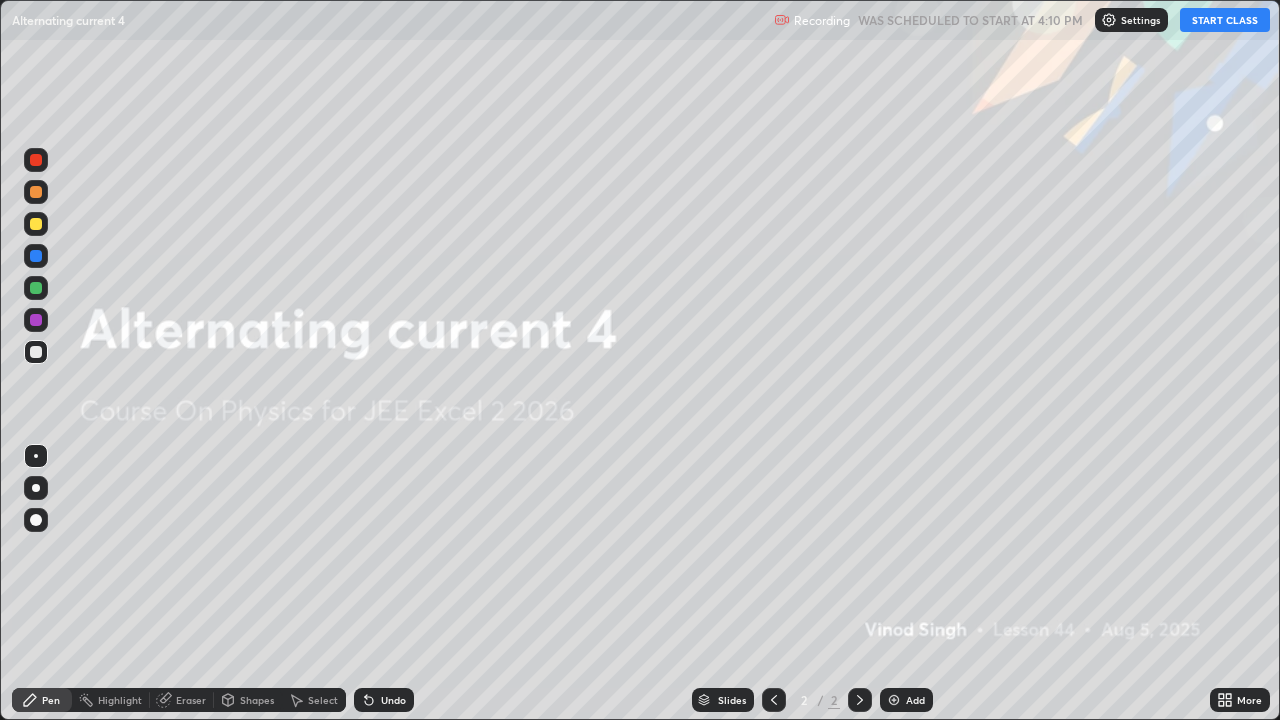 click at bounding box center [894, 700] 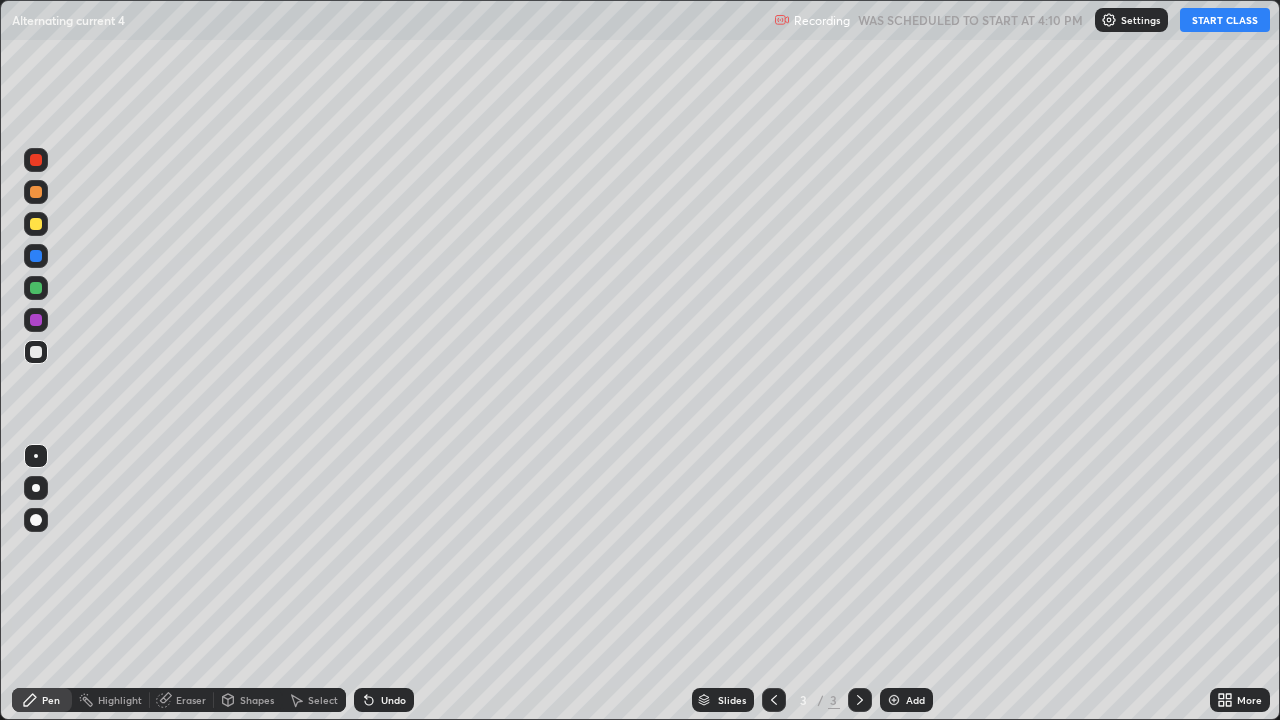 click at bounding box center [36, 192] 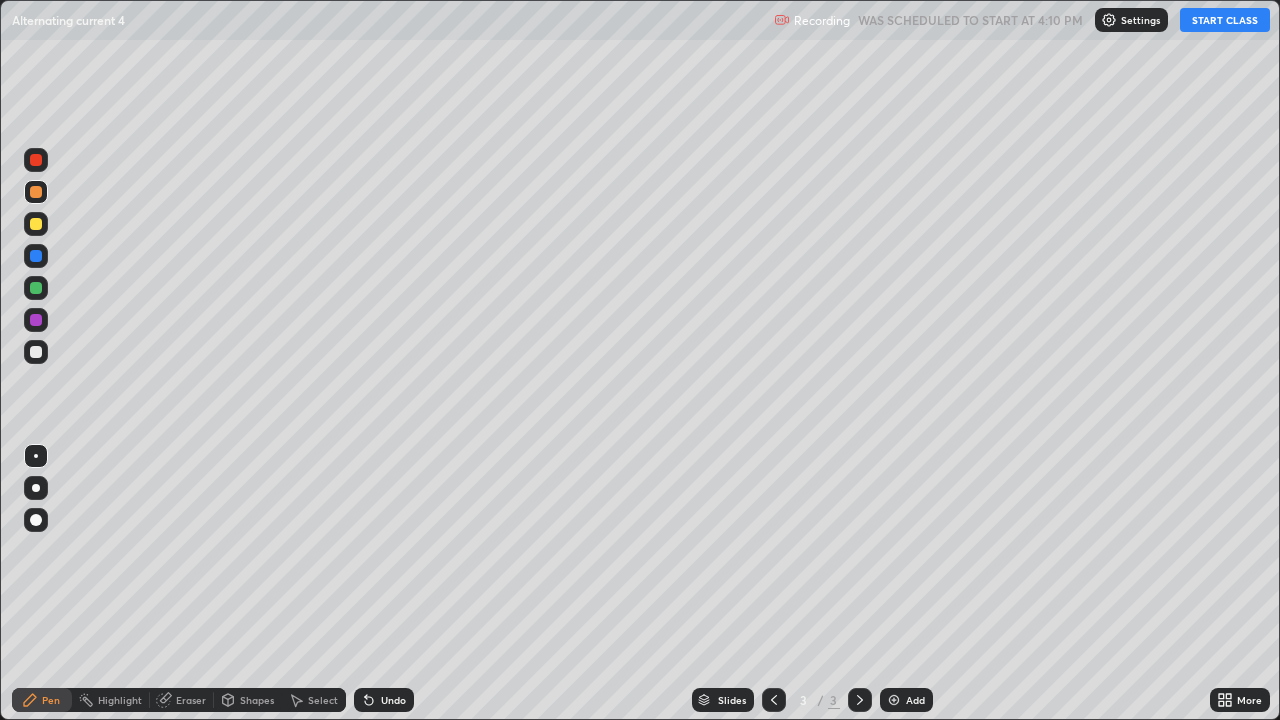 click at bounding box center [36, 352] 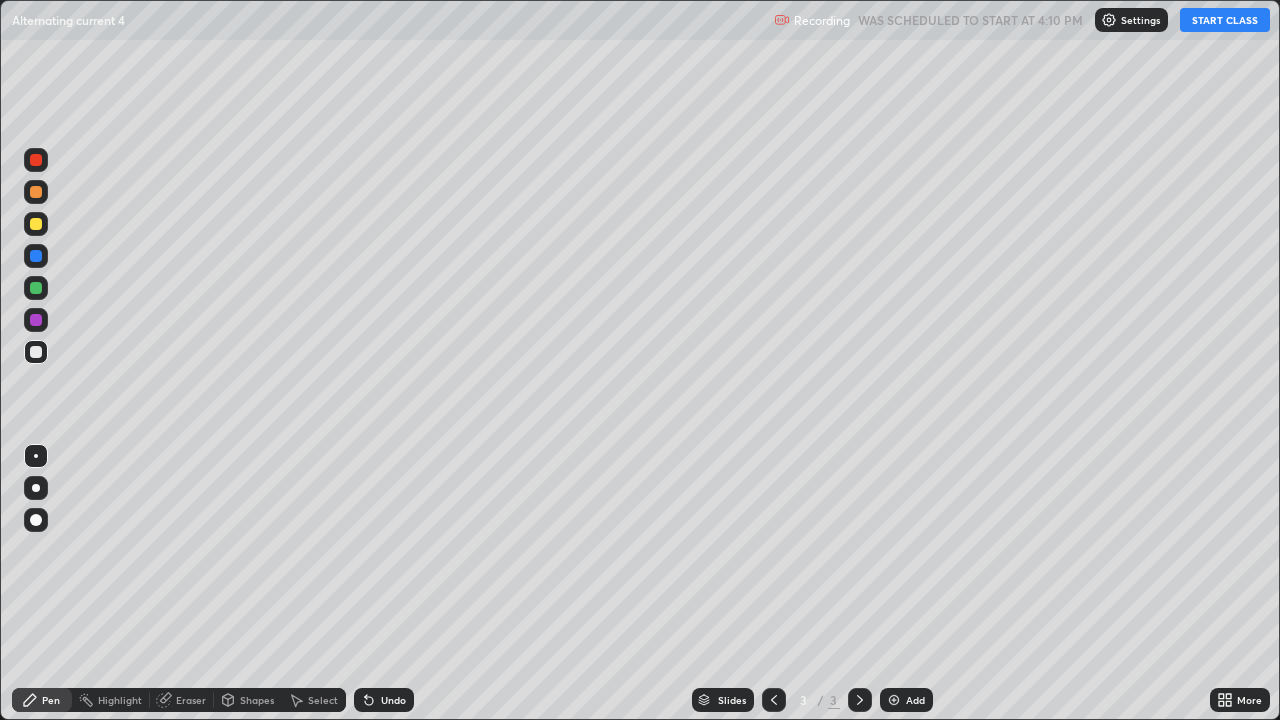 click on "Shapes" at bounding box center (257, 700) 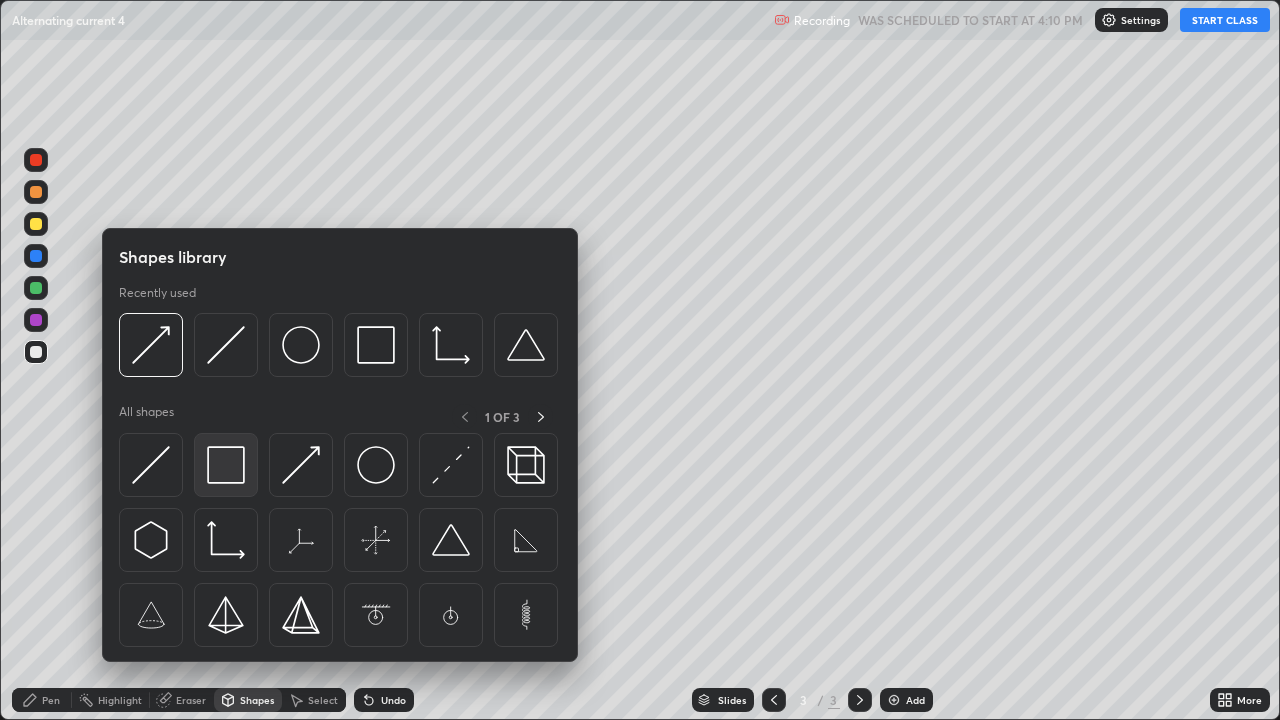 click at bounding box center (226, 465) 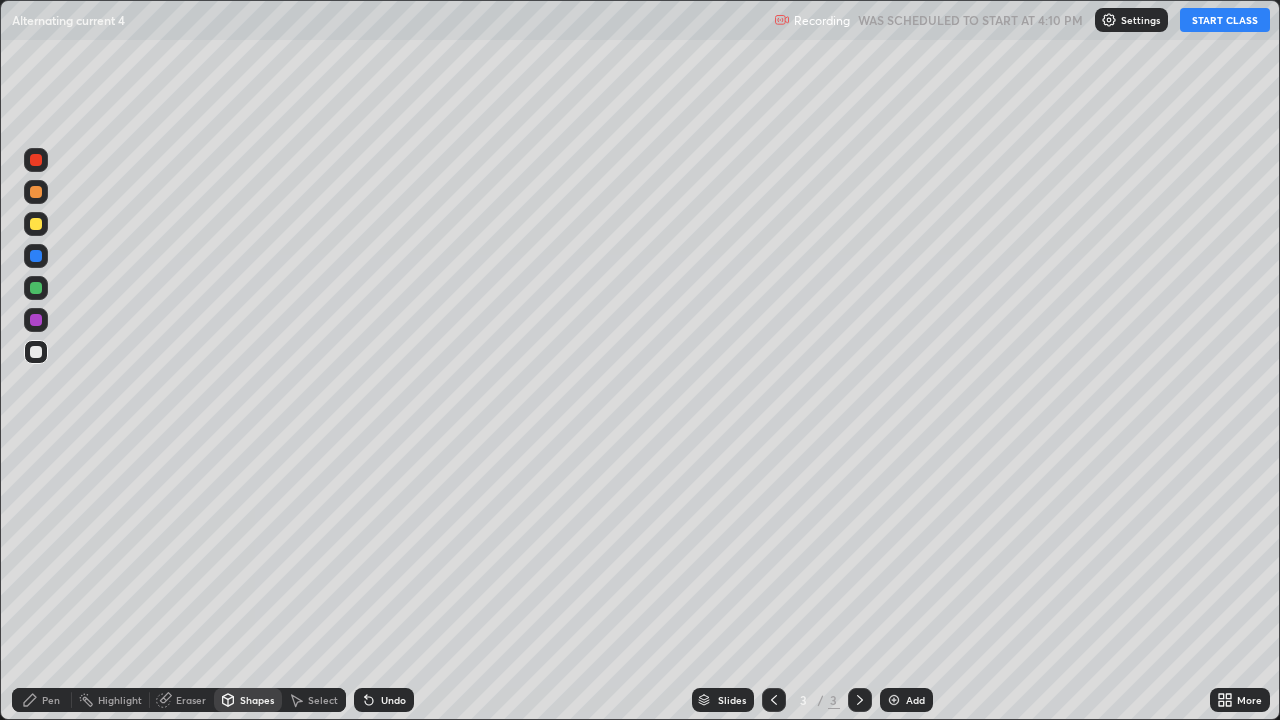 click on "Eraser" at bounding box center (182, 700) 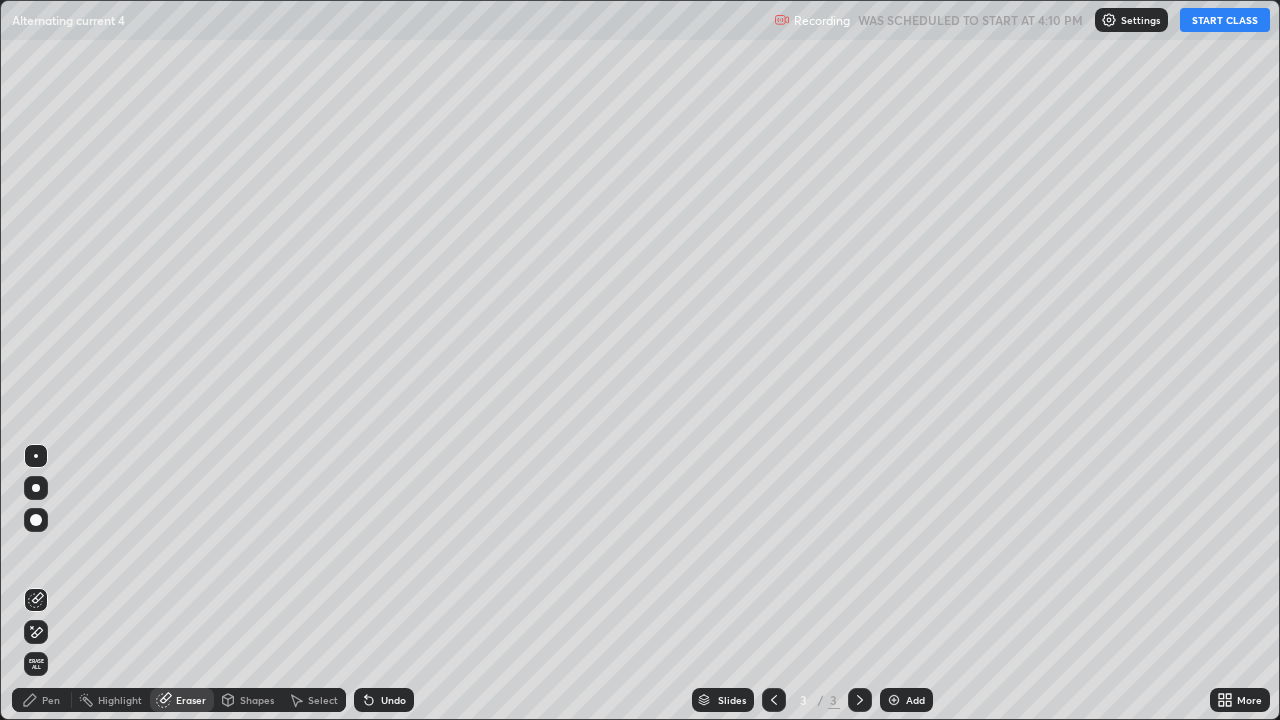 click on "Pen" at bounding box center (42, 700) 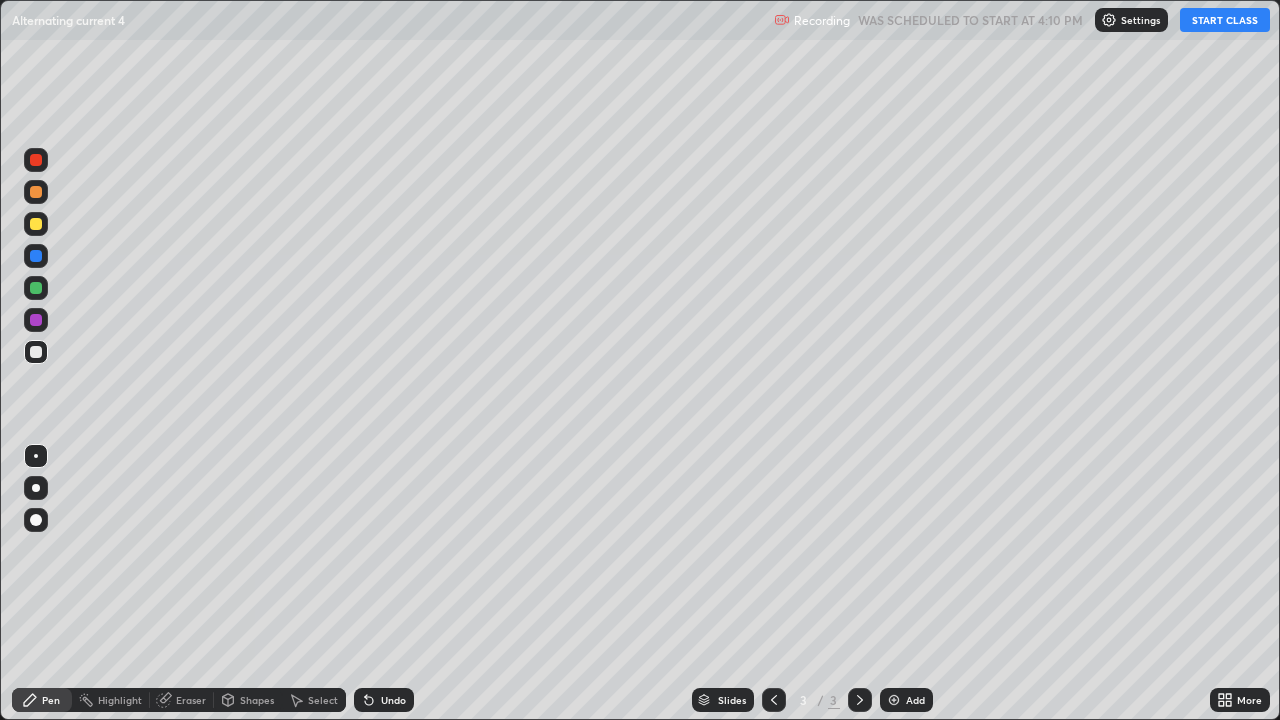 click on "Shapes" at bounding box center (257, 700) 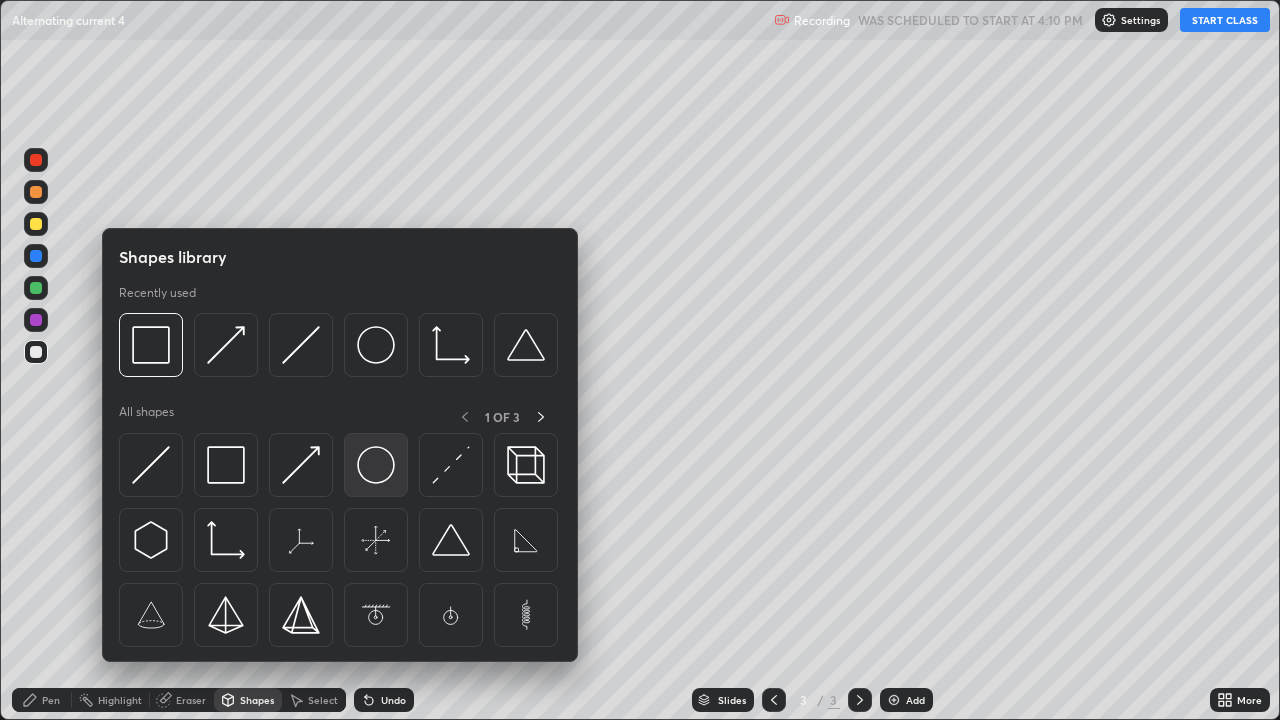 click at bounding box center (376, 465) 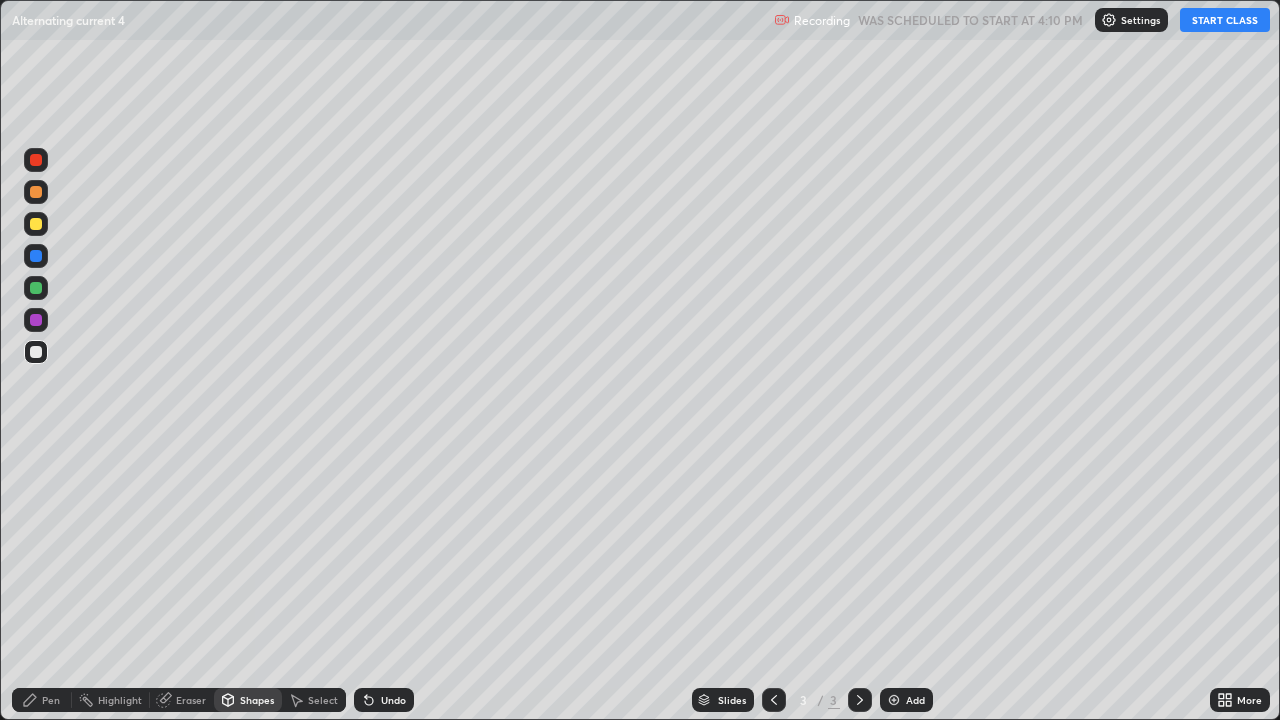 click on "Eraser" at bounding box center (182, 700) 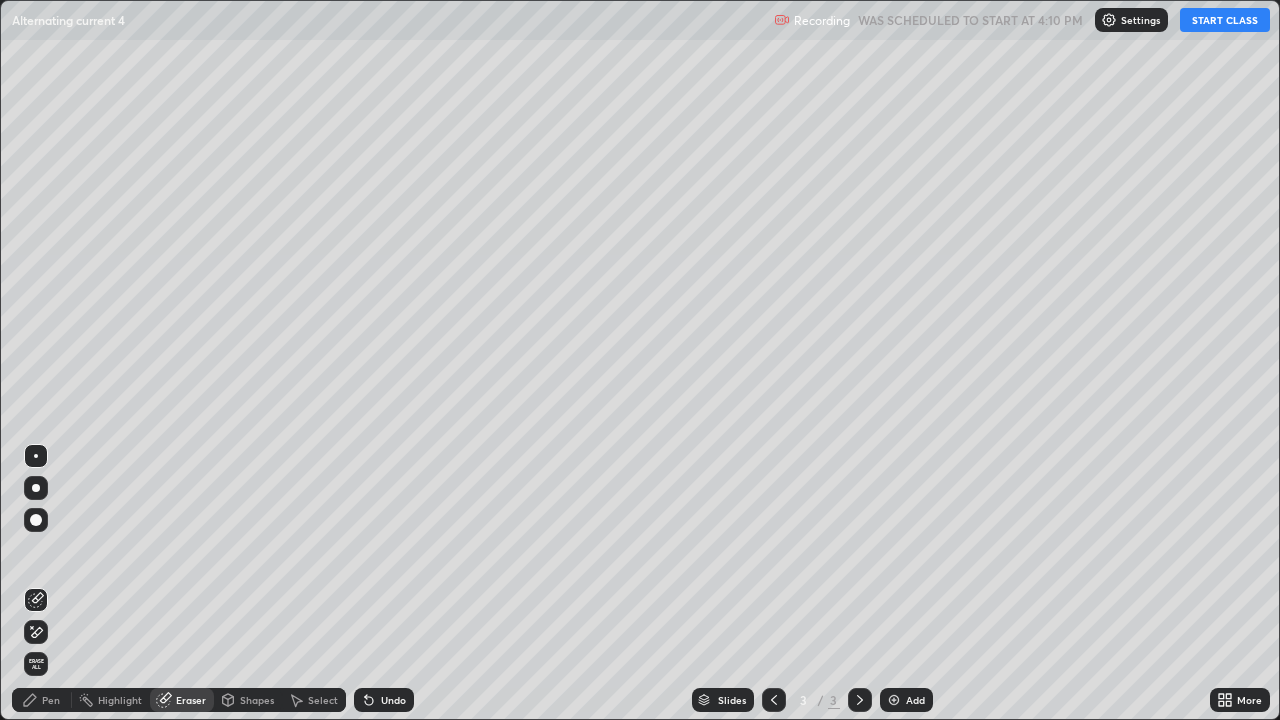 click on "START CLASS" at bounding box center (1225, 20) 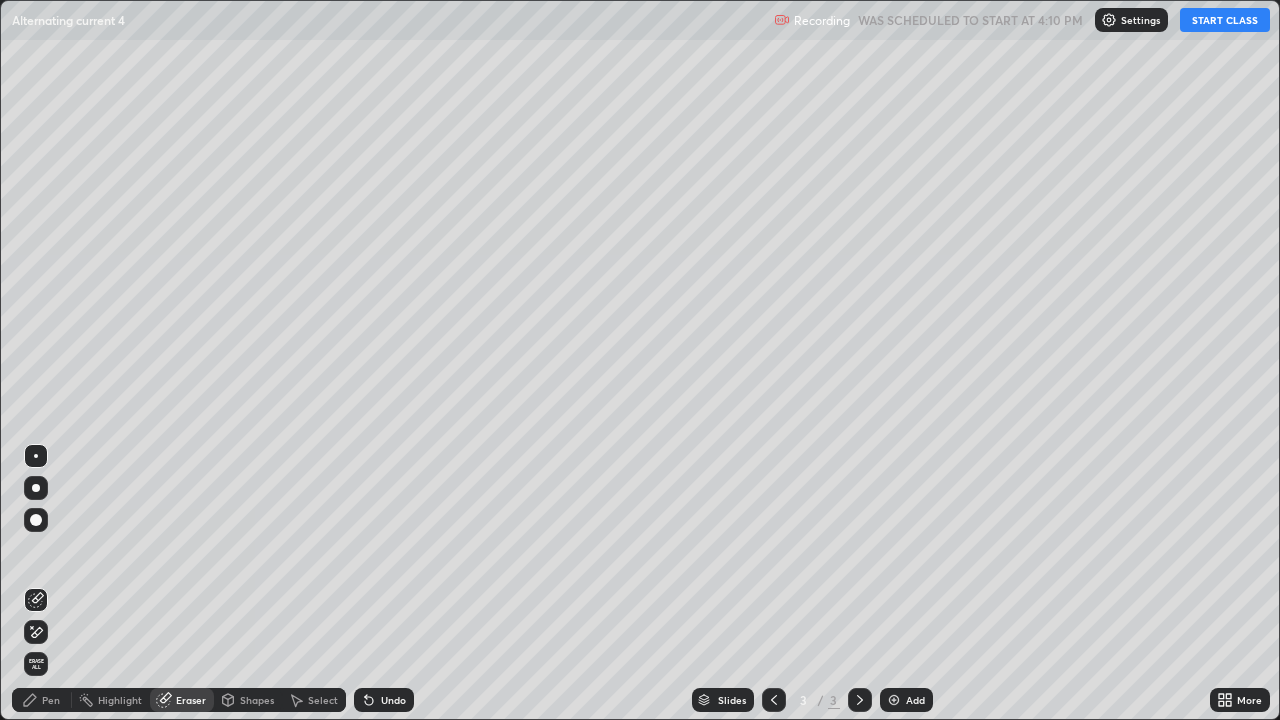 click on "START CLASS" at bounding box center (1225, 20) 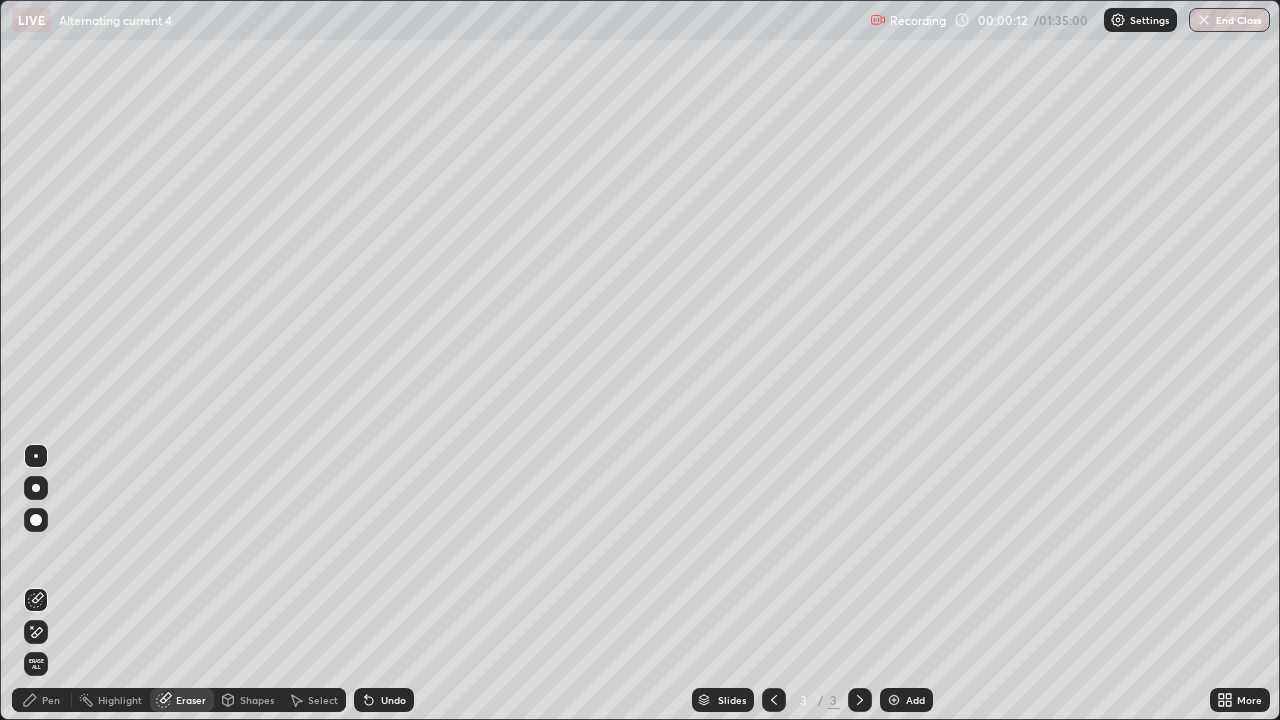 click on "Pen" at bounding box center (51, 700) 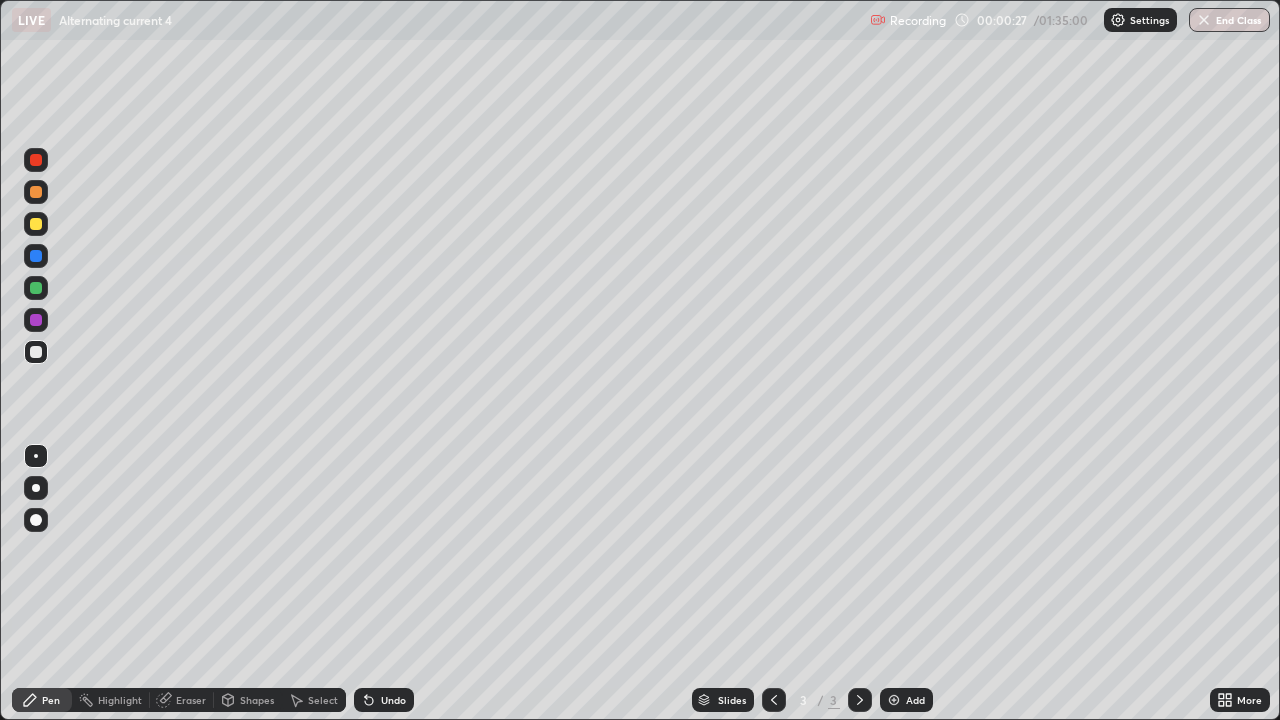 click on "Eraser" at bounding box center (182, 700) 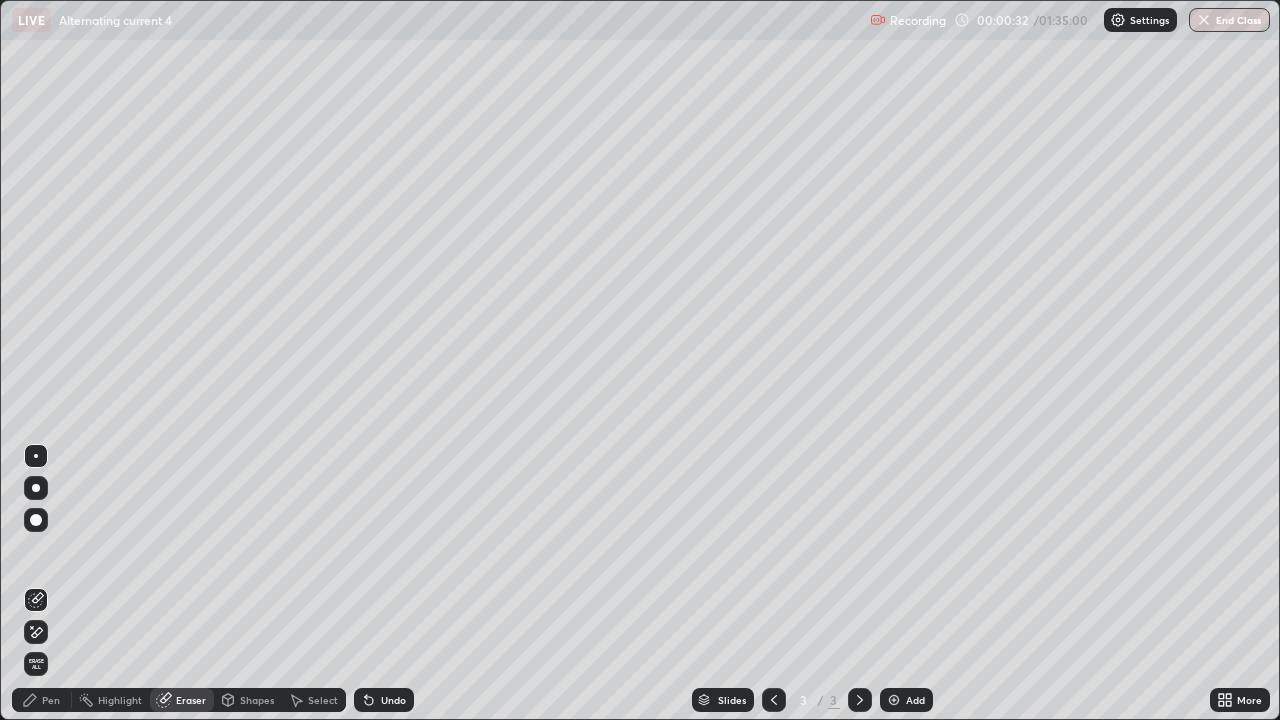 click on "Shapes" at bounding box center [257, 700] 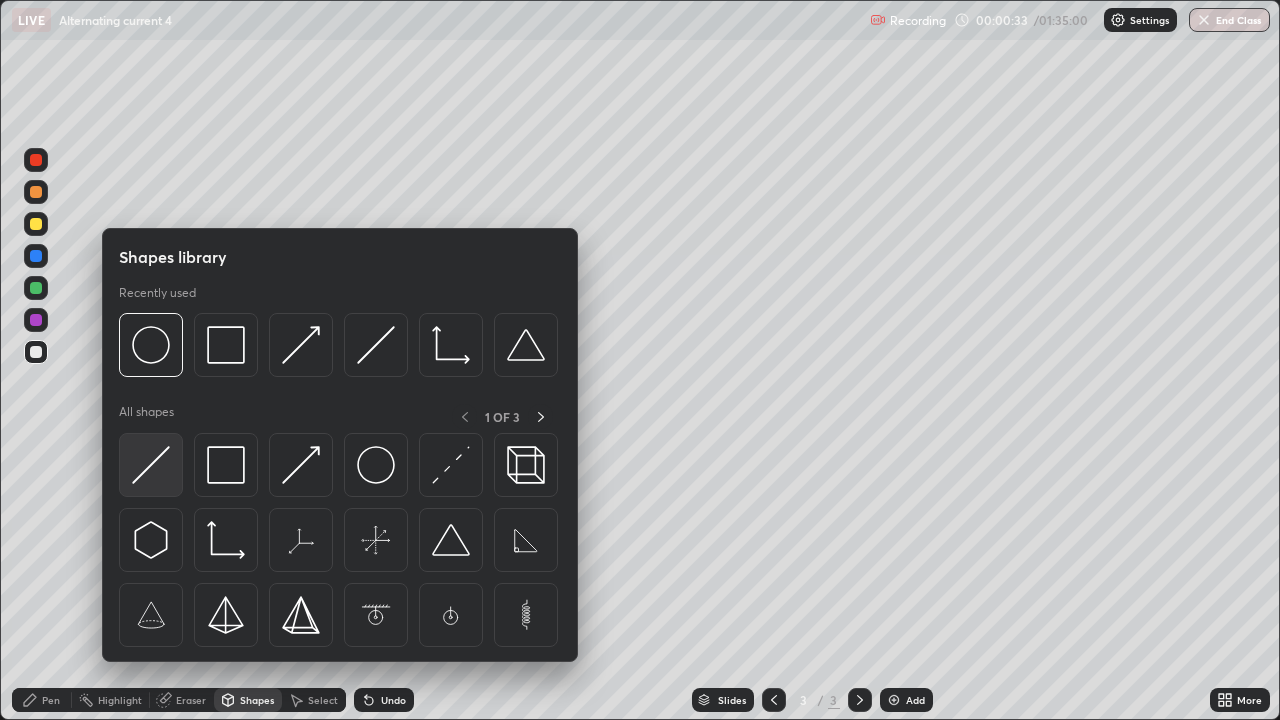 click at bounding box center (151, 465) 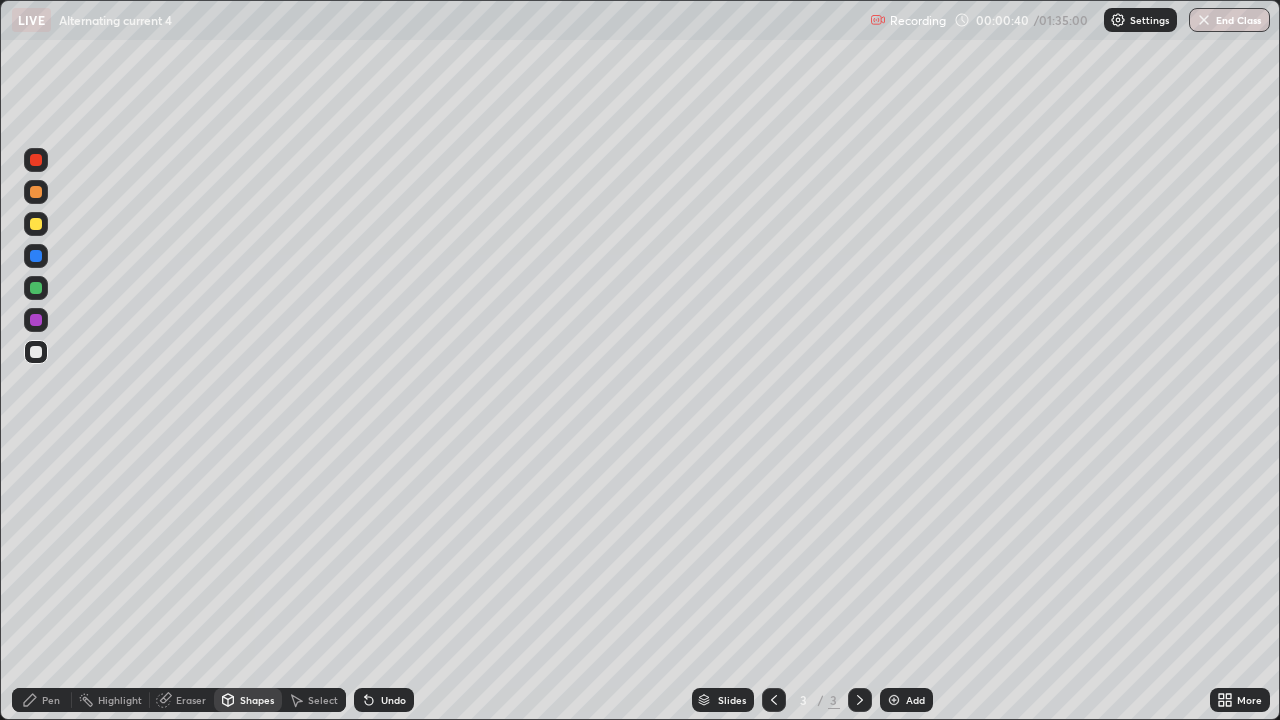 click on "Pen" at bounding box center (51, 700) 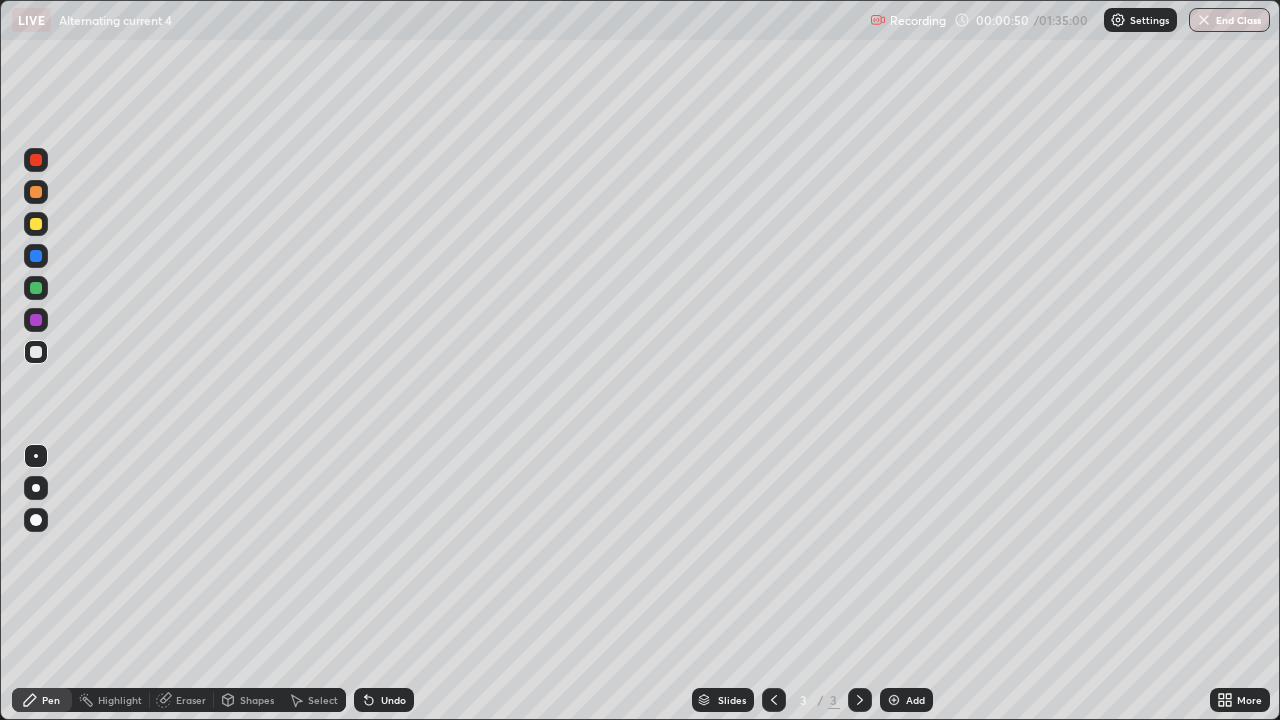 click at bounding box center [36, 256] 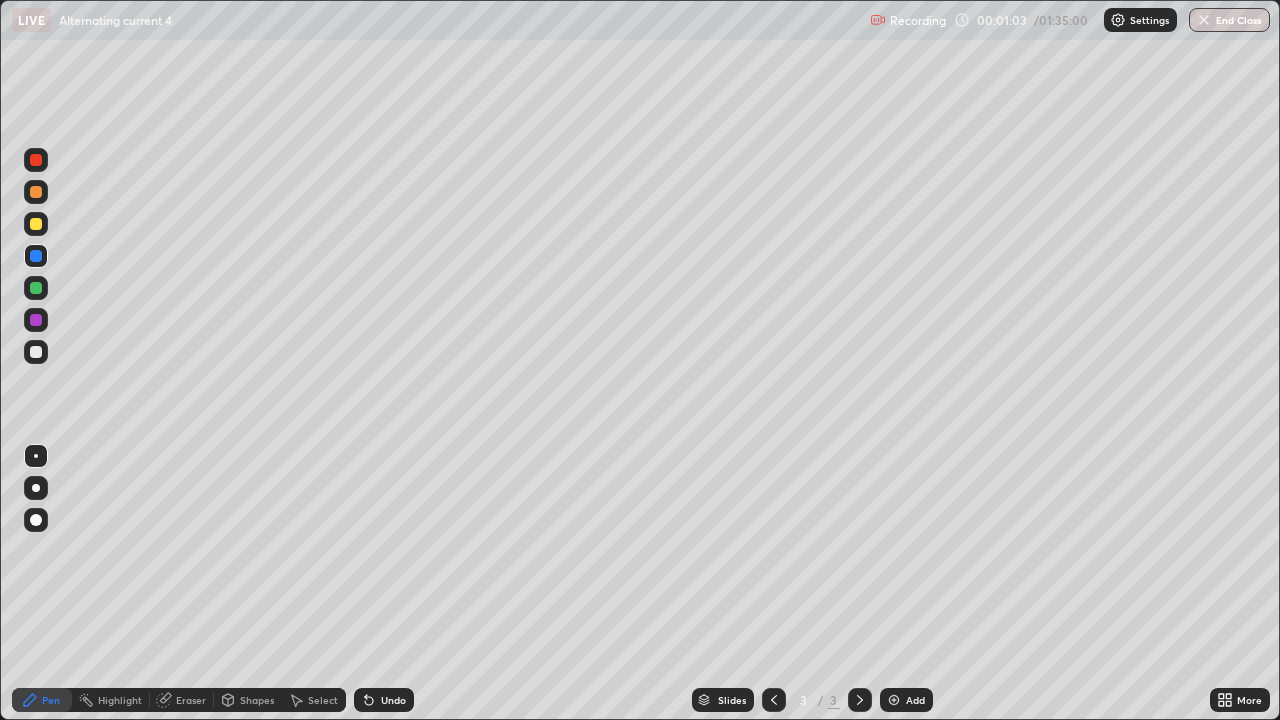 click at bounding box center (36, 224) 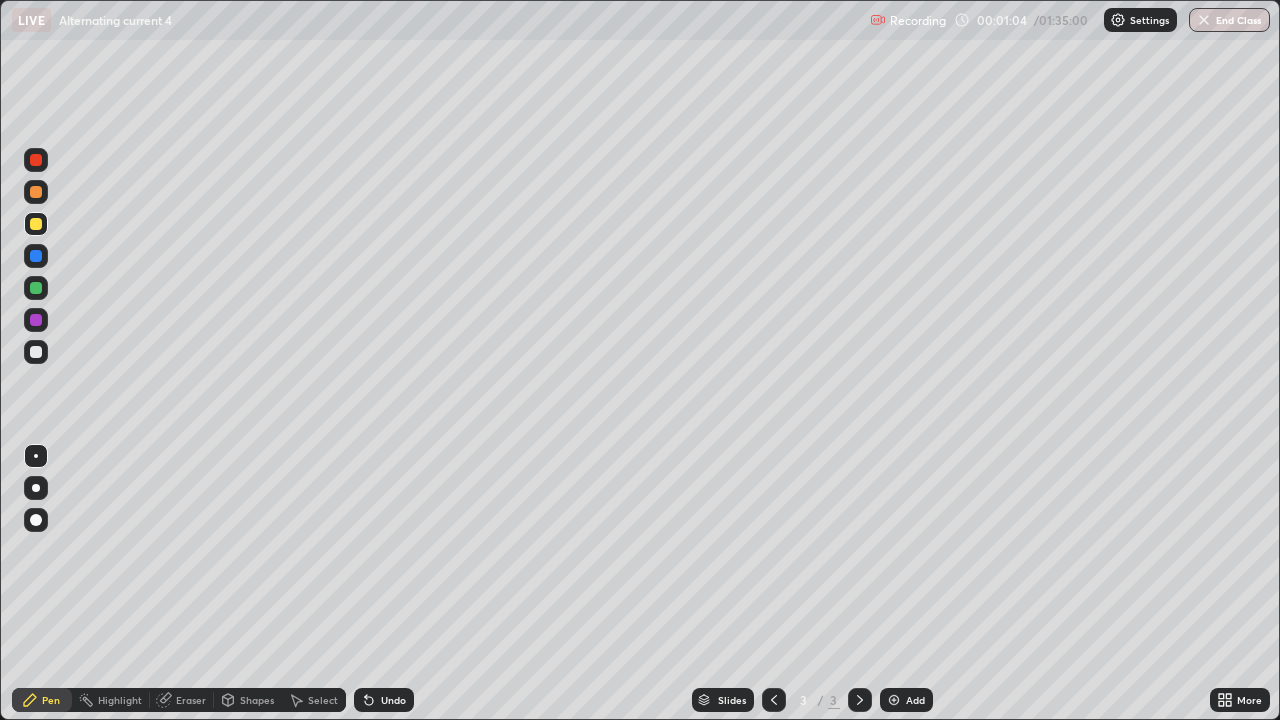 click on "Shapes" at bounding box center (257, 700) 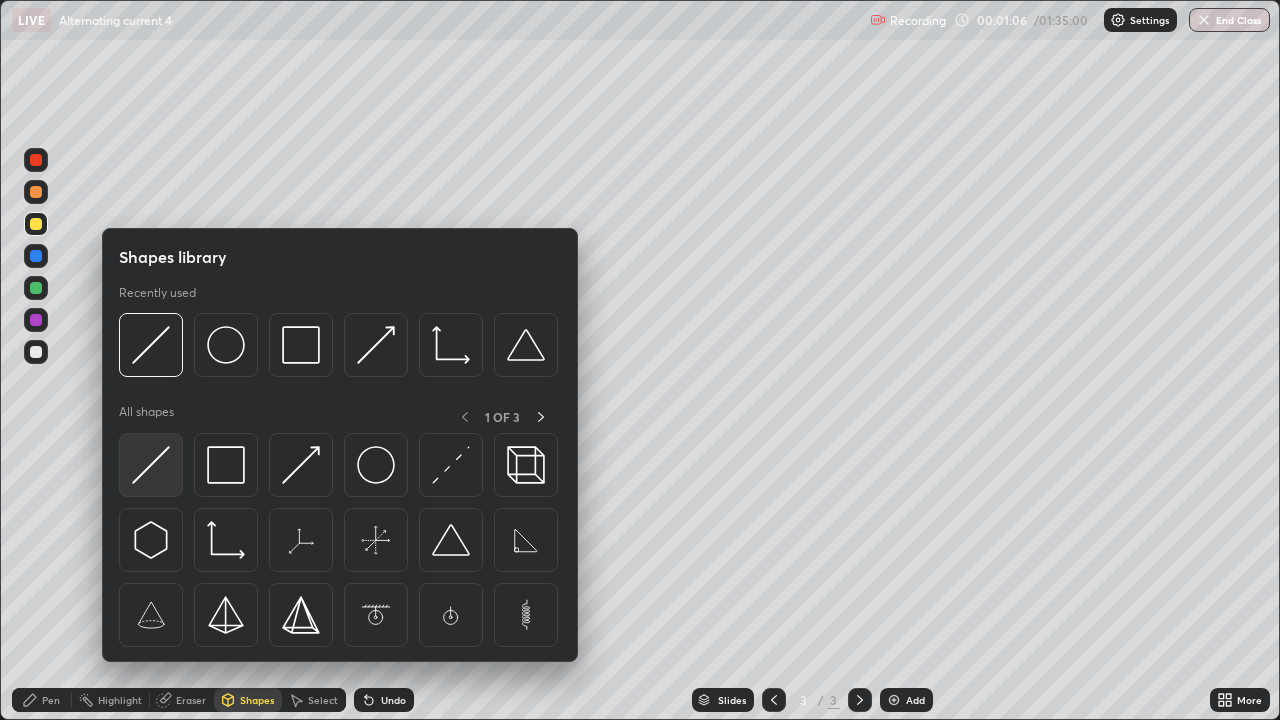 click at bounding box center [151, 465] 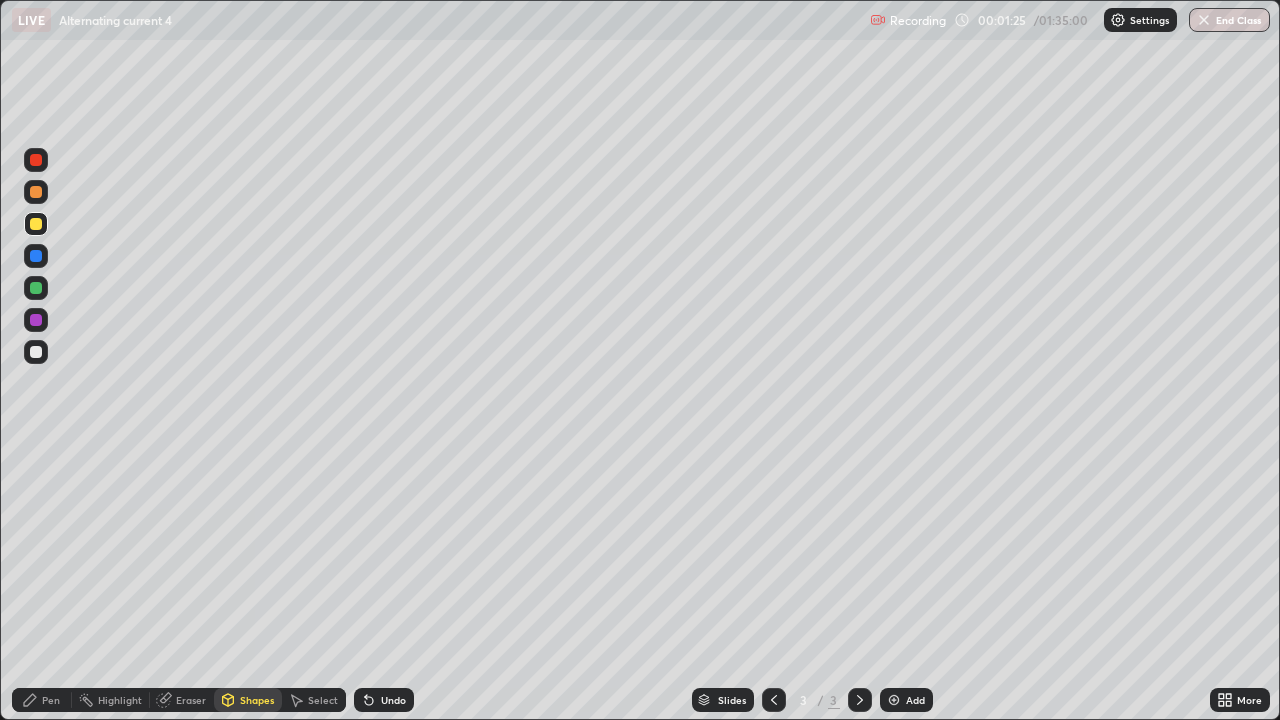 click on "Eraser" at bounding box center (191, 700) 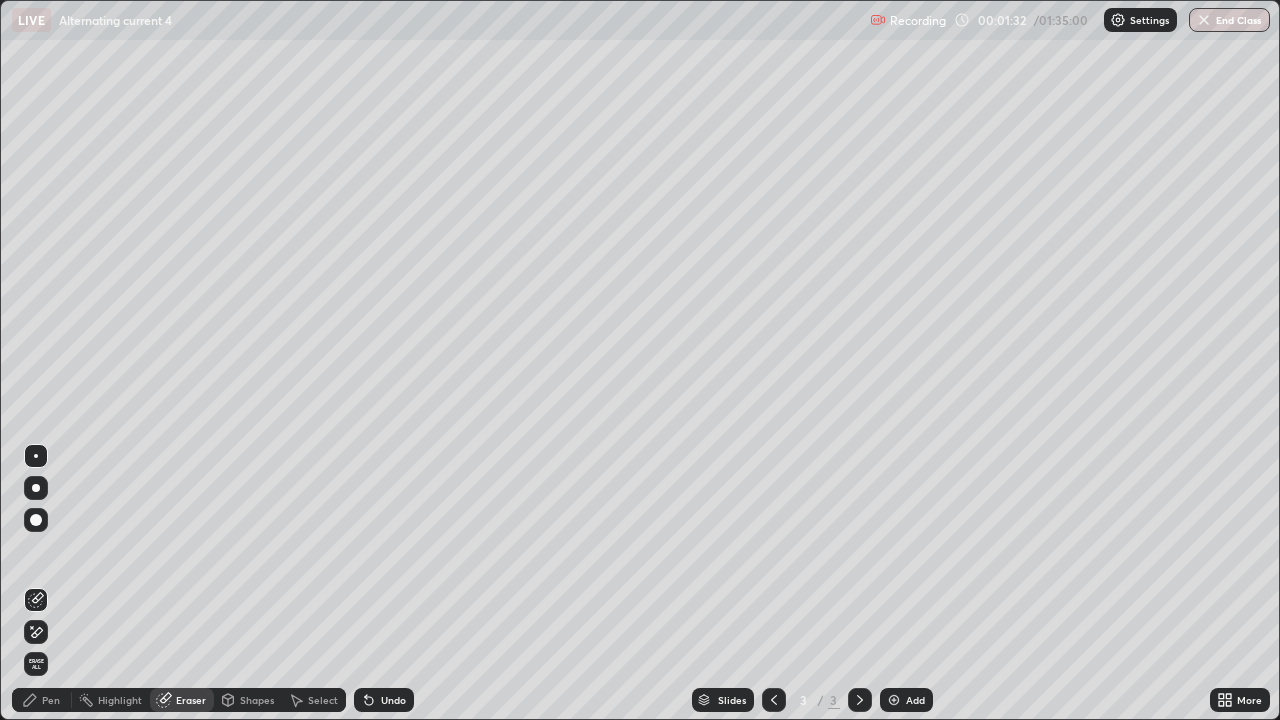 click on "Pen" at bounding box center (42, 700) 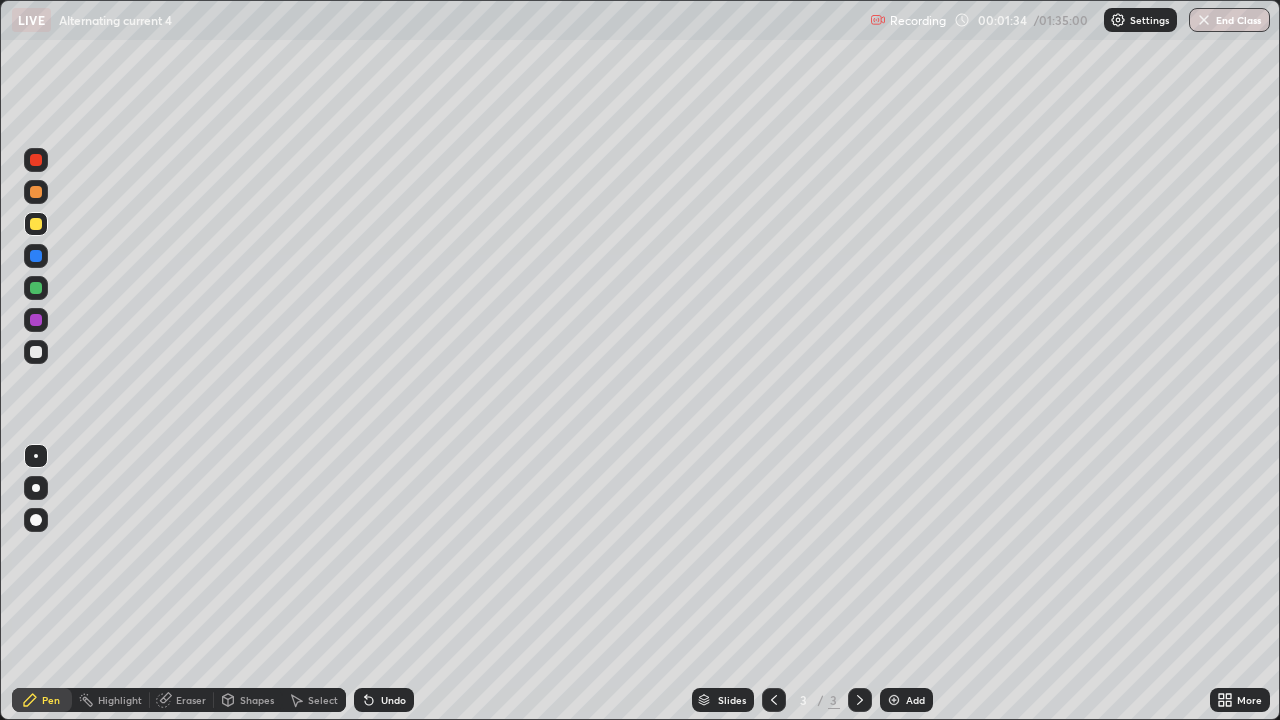 click at bounding box center (36, 192) 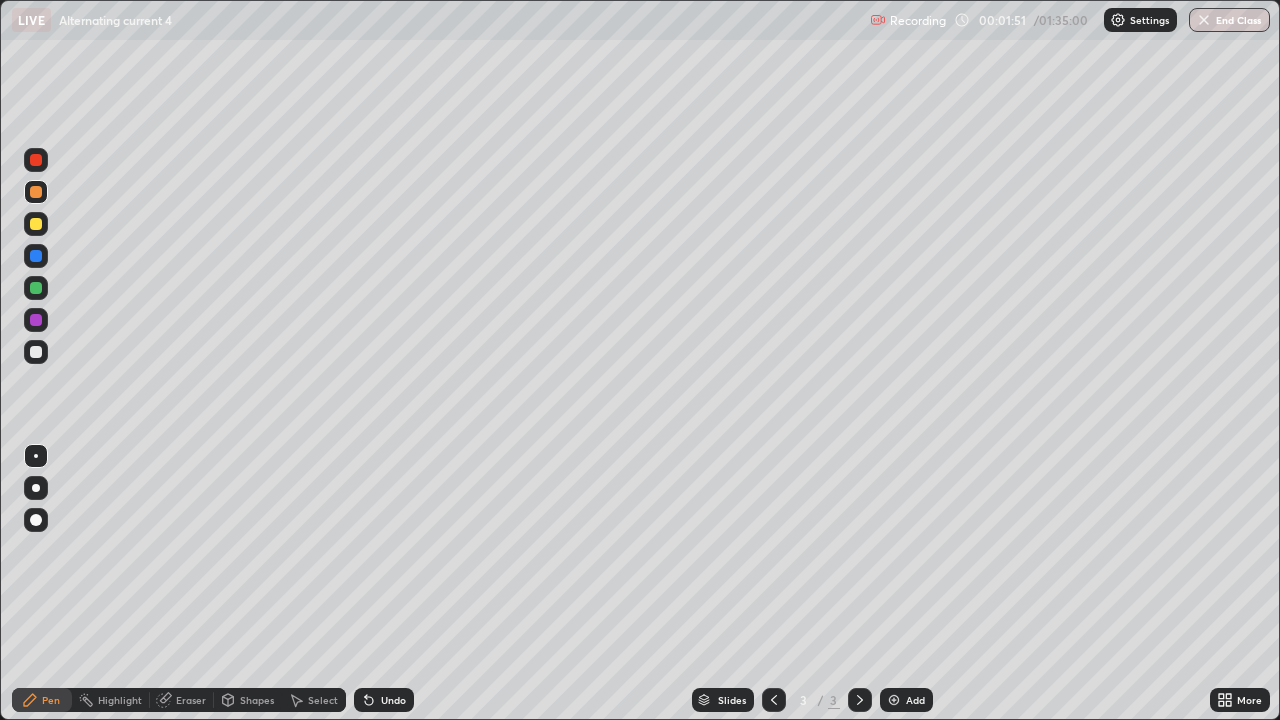 click at bounding box center [36, 352] 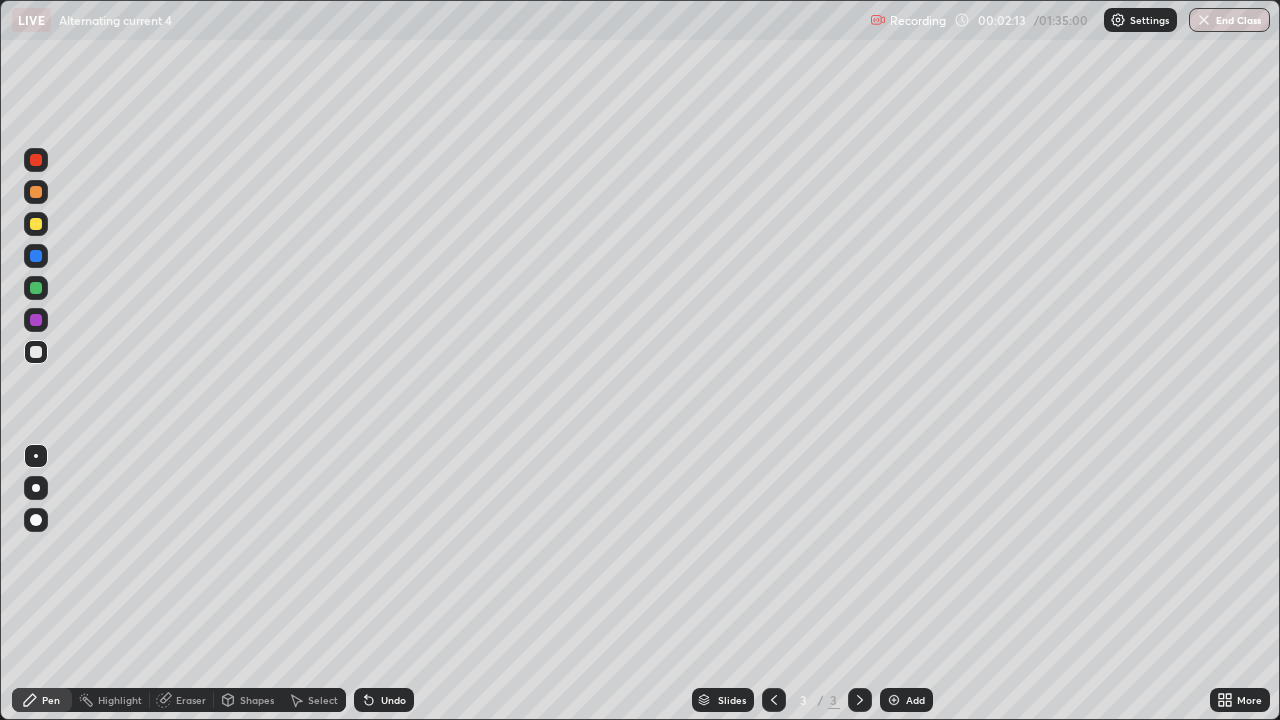 click on "Shapes" at bounding box center [257, 700] 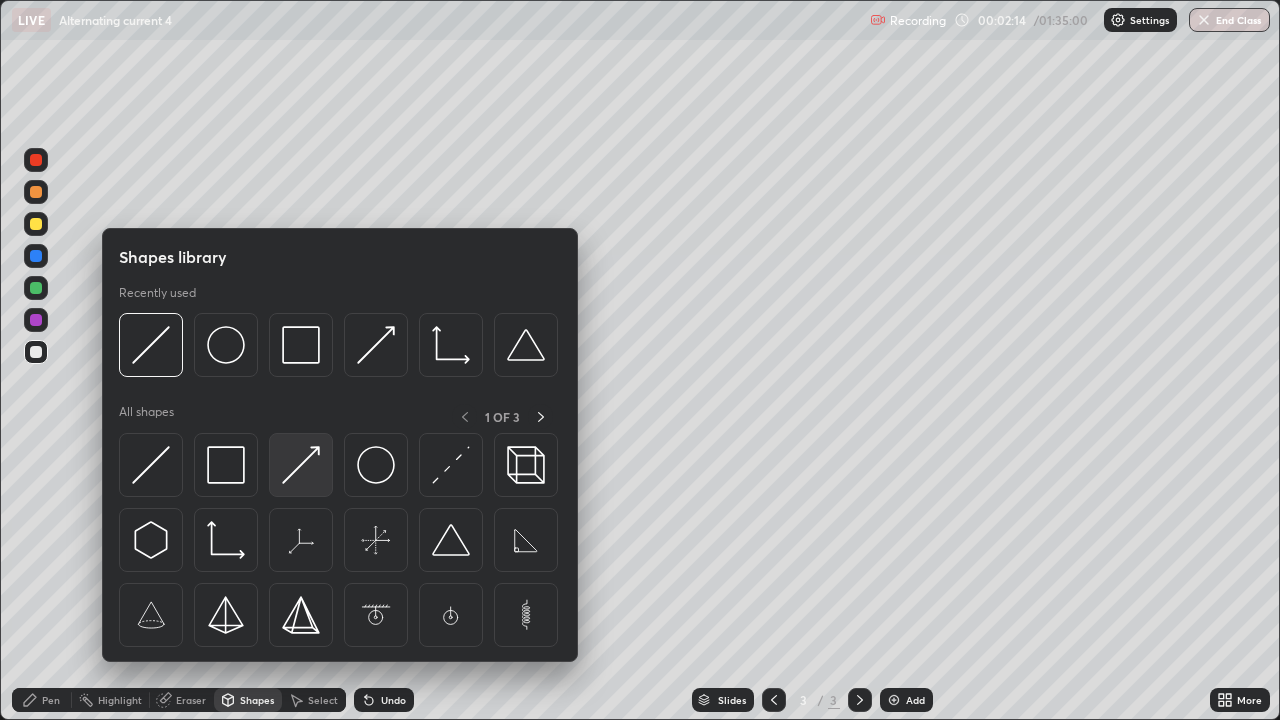 click at bounding box center (301, 465) 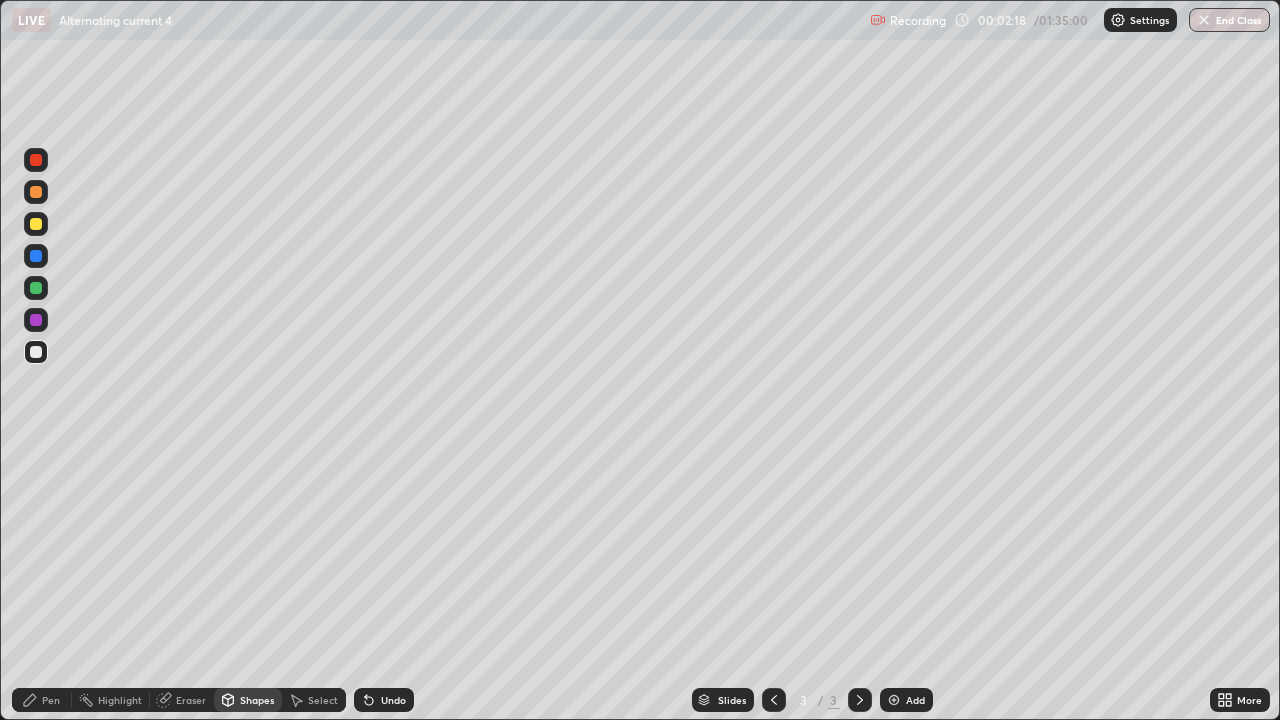 click at bounding box center [36, 288] 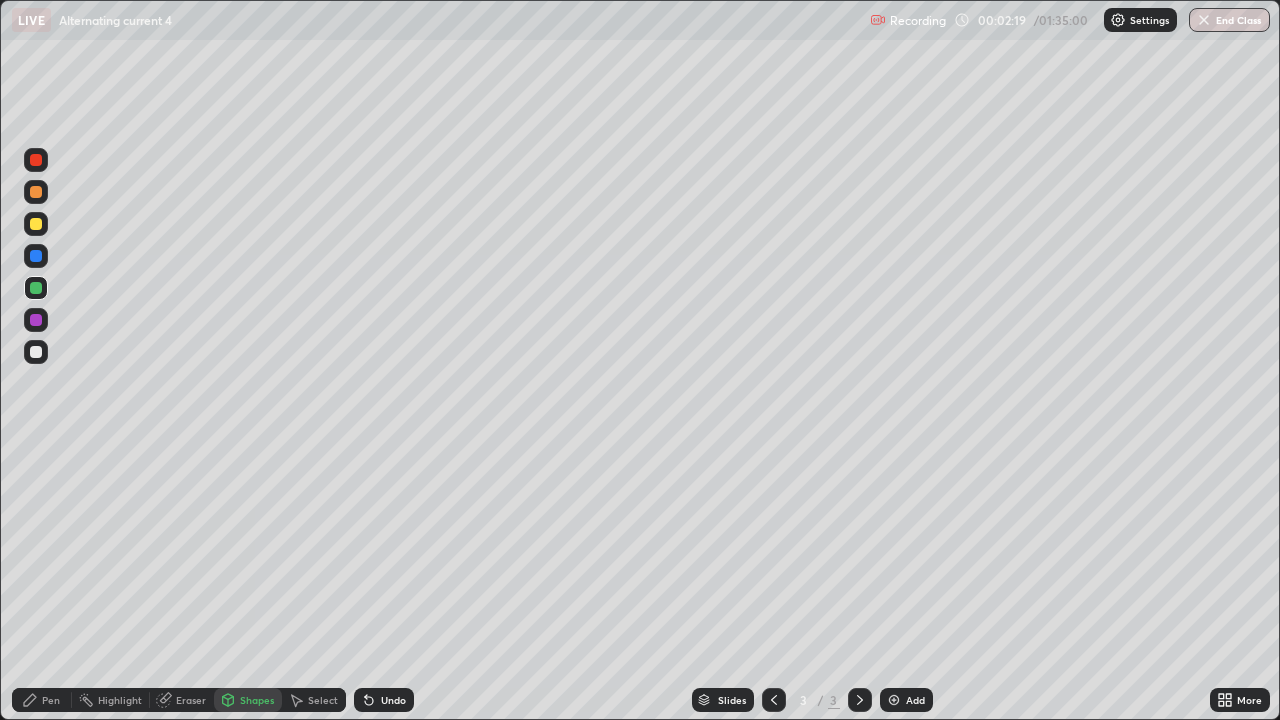 click on "Shapes" at bounding box center (257, 700) 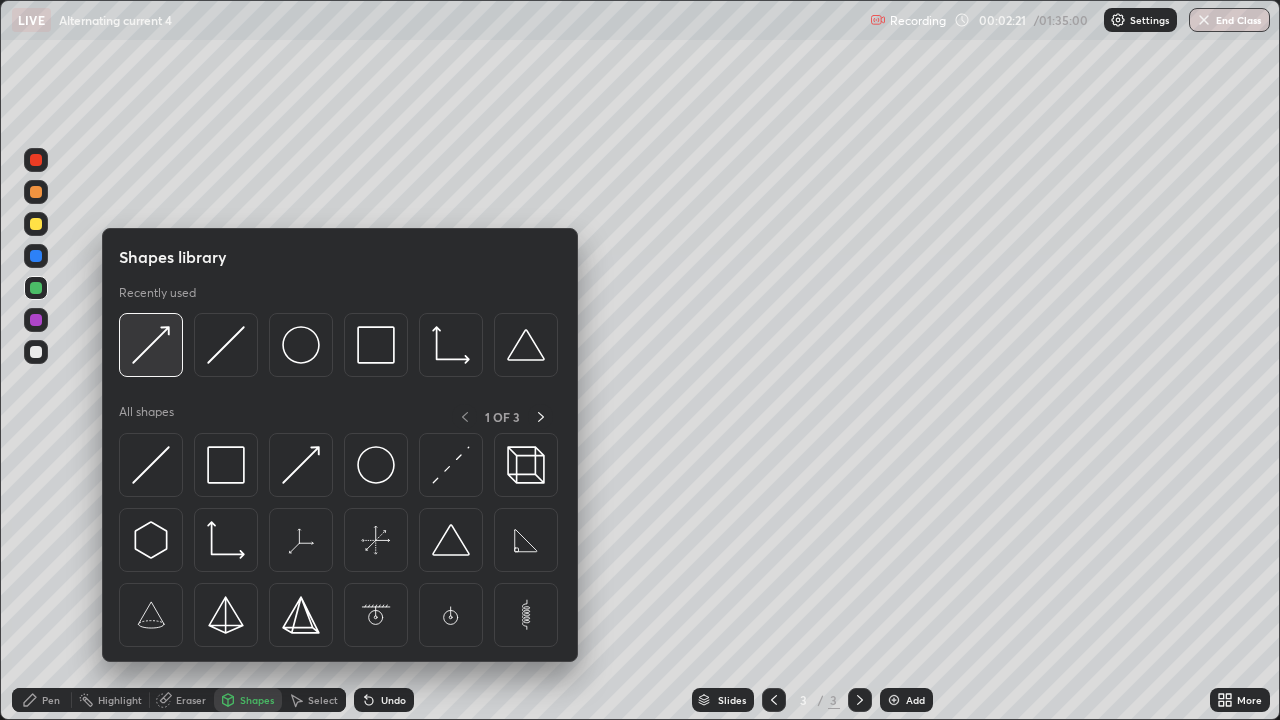 click at bounding box center [151, 345] 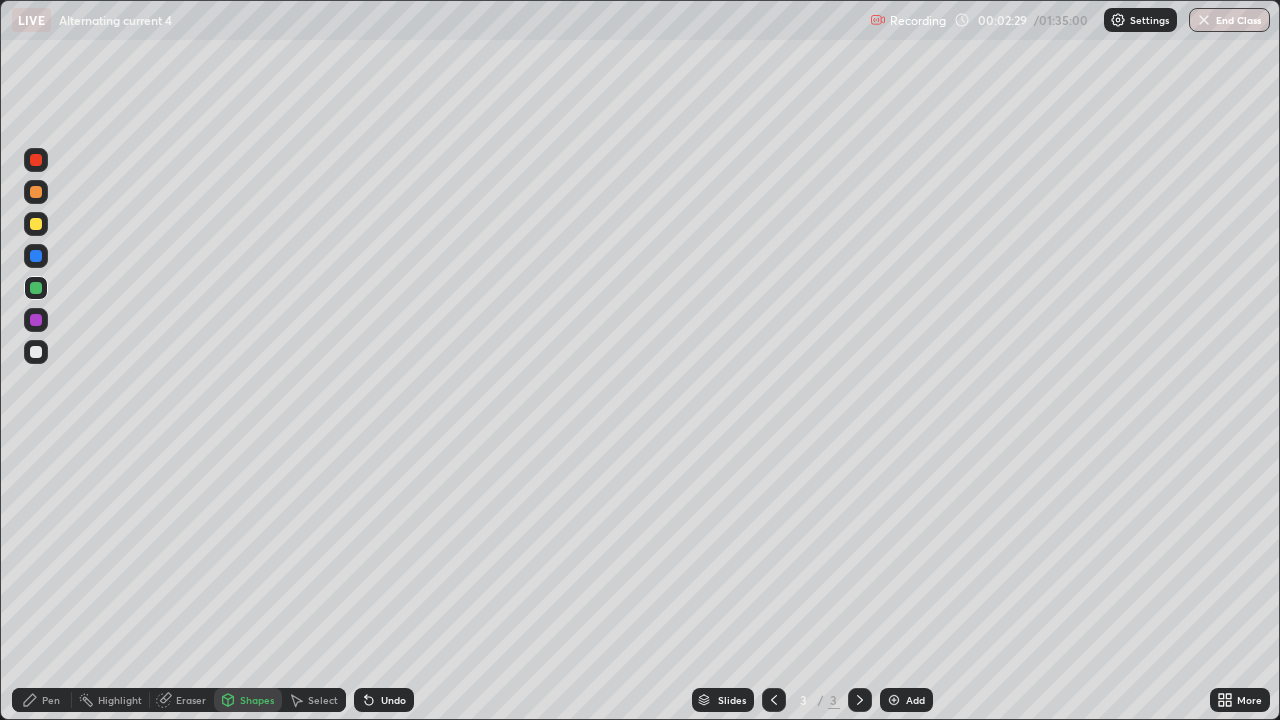 click on "Eraser" at bounding box center [191, 700] 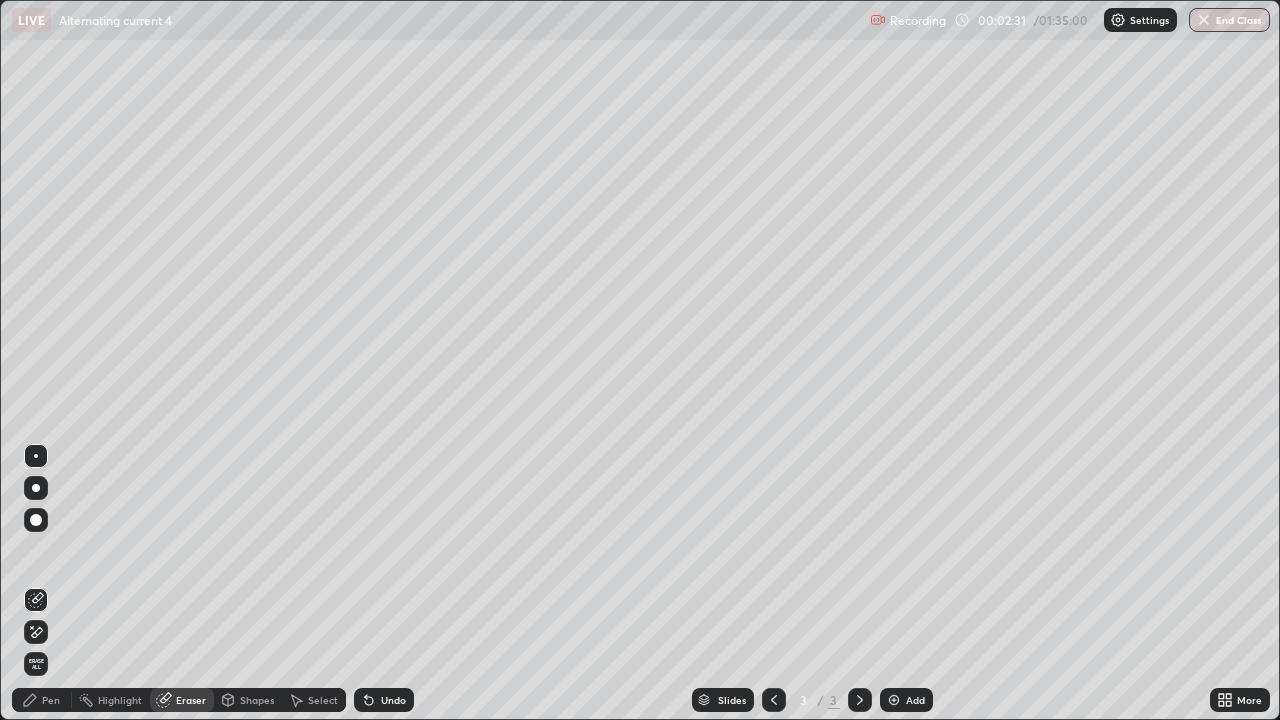 click on "Pen" at bounding box center [51, 700] 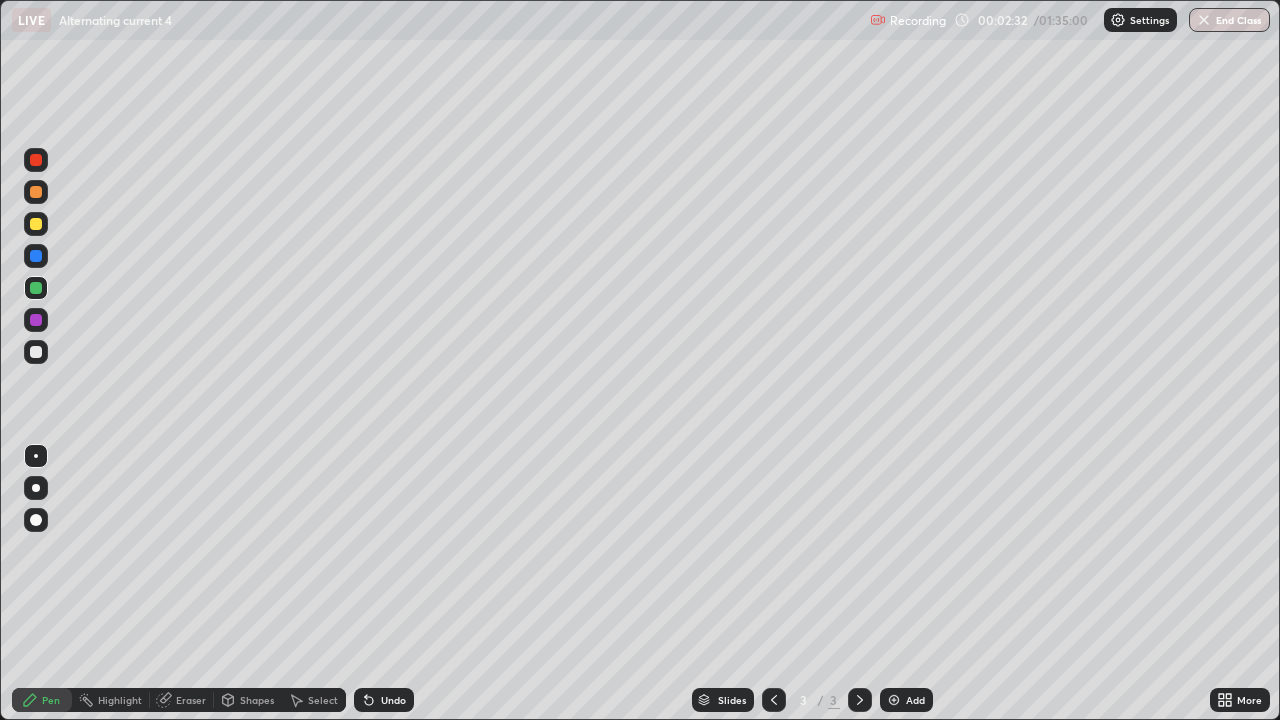 click at bounding box center (36, 192) 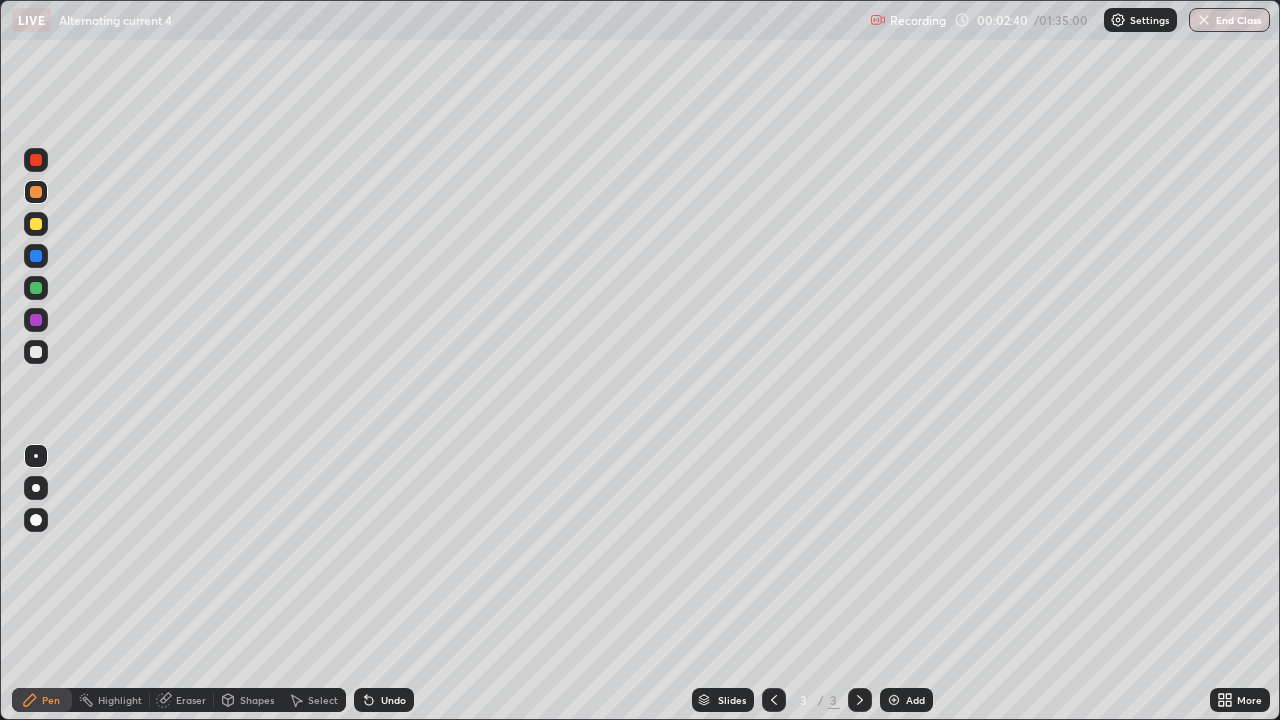 click at bounding box center [36, 224] 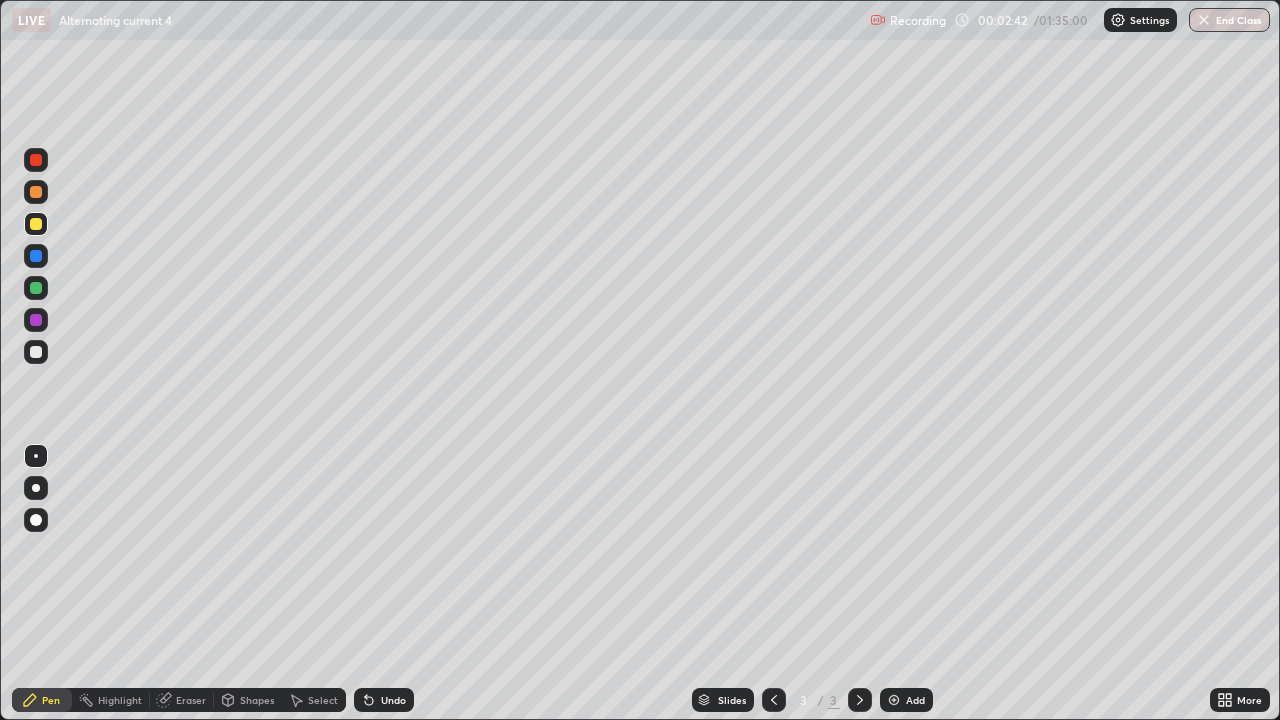 click on "Shapes" at bounding box center [257, 700] 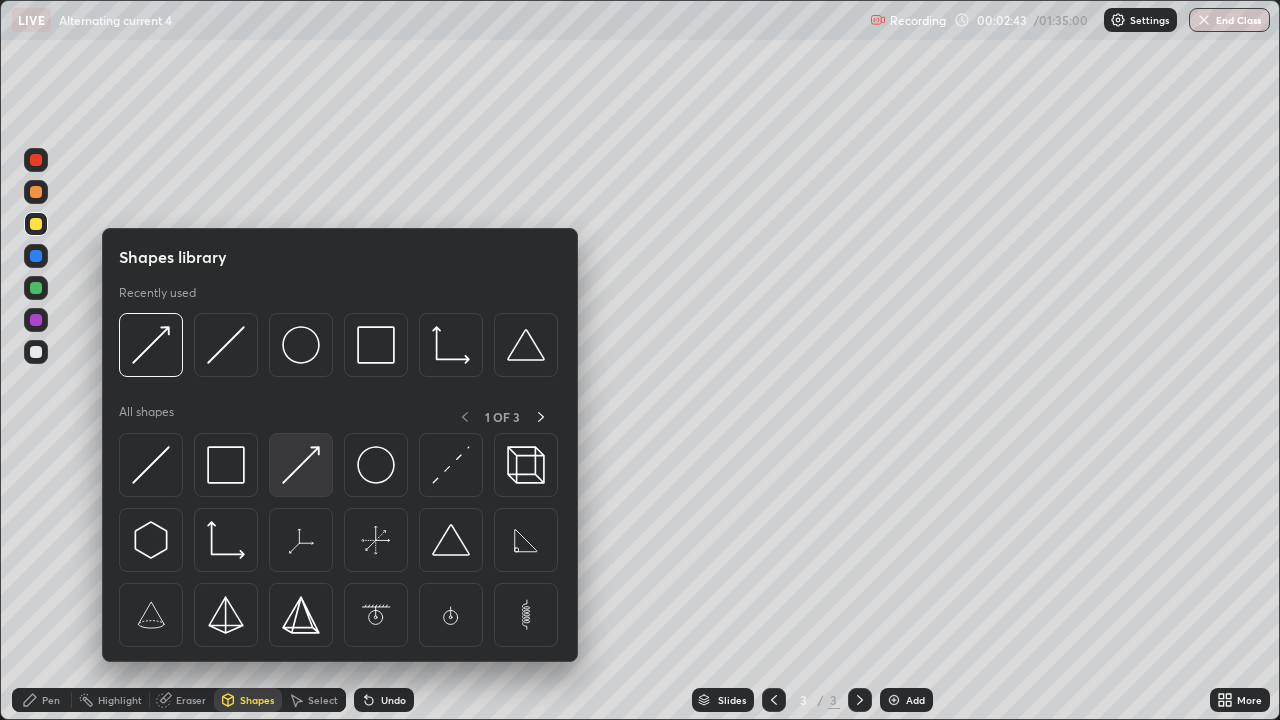 click at bounding box center (301, 465) 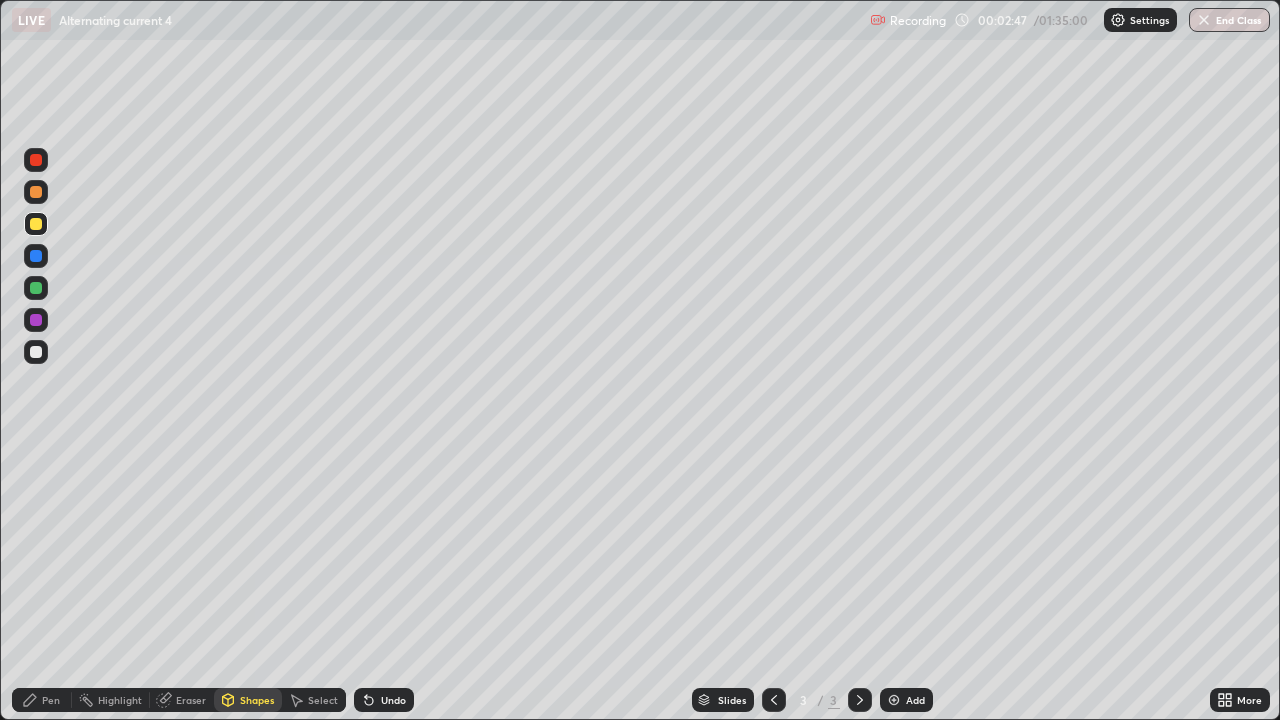 click on "Pen" at bounding box center (42, 700) 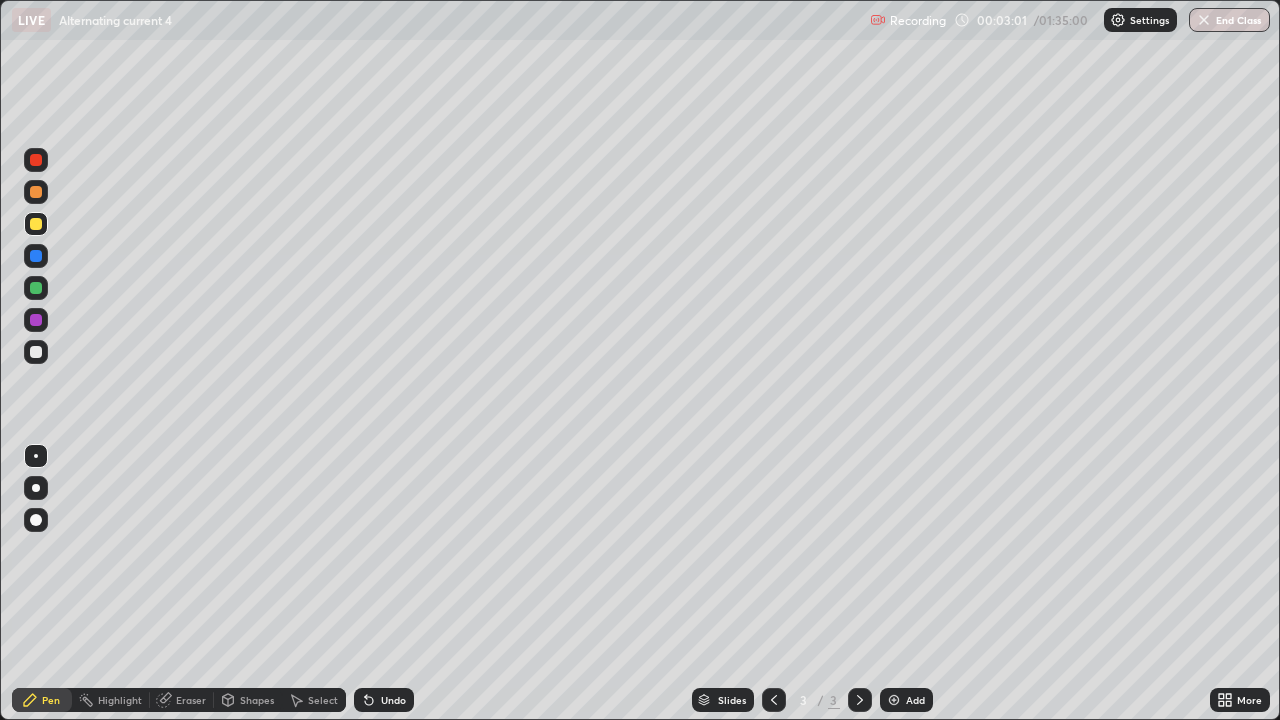 click at bounding box center (36, 320) 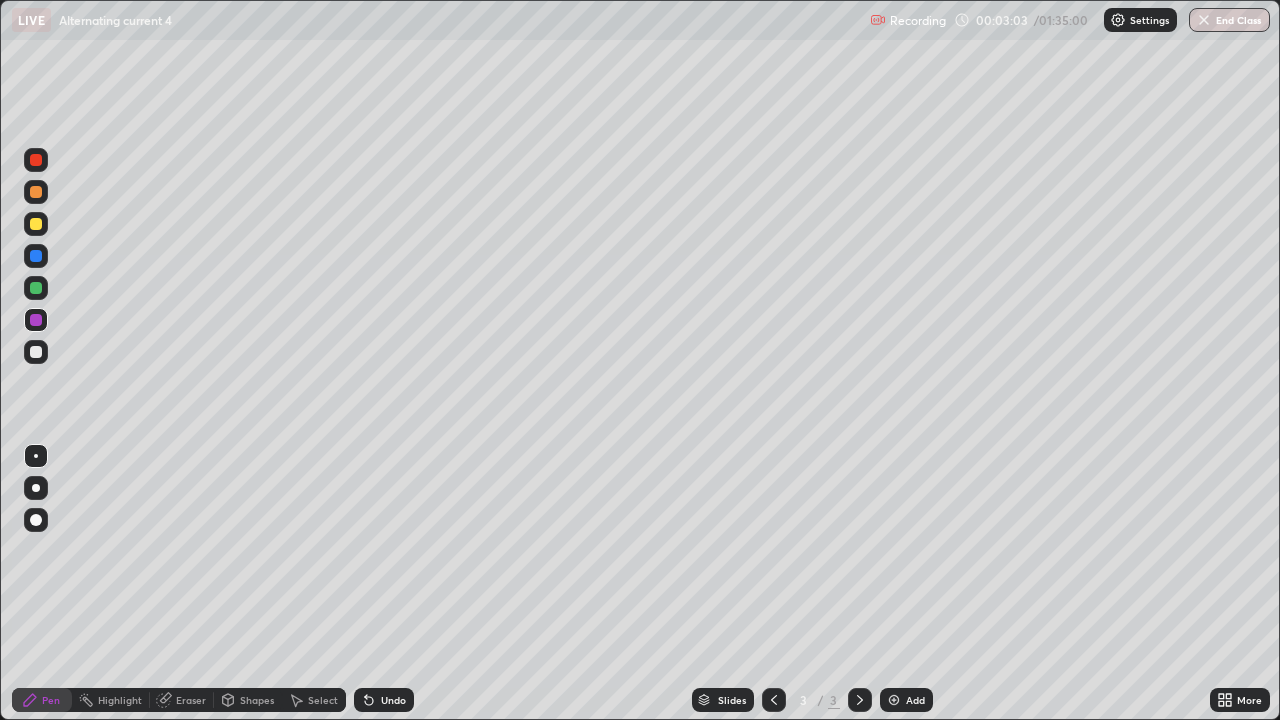 click on "Shapes" at bounding box center [257, 700] 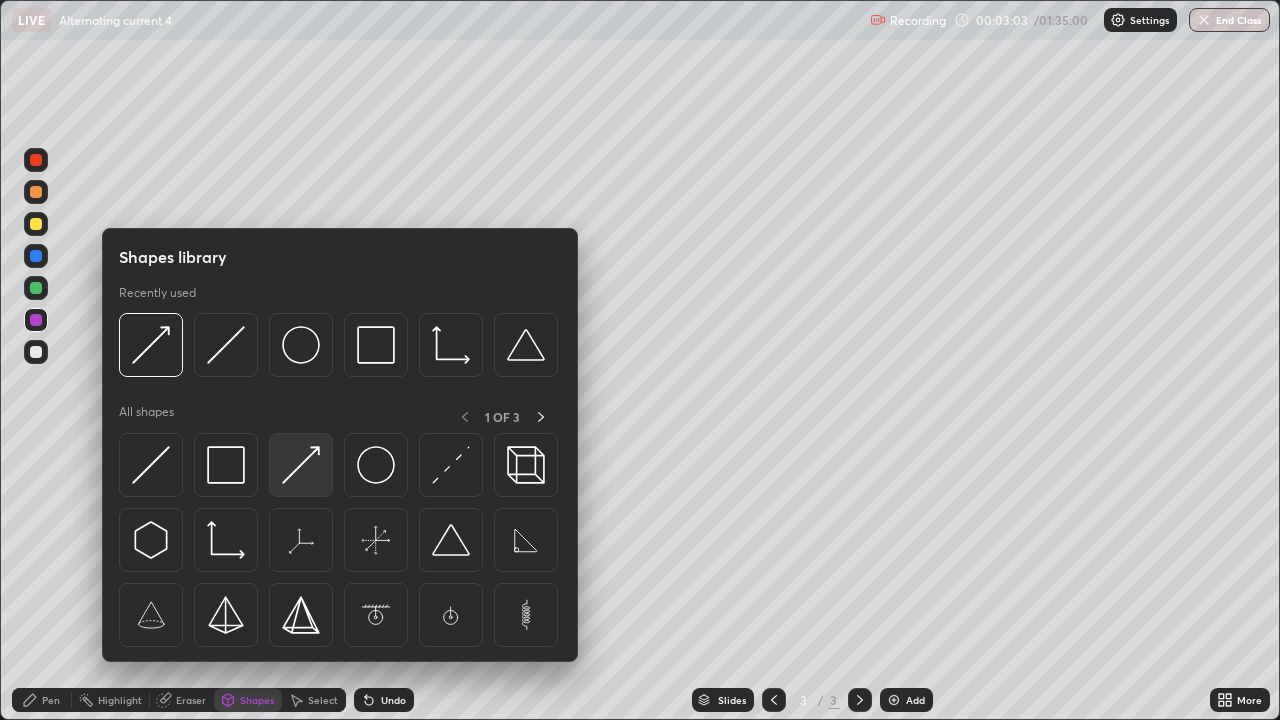 click at bounding box center (301, 465) 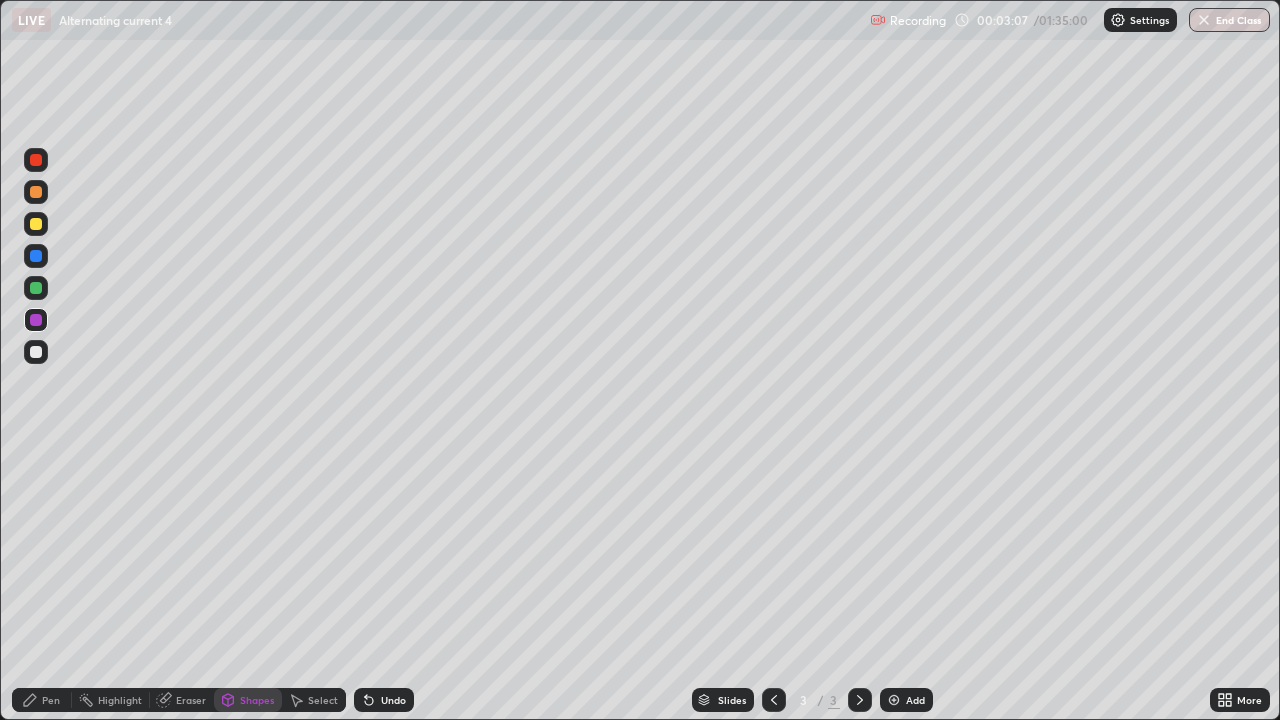 click on "Pen" at bounding box center [42, 700] 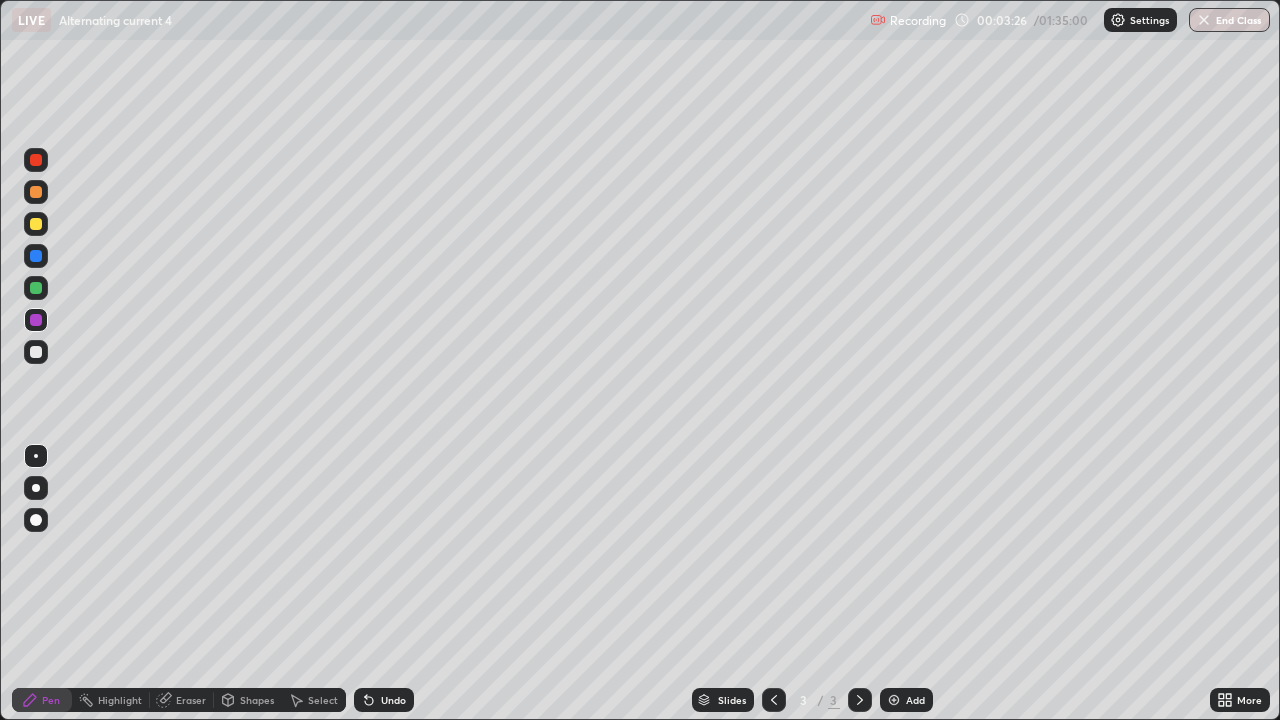 click at bounding box center [36, 288] 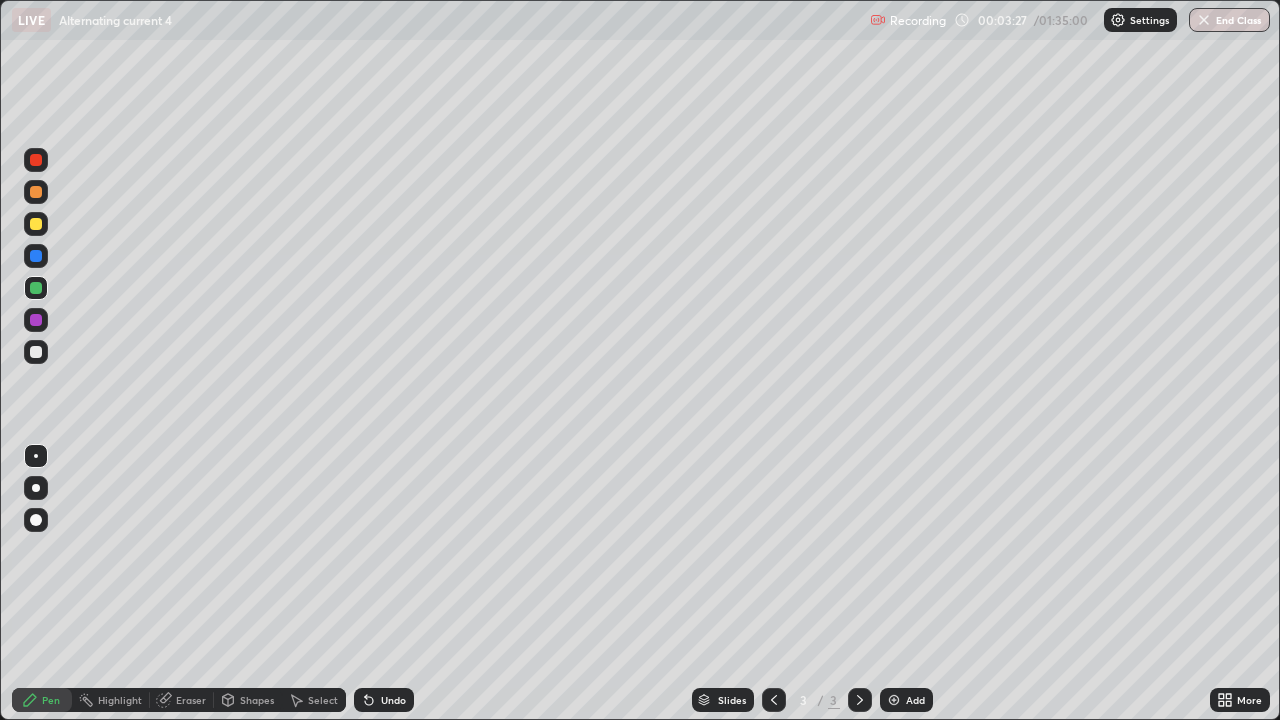 click on "Shapes" at bounding box center [257, 700] 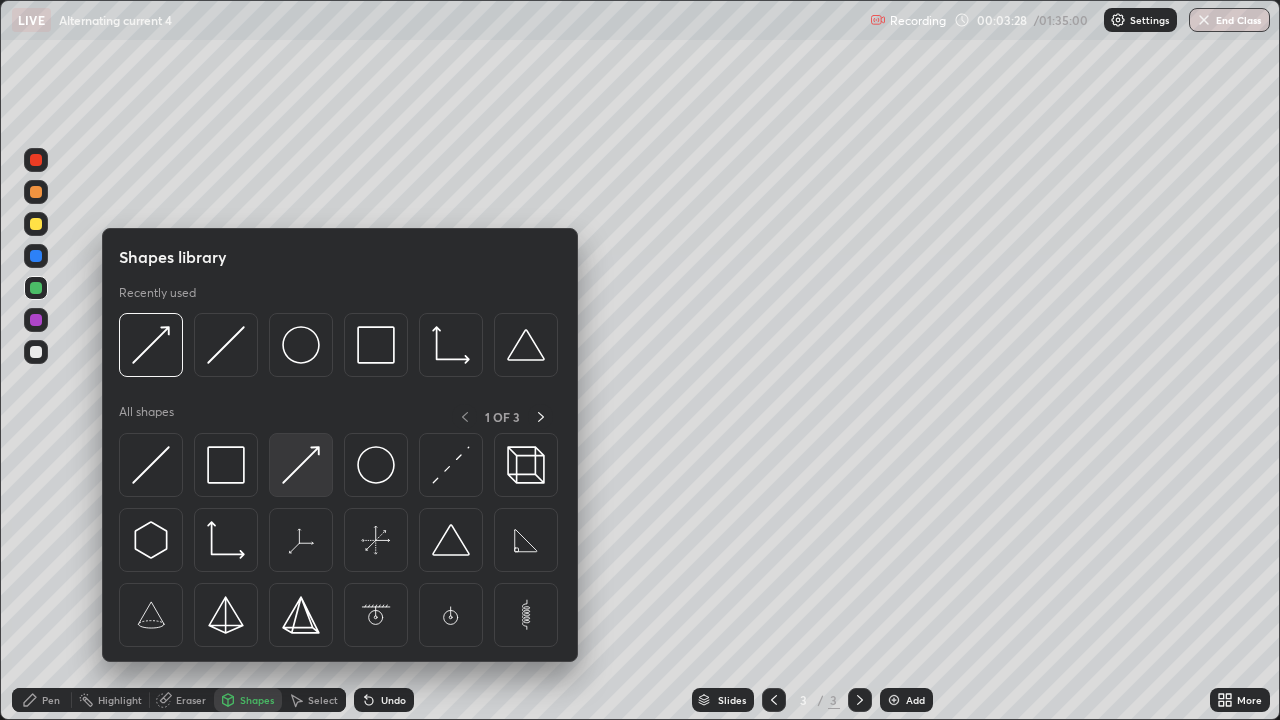 click at bounding box center [301, 465] 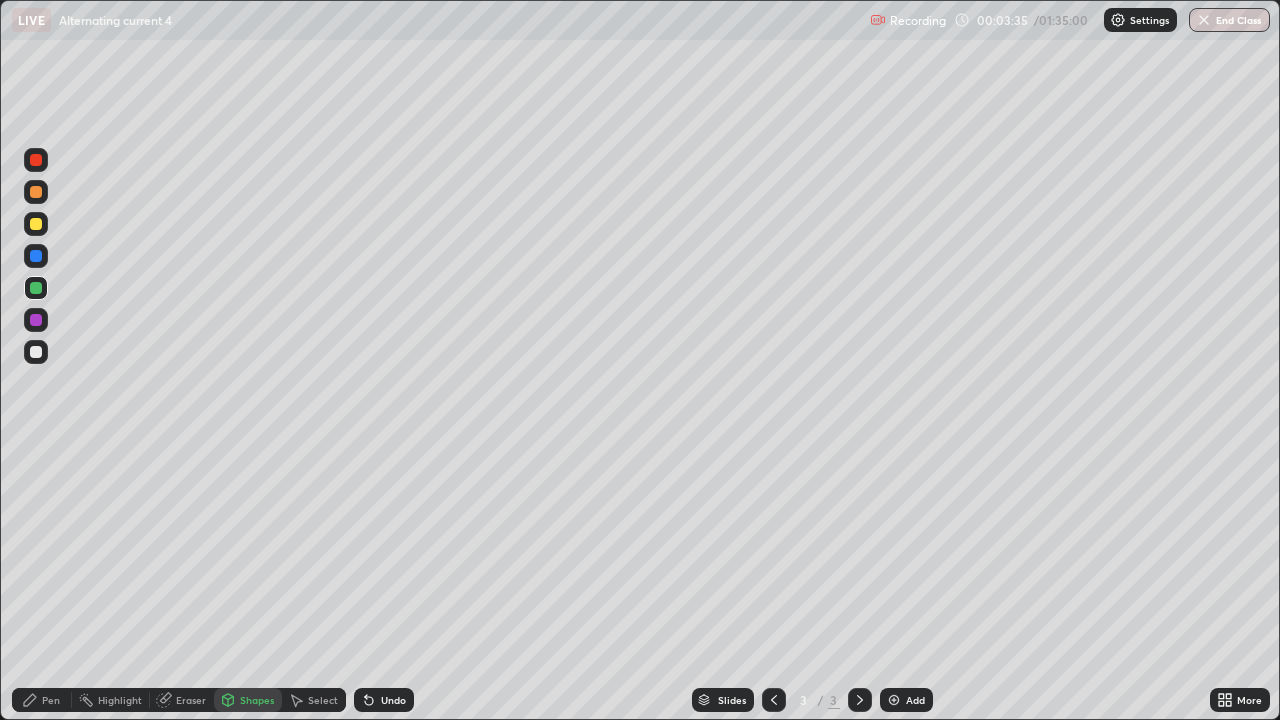click on "Pen" at bounding box center [51, 700] 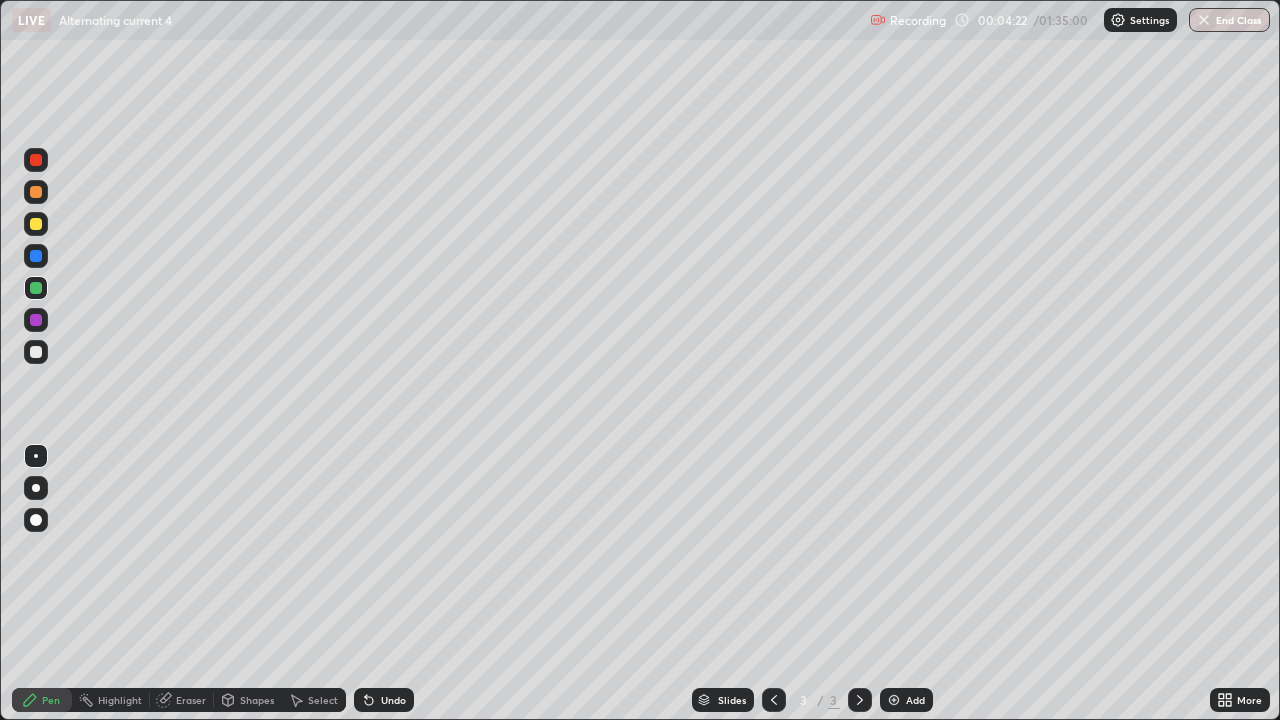 click at bounding box center [36, 192] 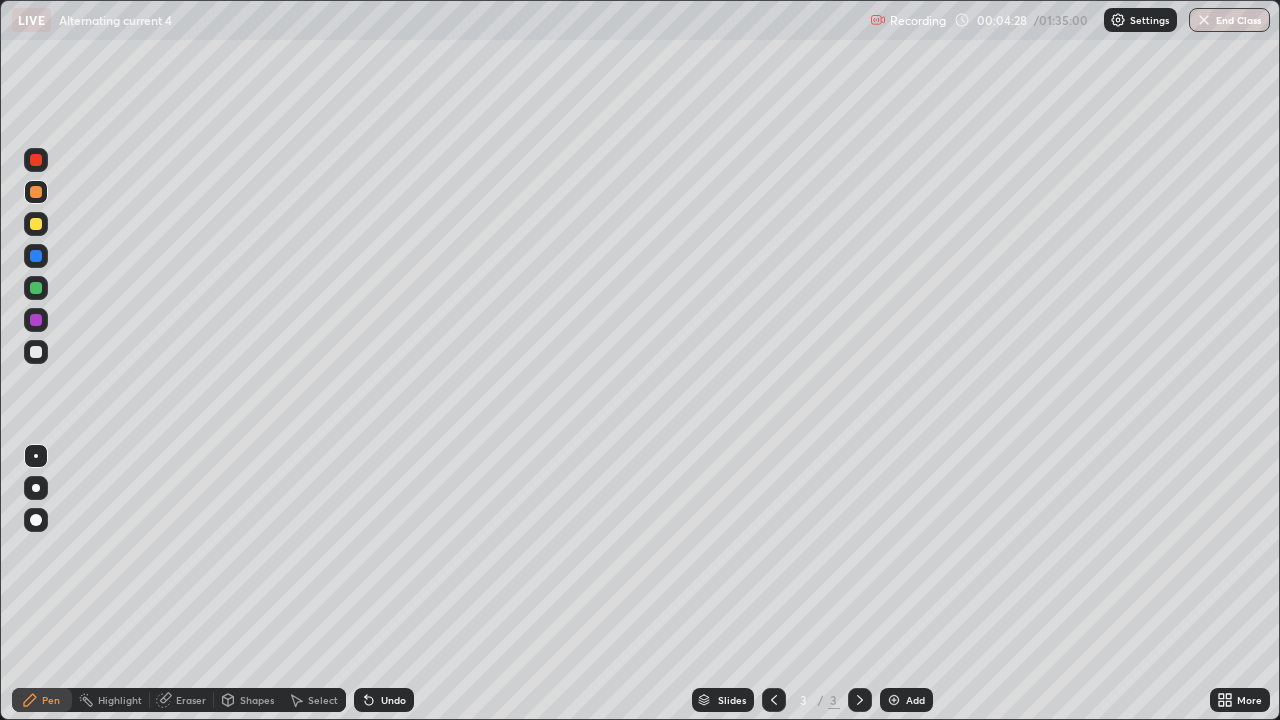 click at bounding box center [36, 256] 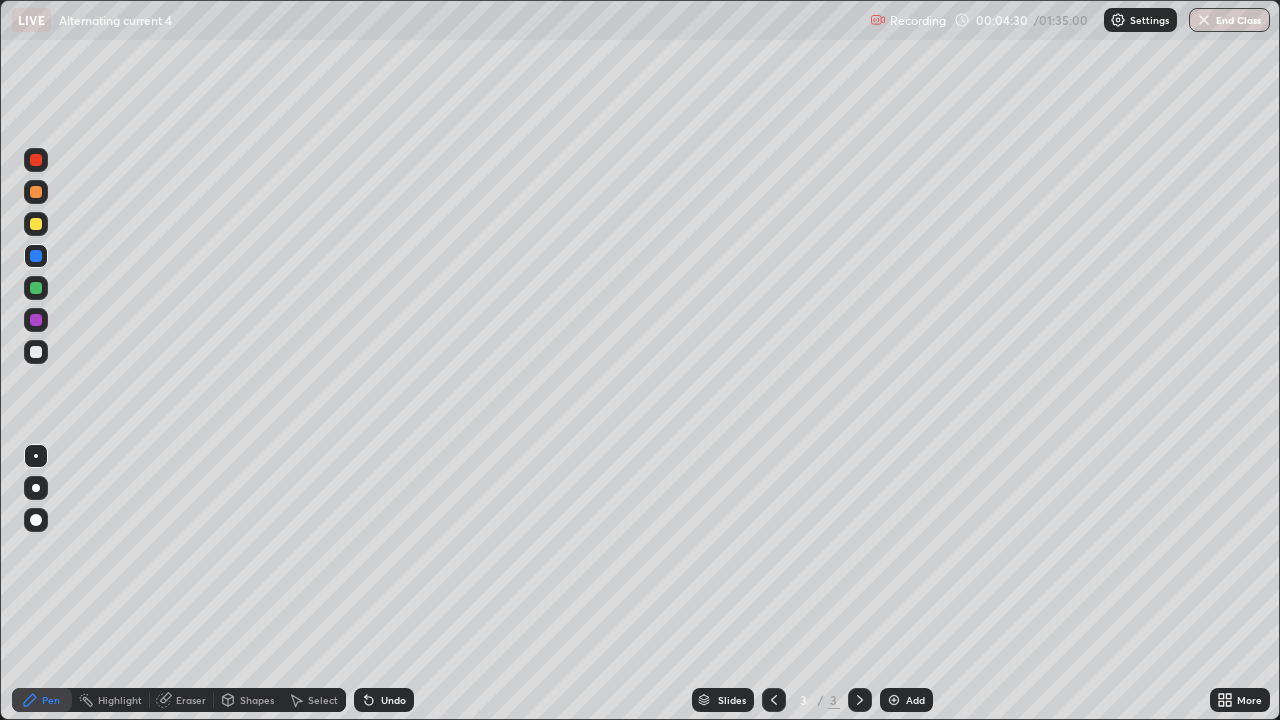 click on "Shapes" at bounding box center (257, 700) 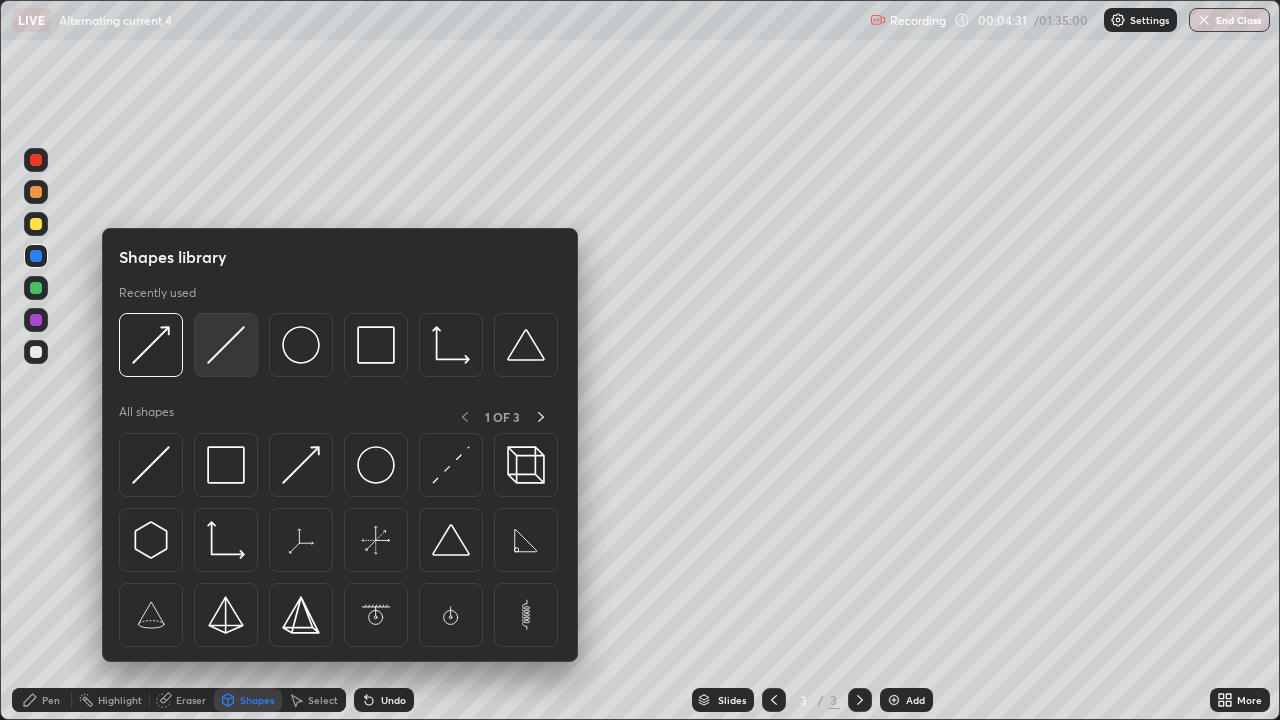 click at bounding box center [226, 345] 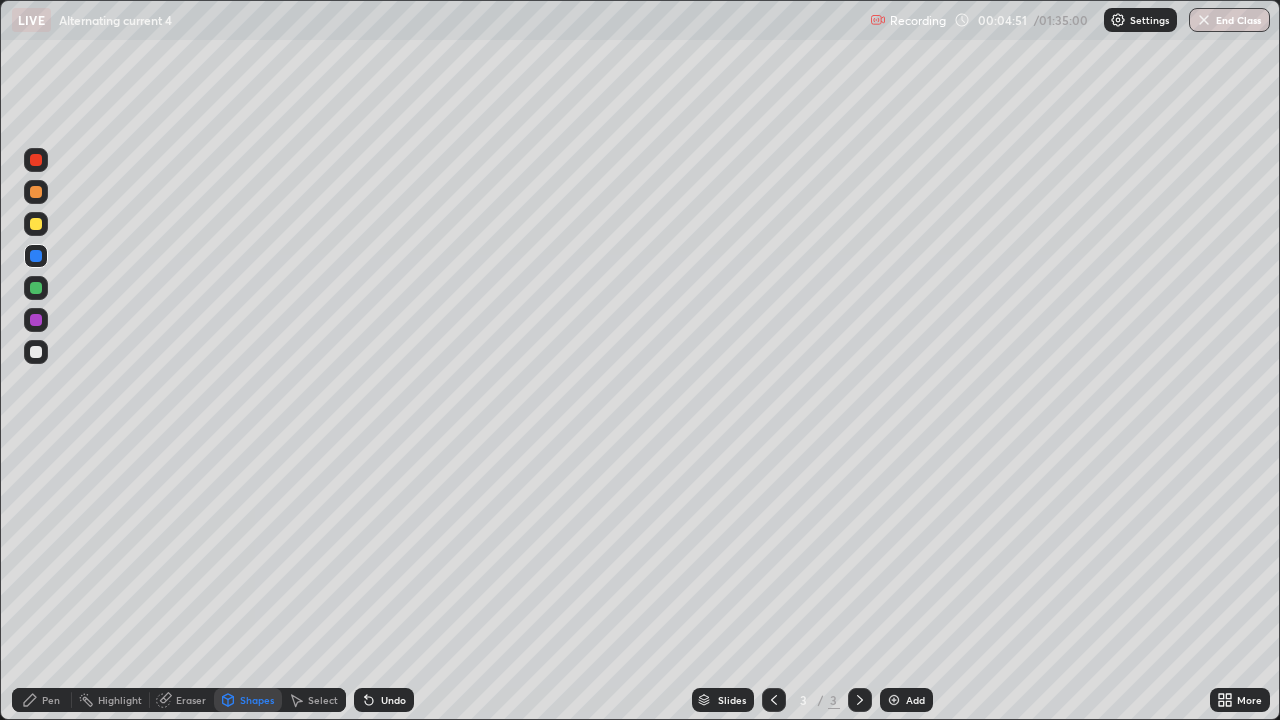 click at bounding box center [36, 352] 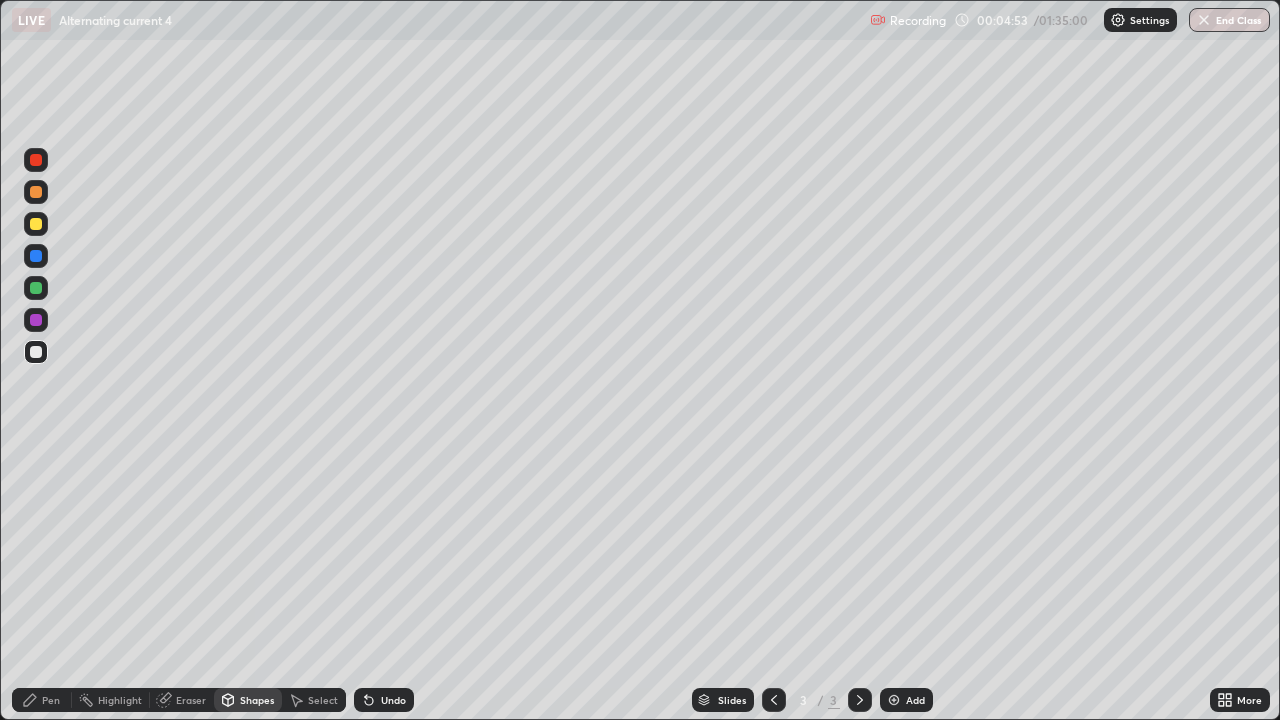 click on "Shapes" at bounding box center [257, 700] 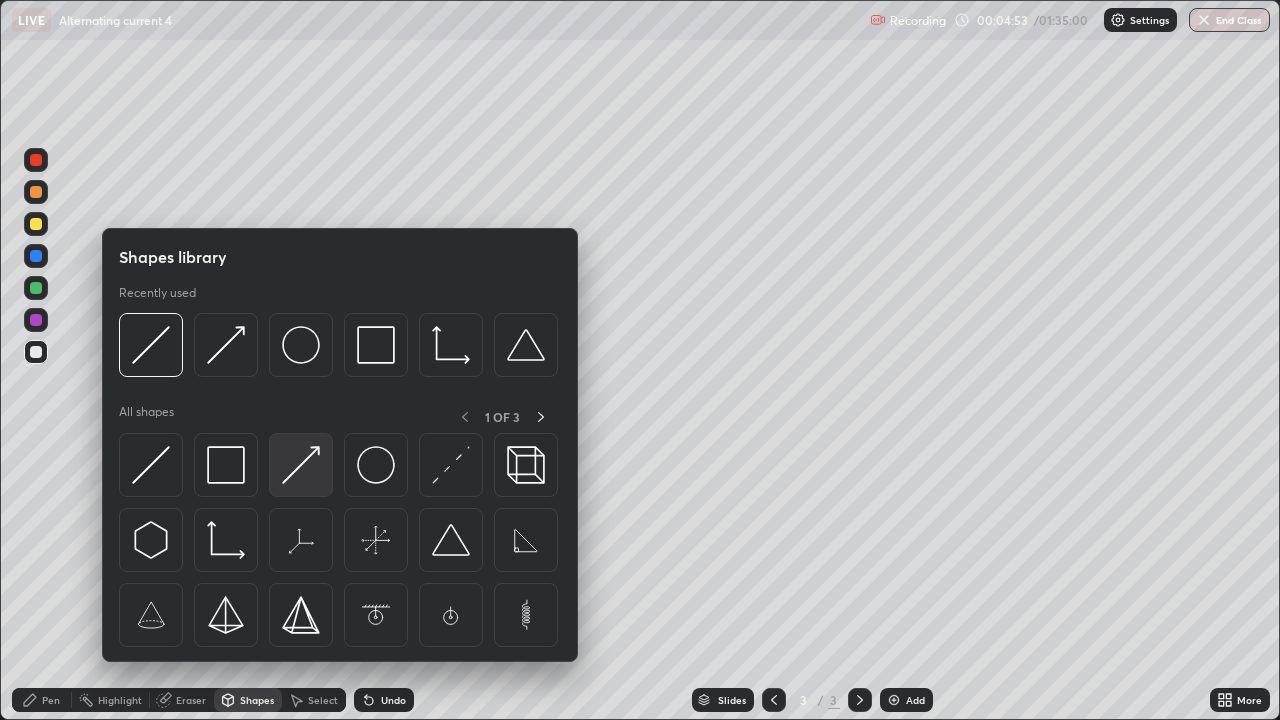 click at bounding box center [301, 465] 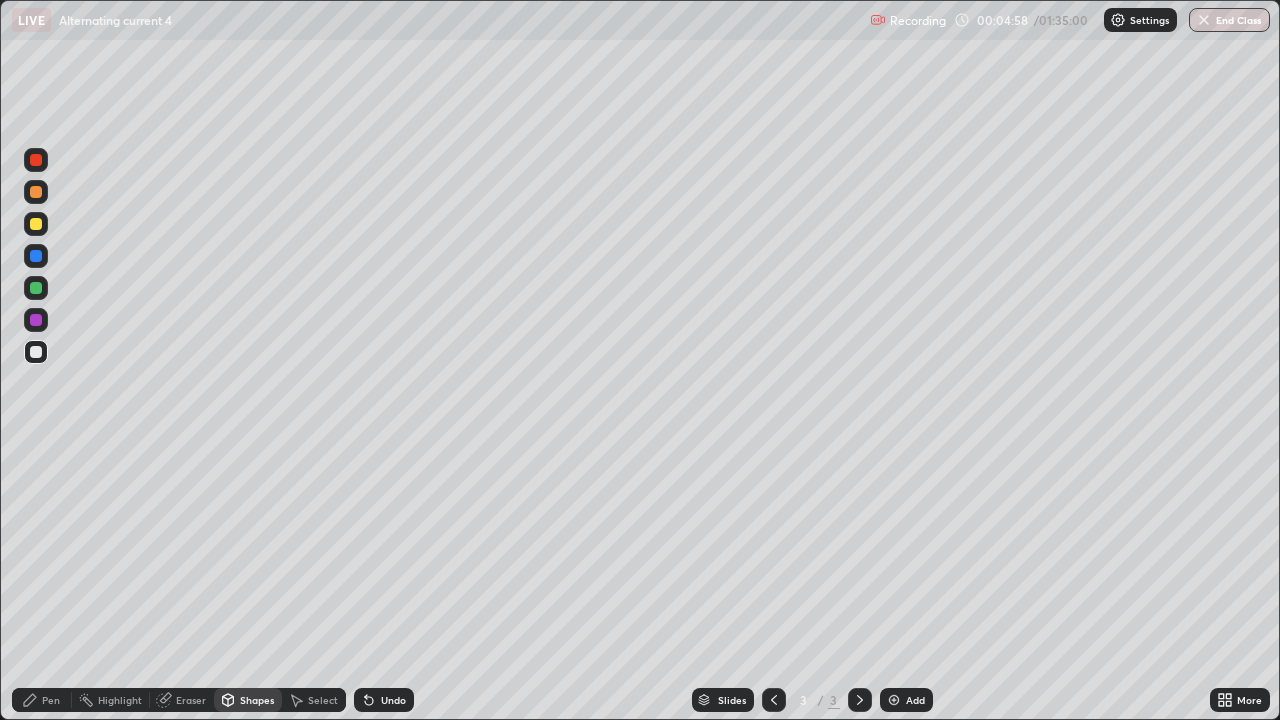 click on "Pen" at bounding box center (42, 700) 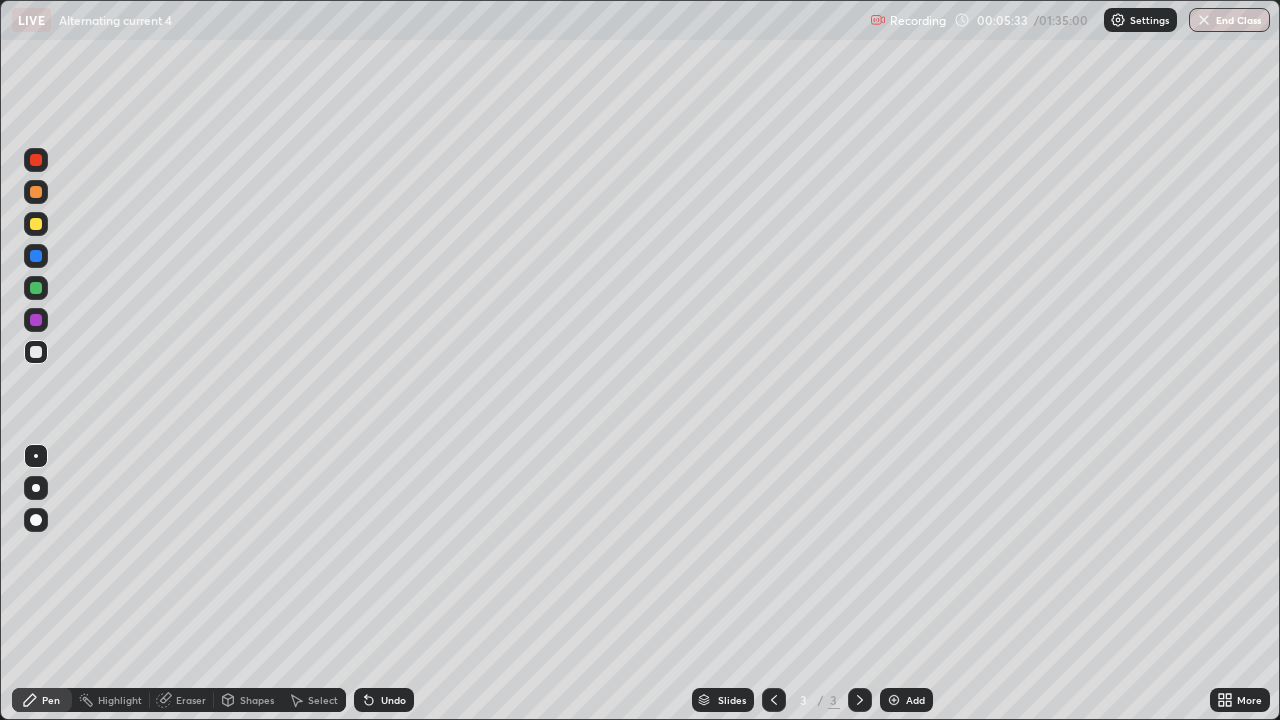 click on "Shapes" at bounding box center [257, 700] 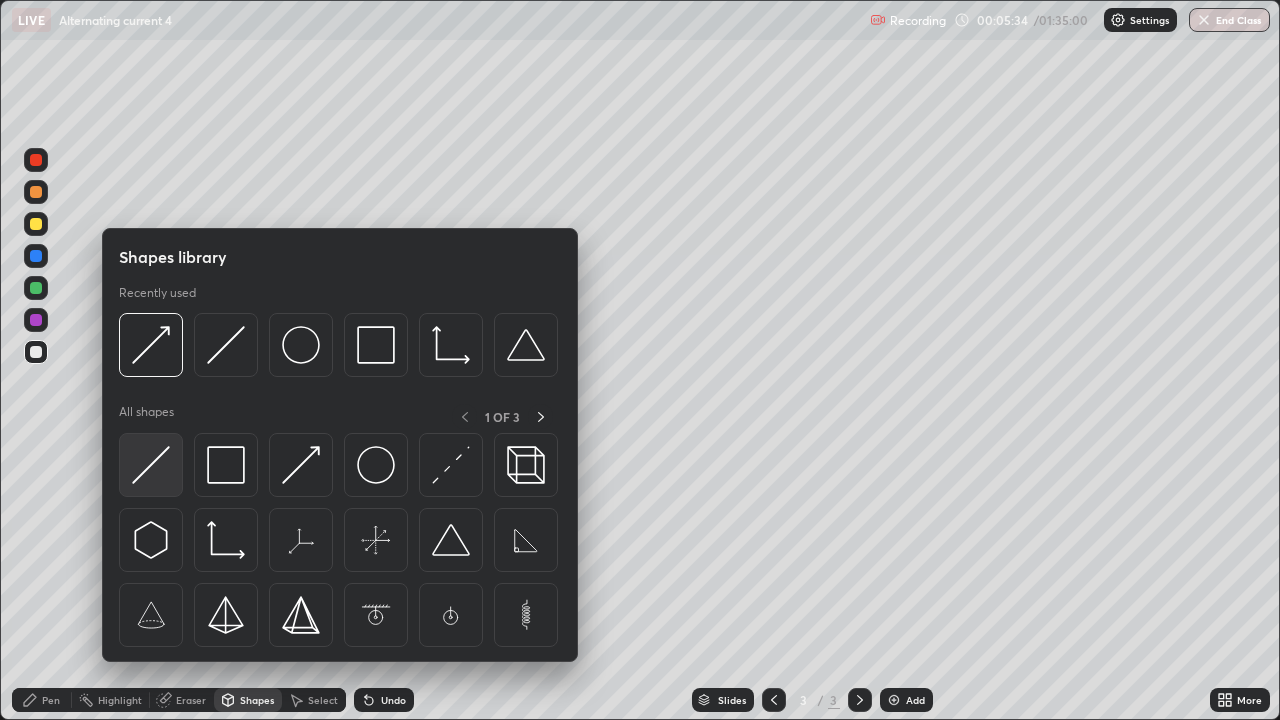 click at bounding box center [151, 465] 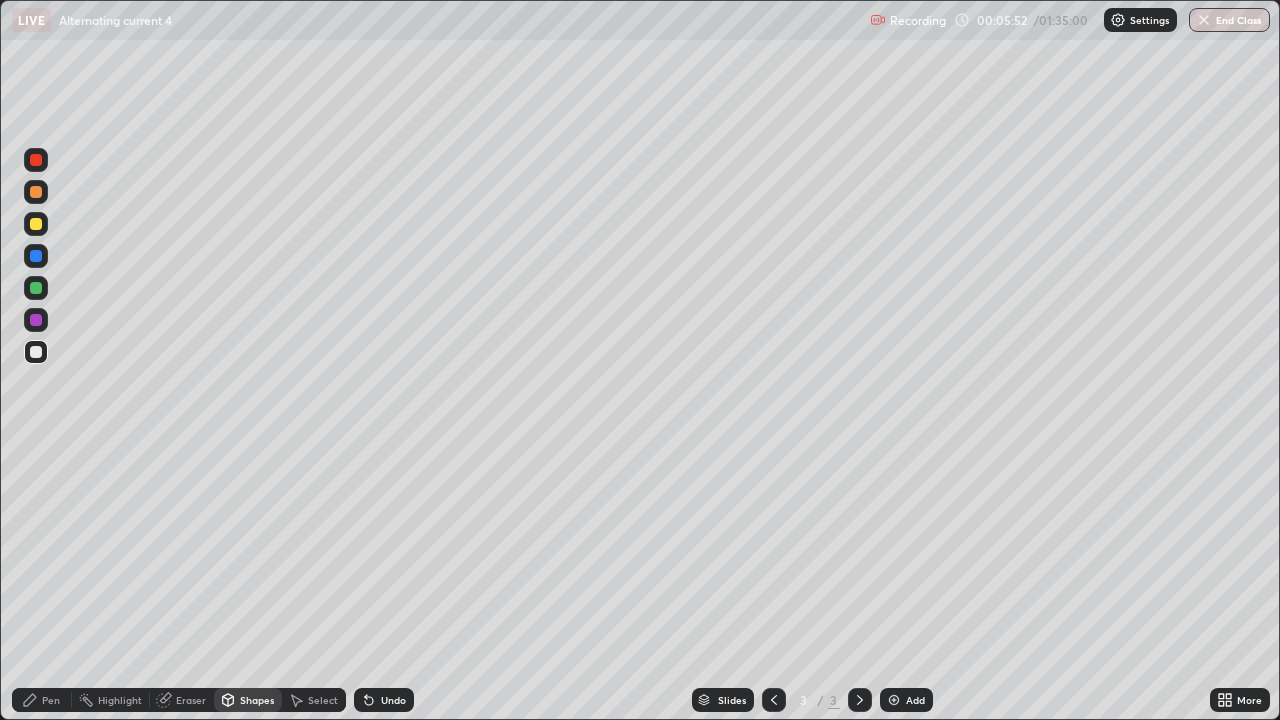 click on "Pen" at bounding box center (51, 700) 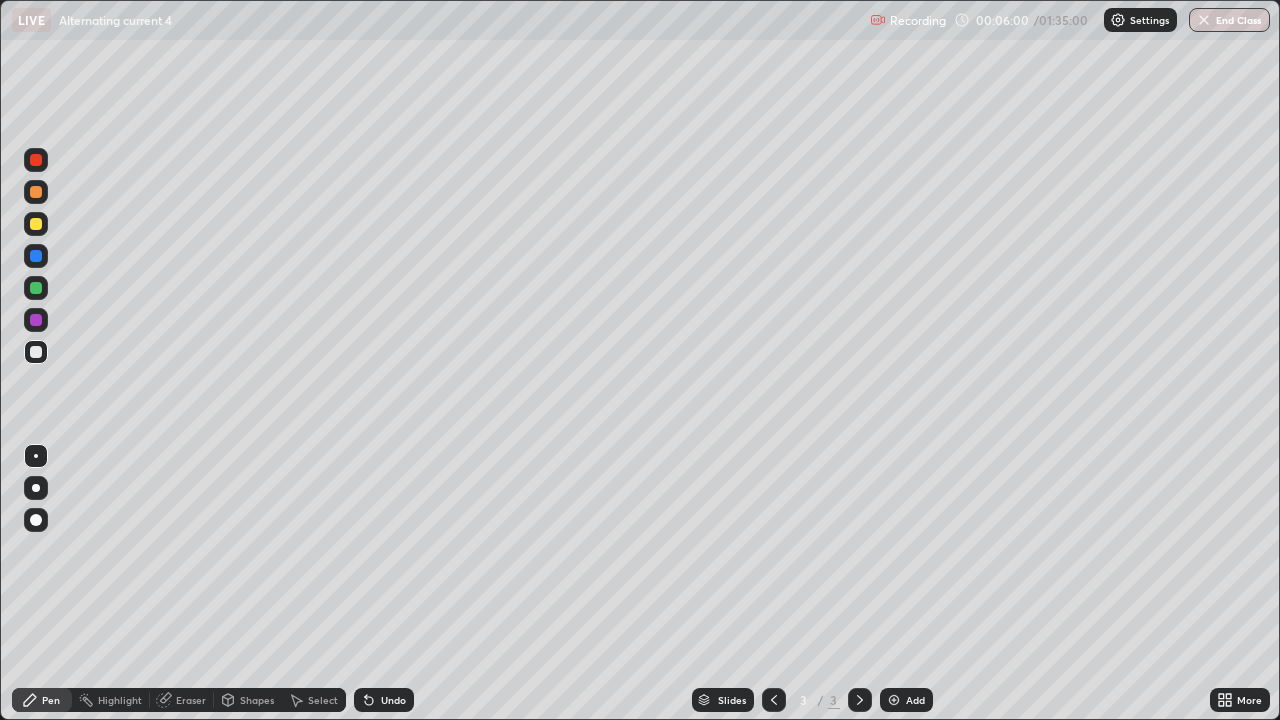 click at bounding box center (36, 320) 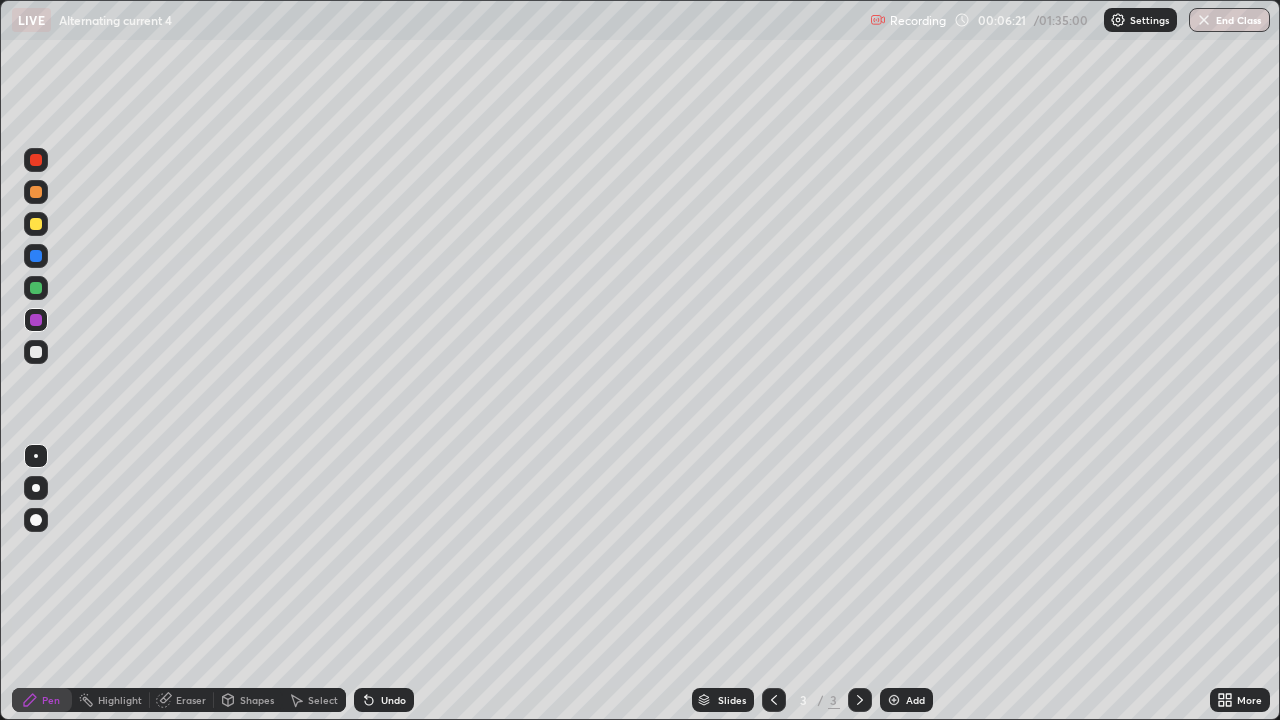 click at bounding box center (36, 288) 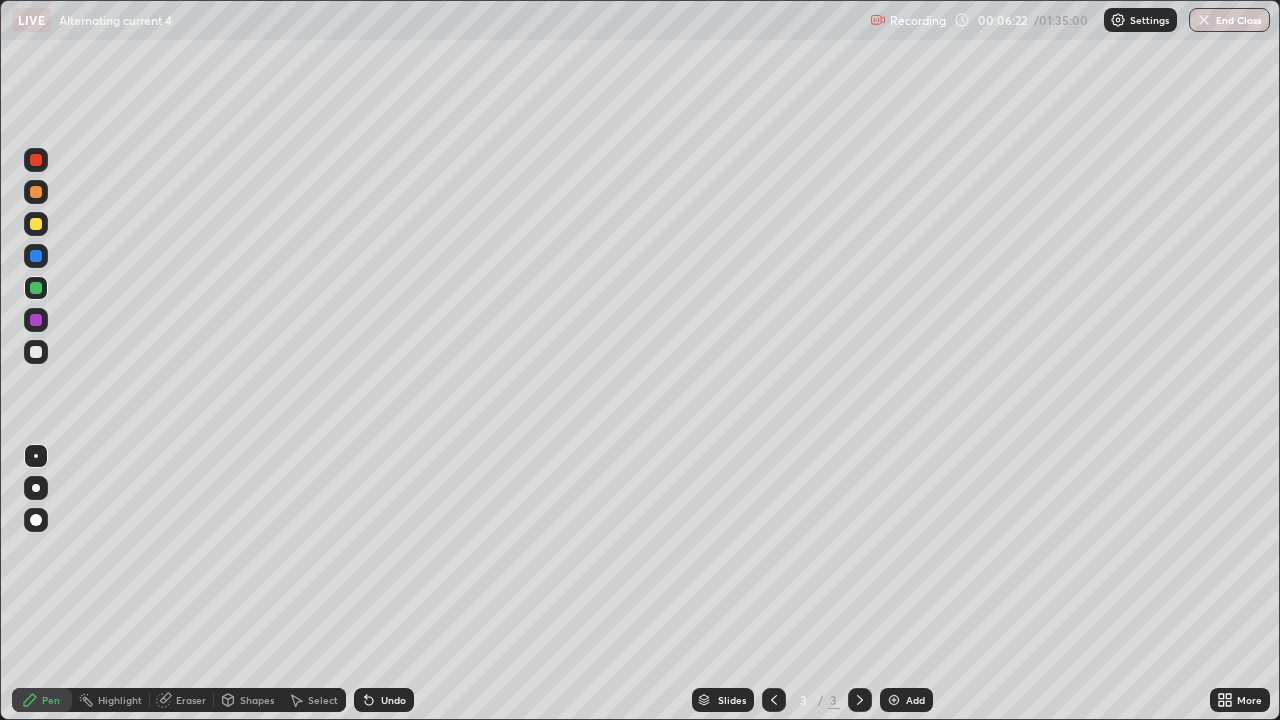 click on "Shapes" at bounding box center (257, 700) 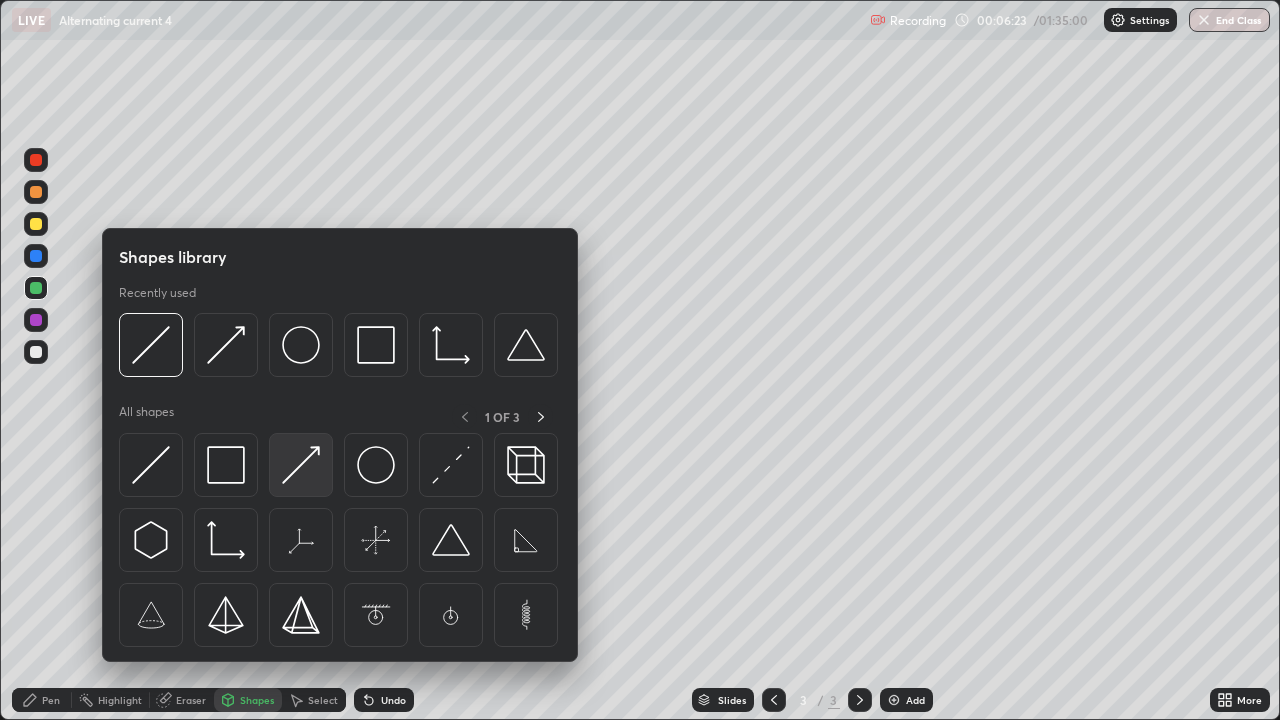click at bounding box center [301, 465] 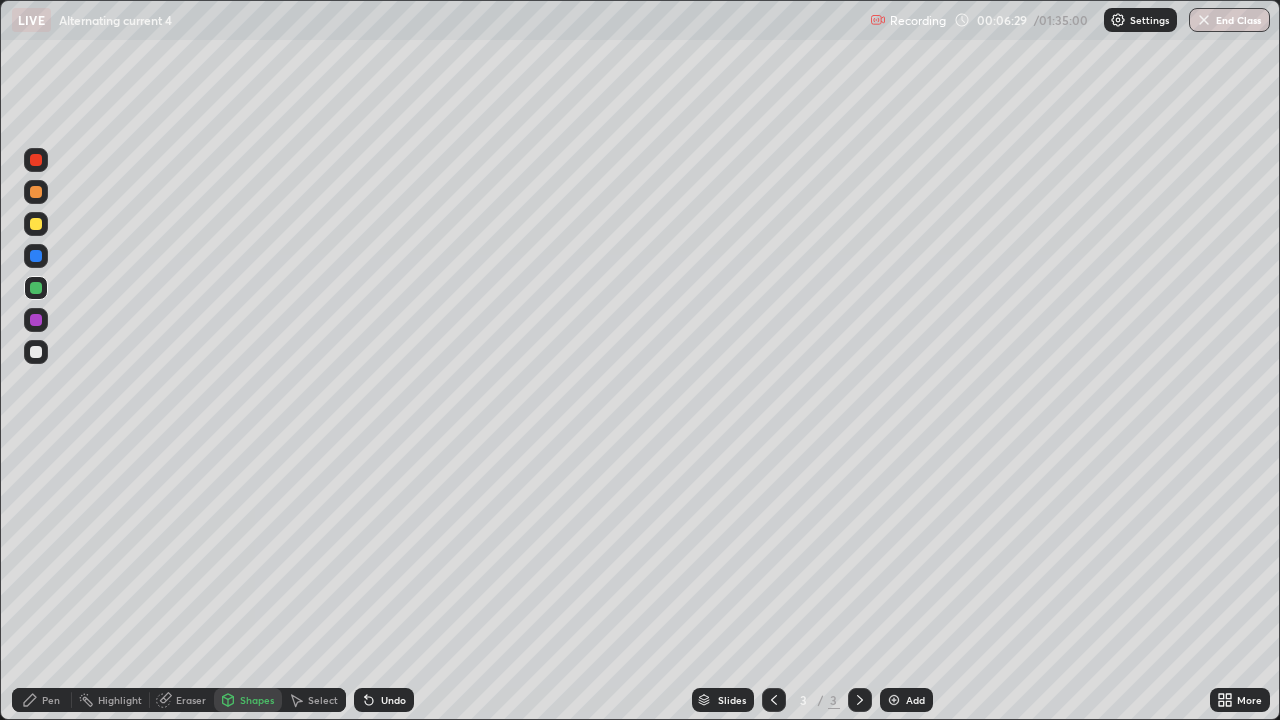 click on "Pen" at bounding box center (51, 700) 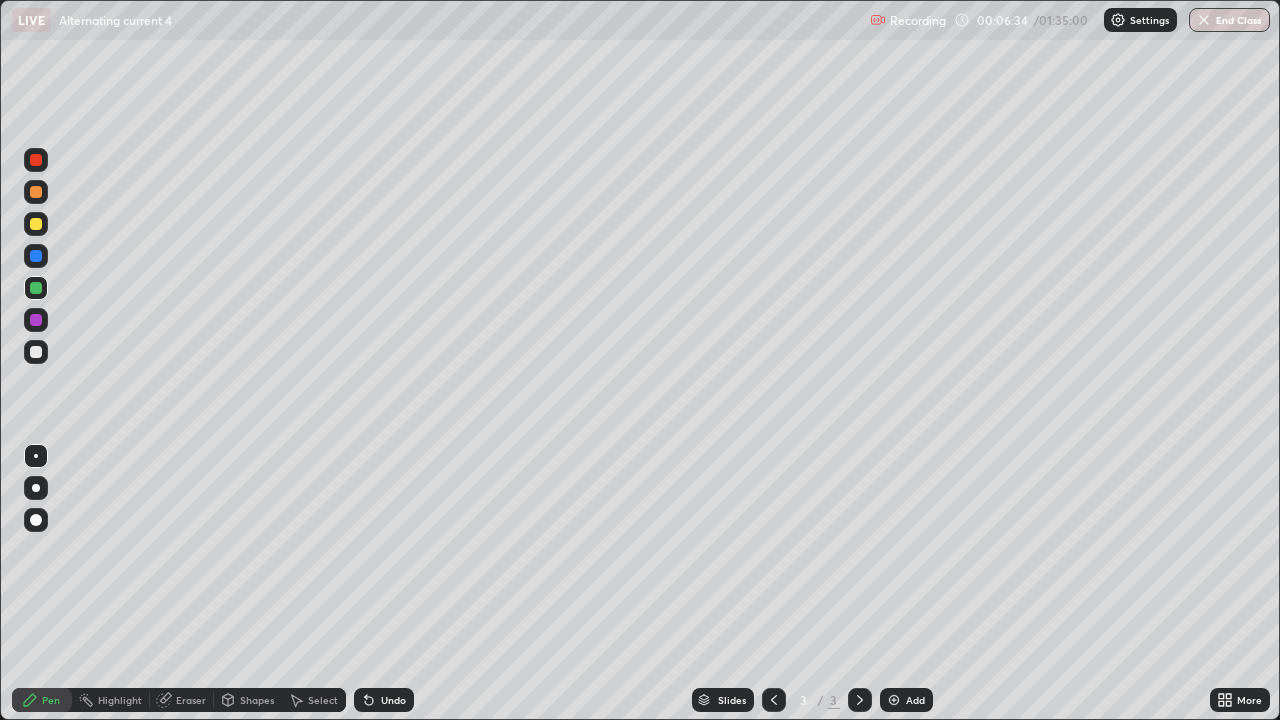 click at bounding box center (36, 224) 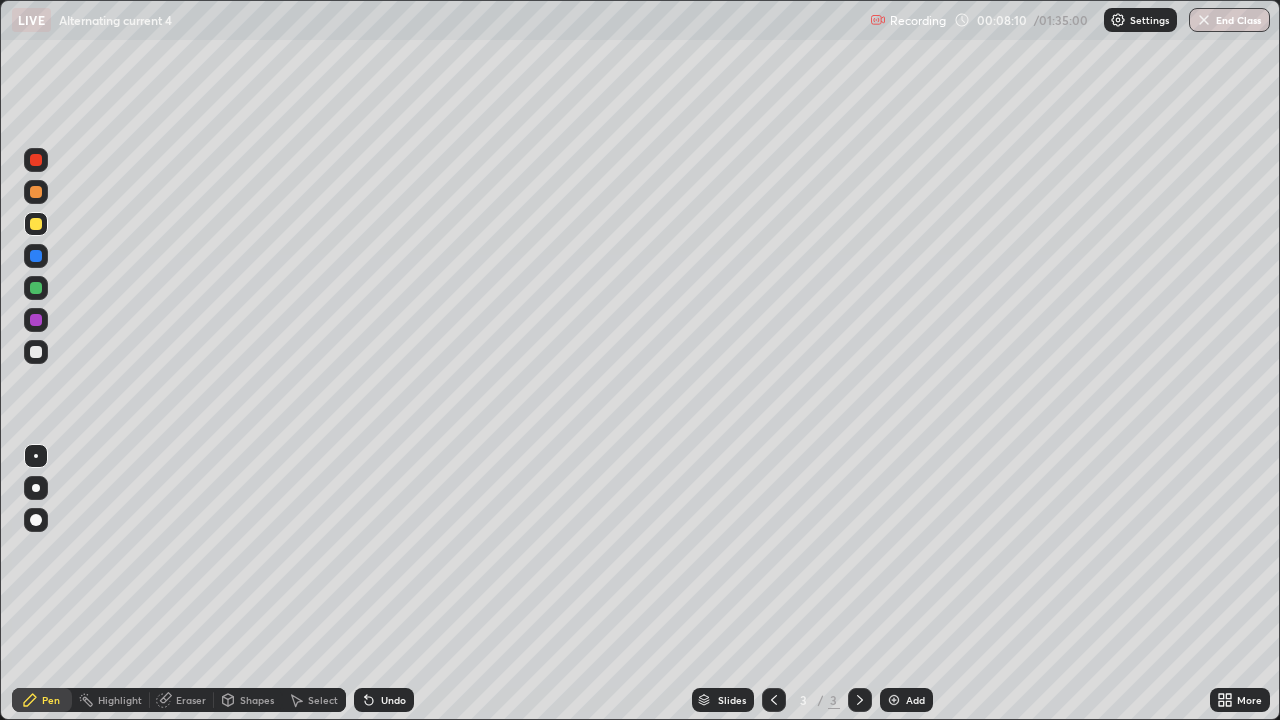 click on "Eraser" at bounding box center (191, 700) 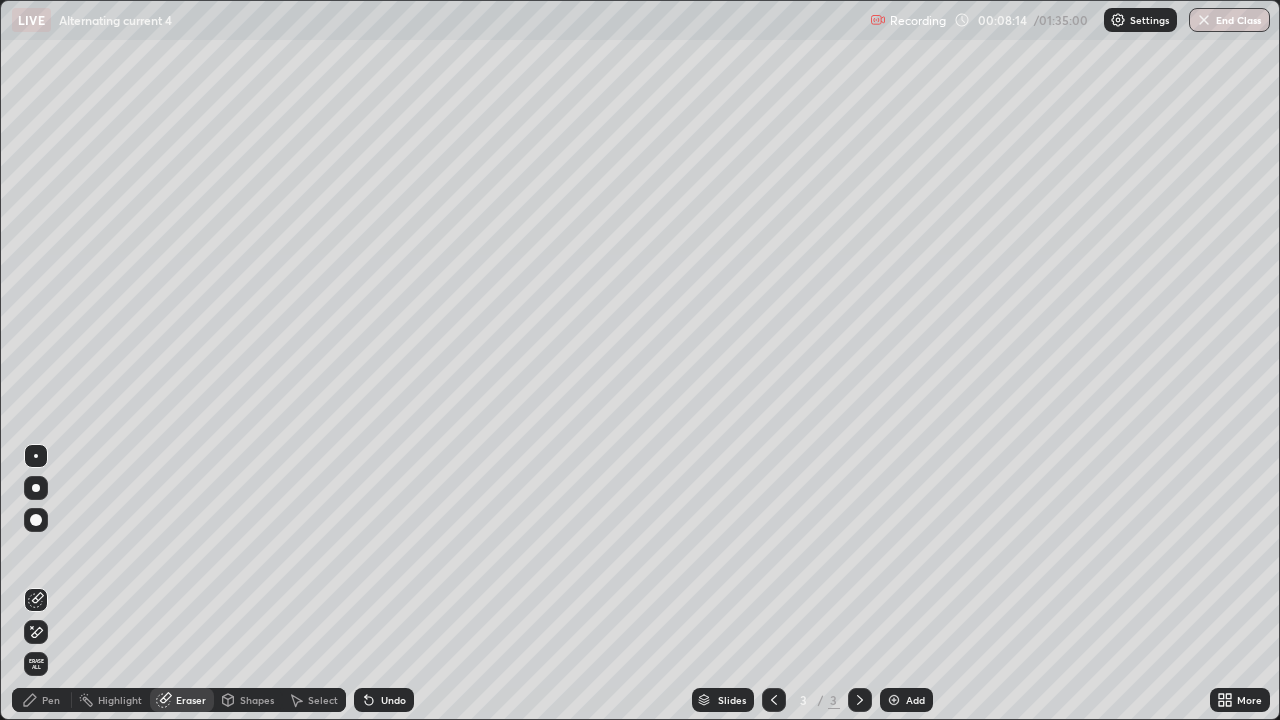click on "Pen" at bounding box center (51, 700) 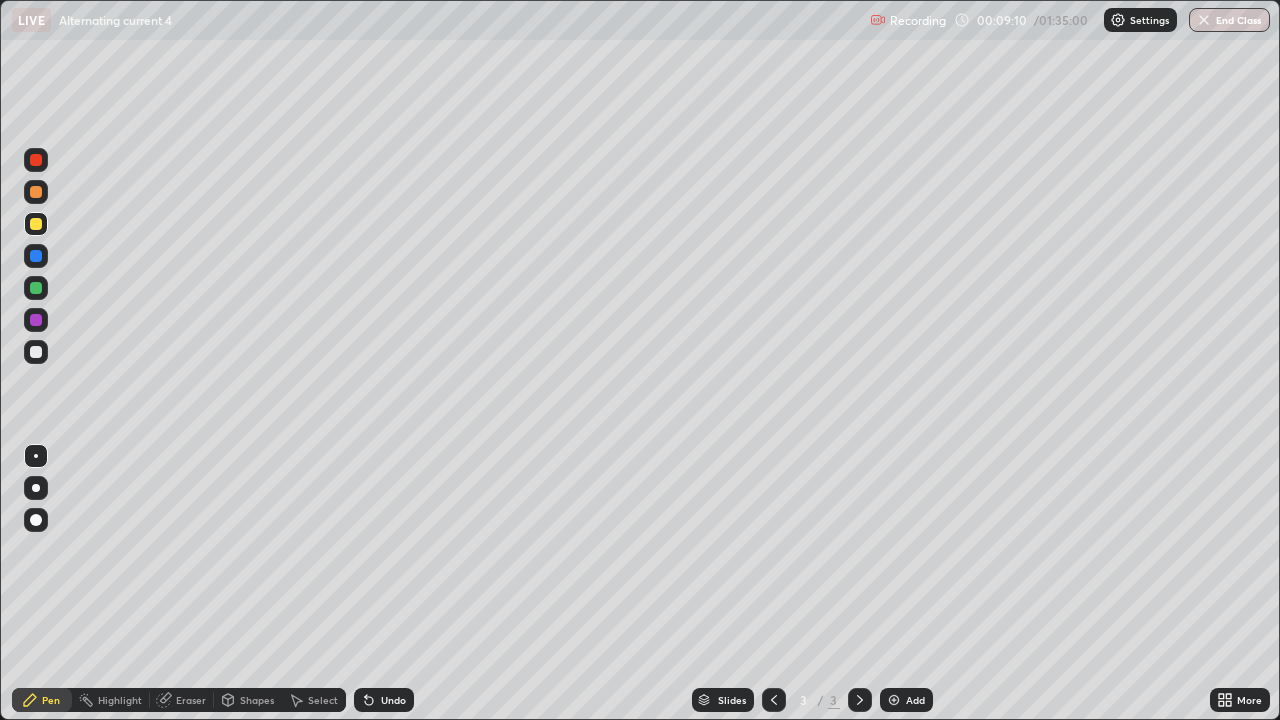 click on "Eraser" at bounding box center (191, 700) 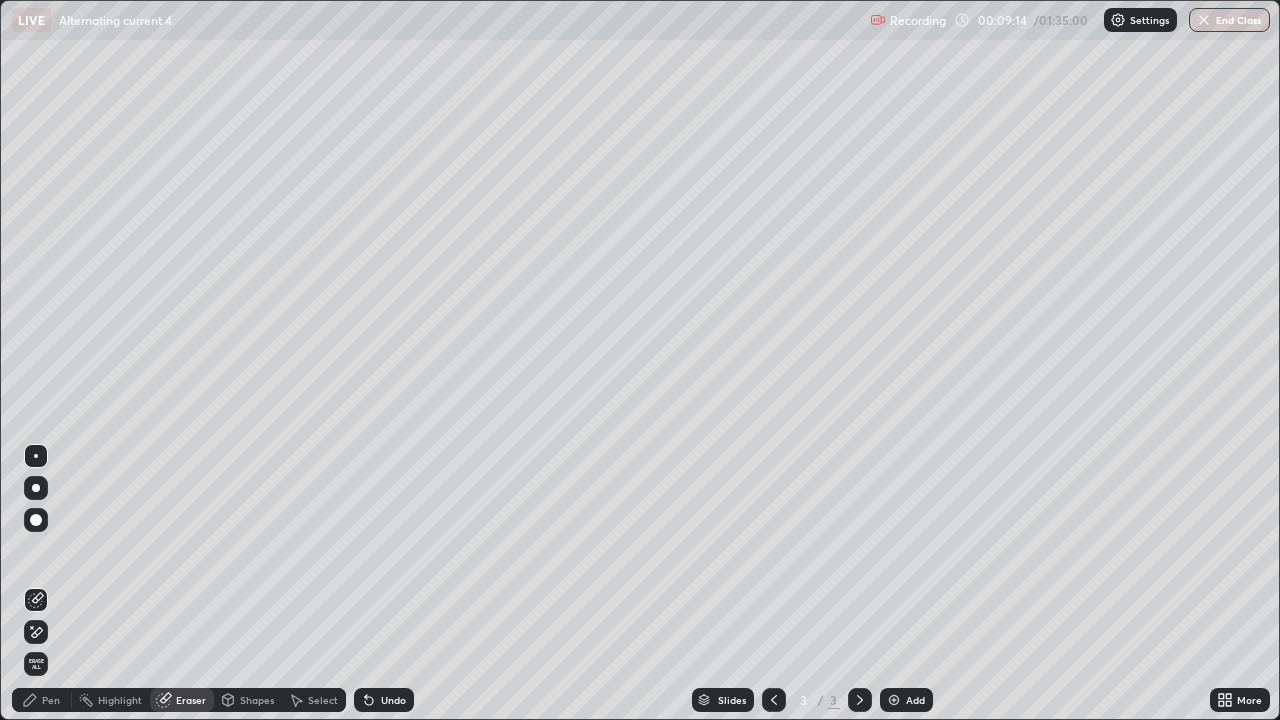 click on "Pen" at bounding box center (51, 700) 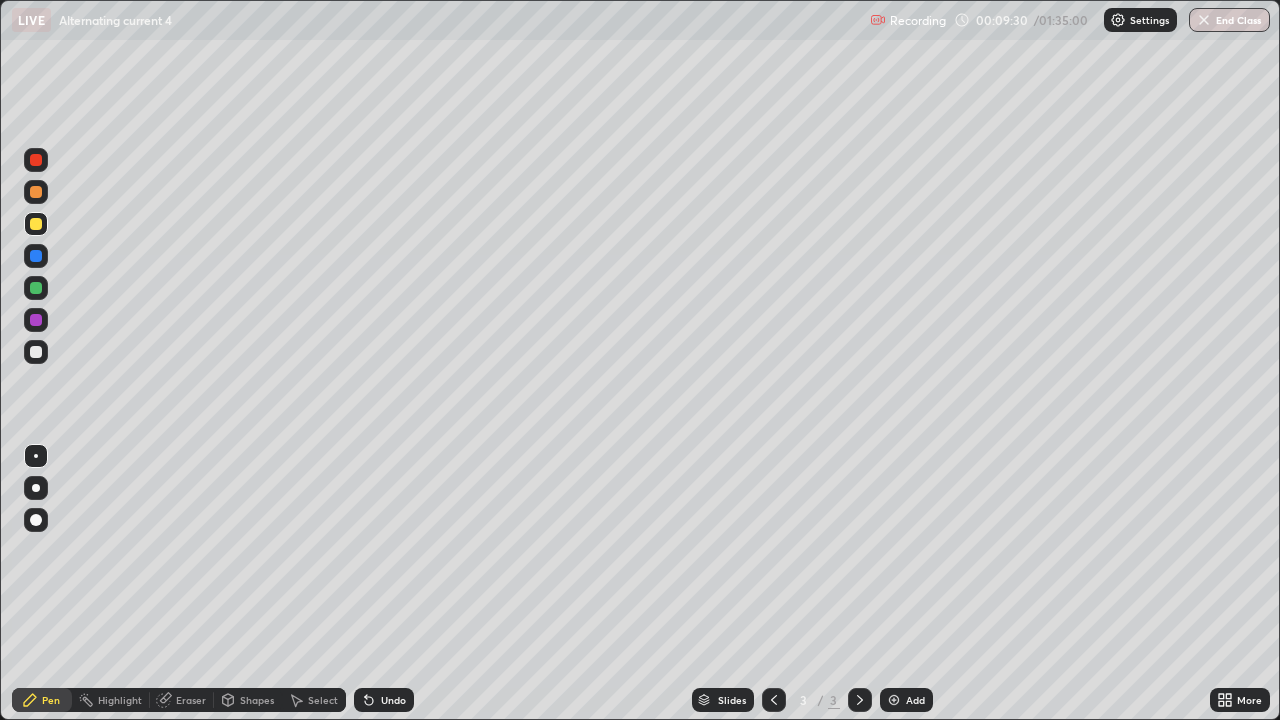 click at bounding box center (894, 700) 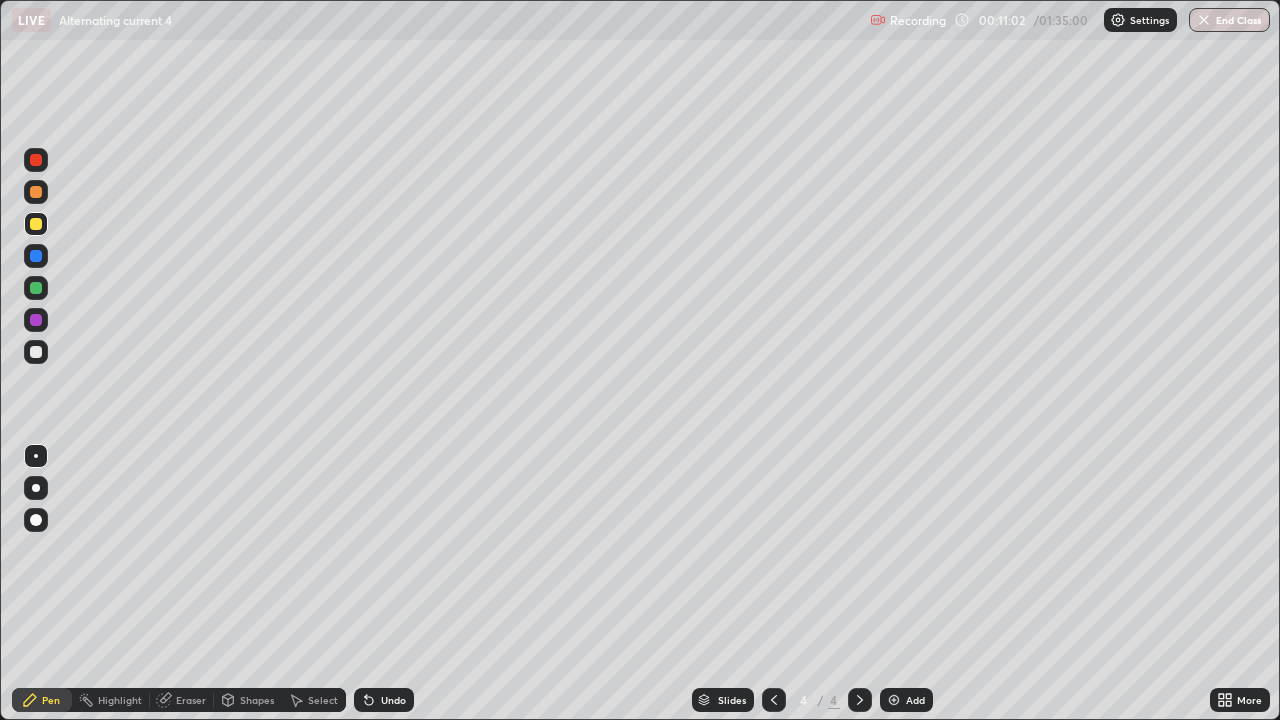 click 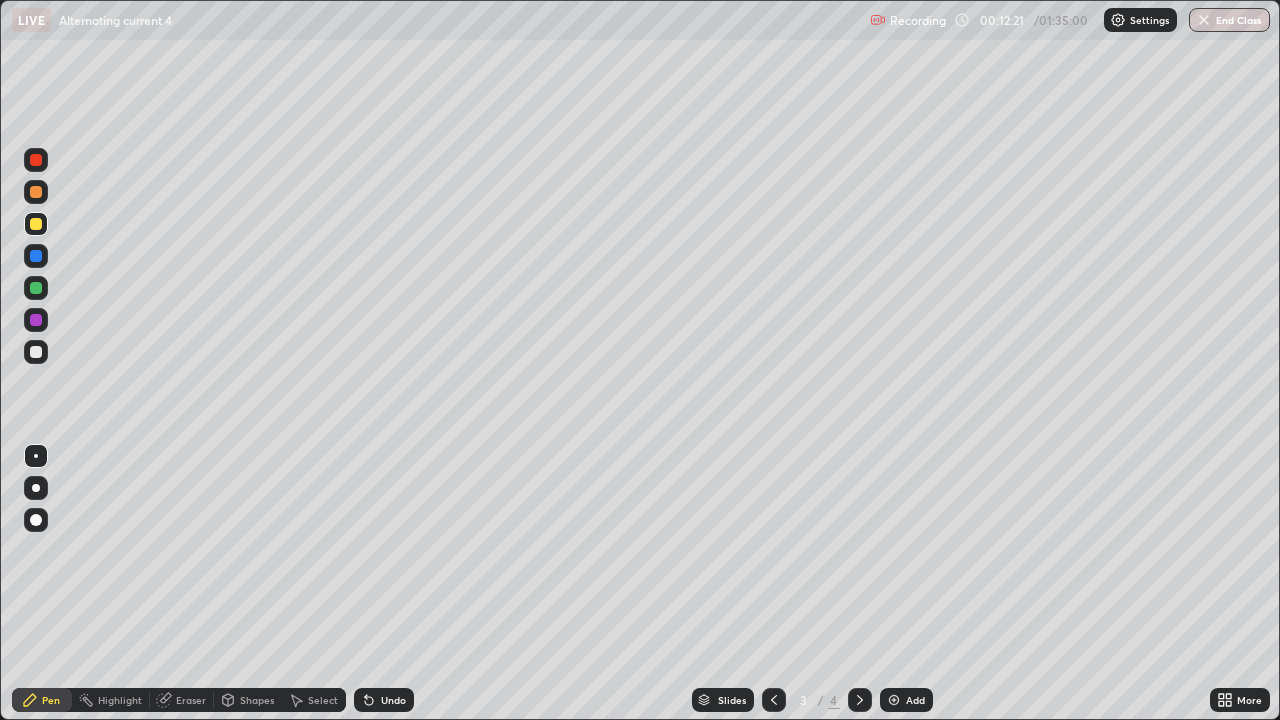 click 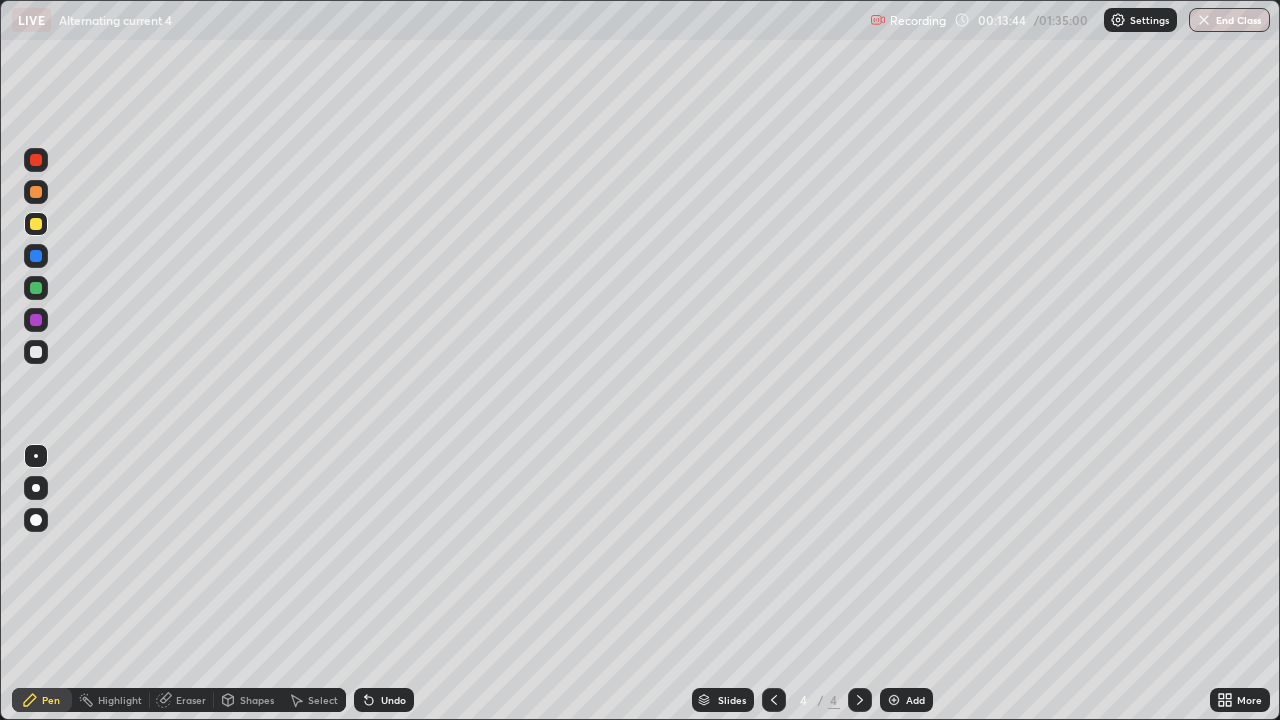 click on "Eraser" at bounding box center [191, 700] 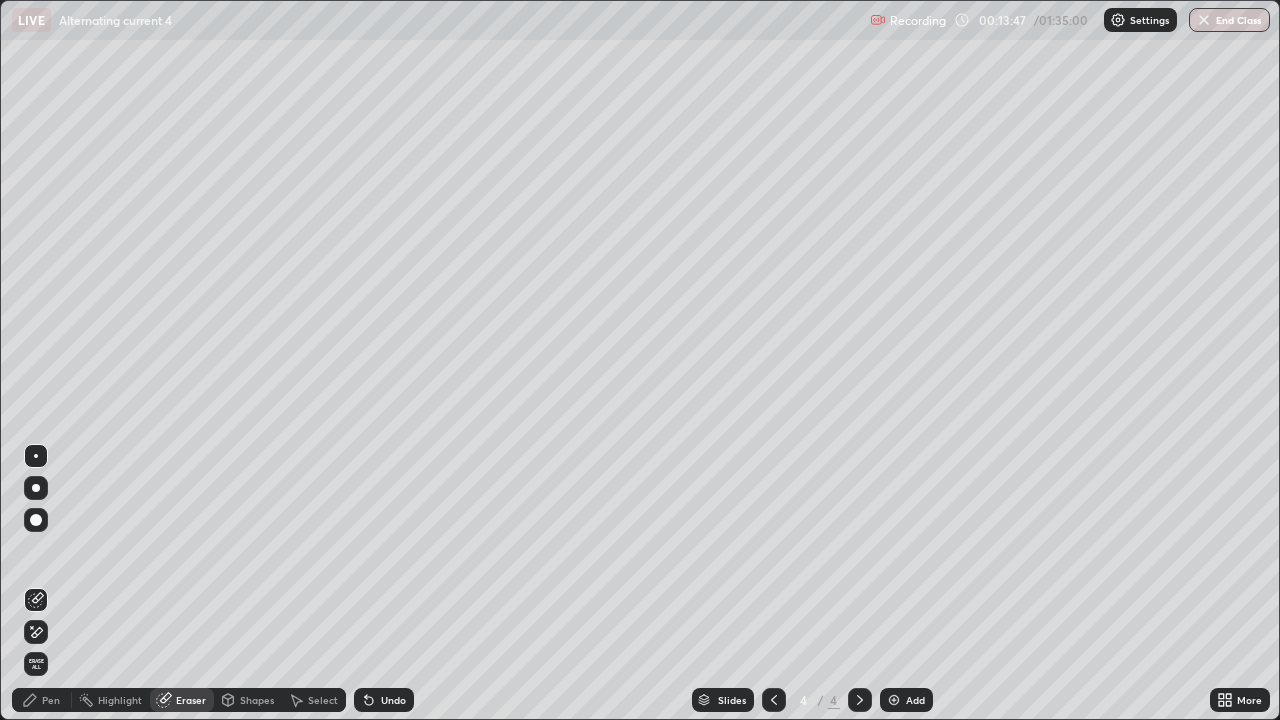 click on "Pen" at bounding box center [51, 700] 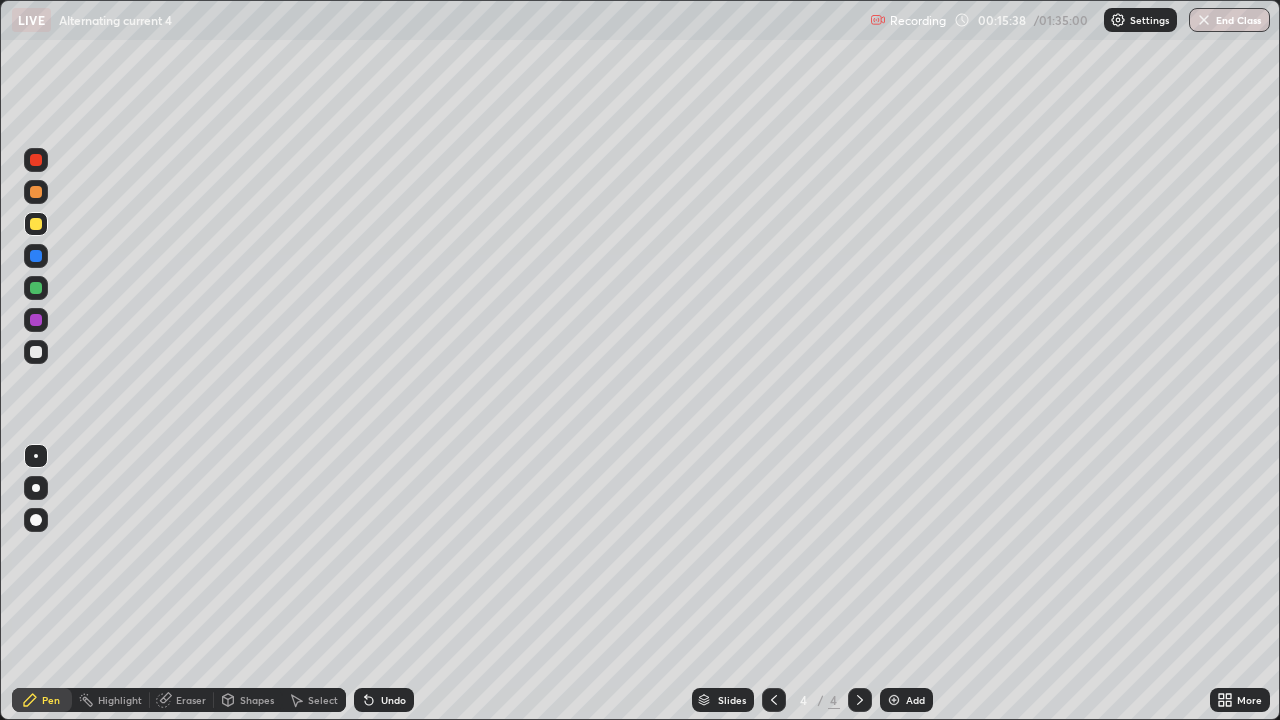 click at bounding box center [36, 352] 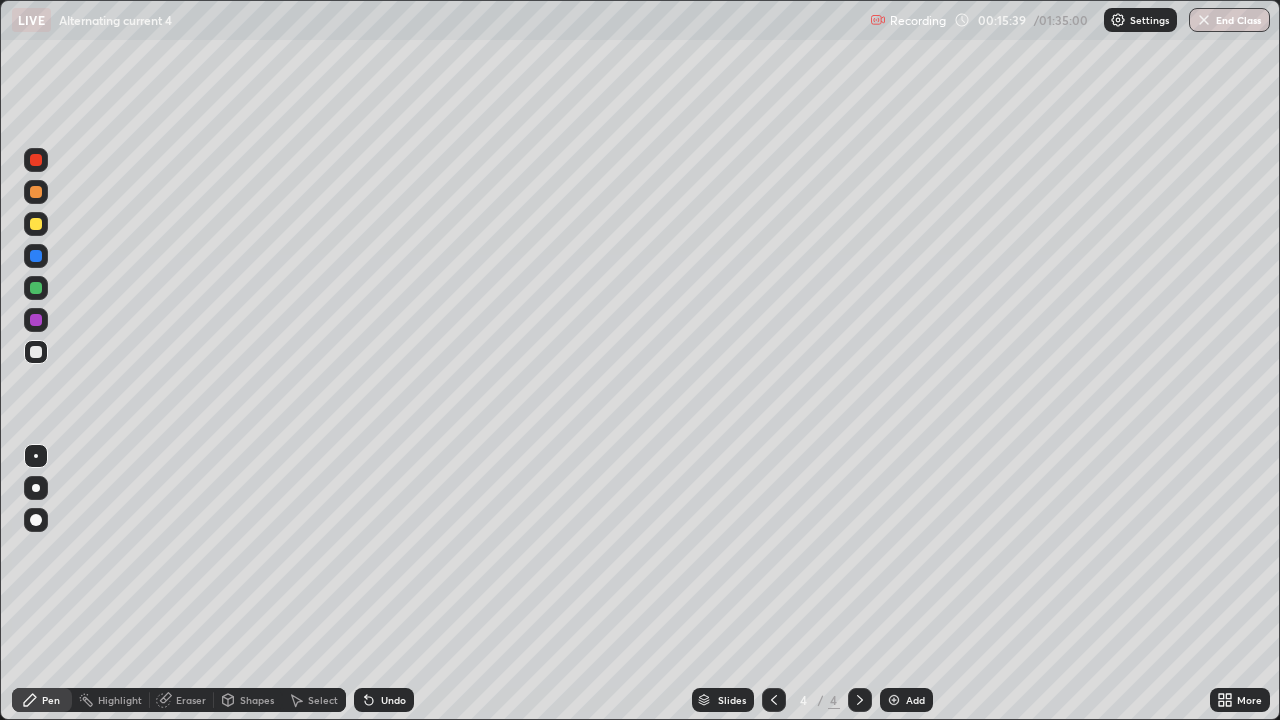 click on "Shapes" at bounding box center [257, 700] 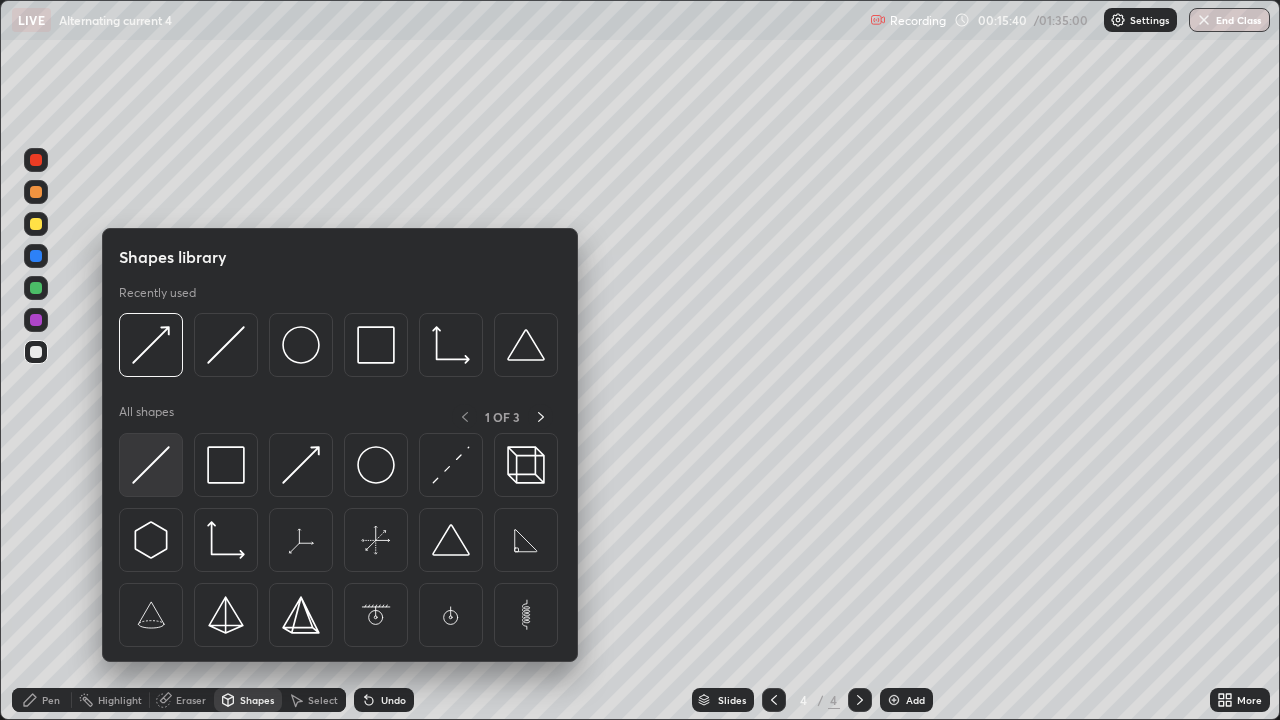 click at bounding box center [151, 465] 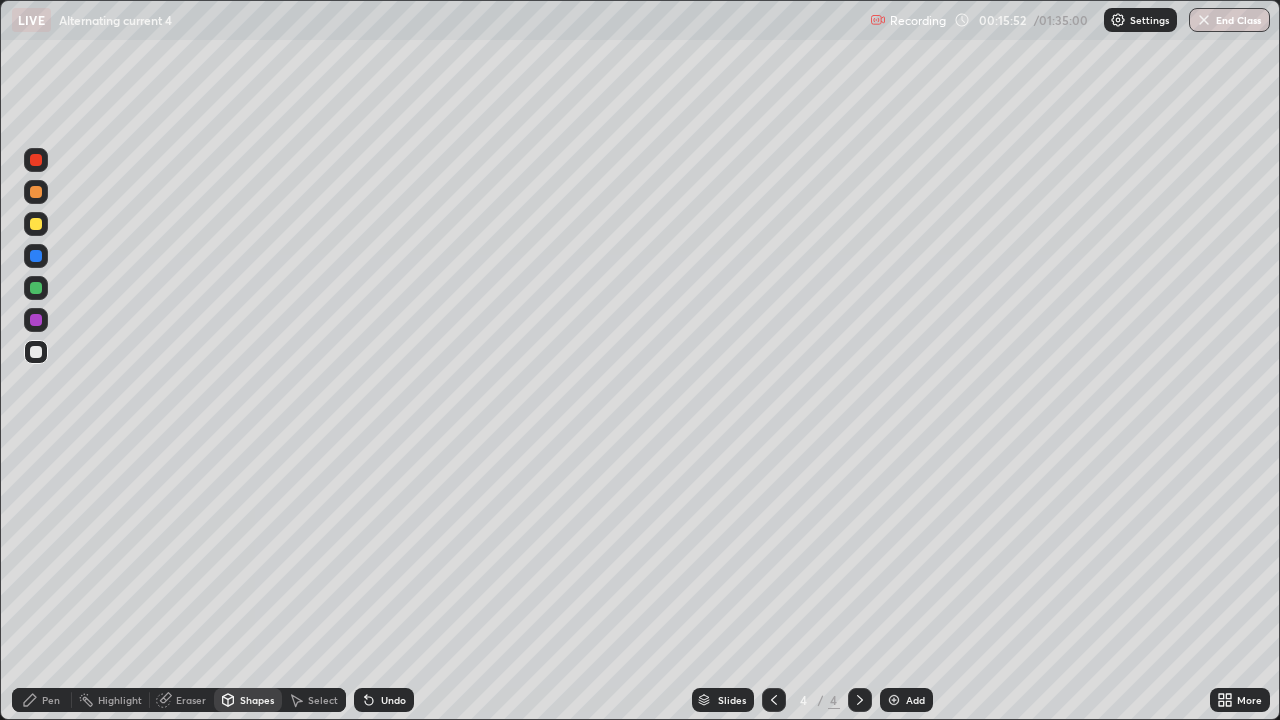 click on "Pen" at bounding box center [42, 700] 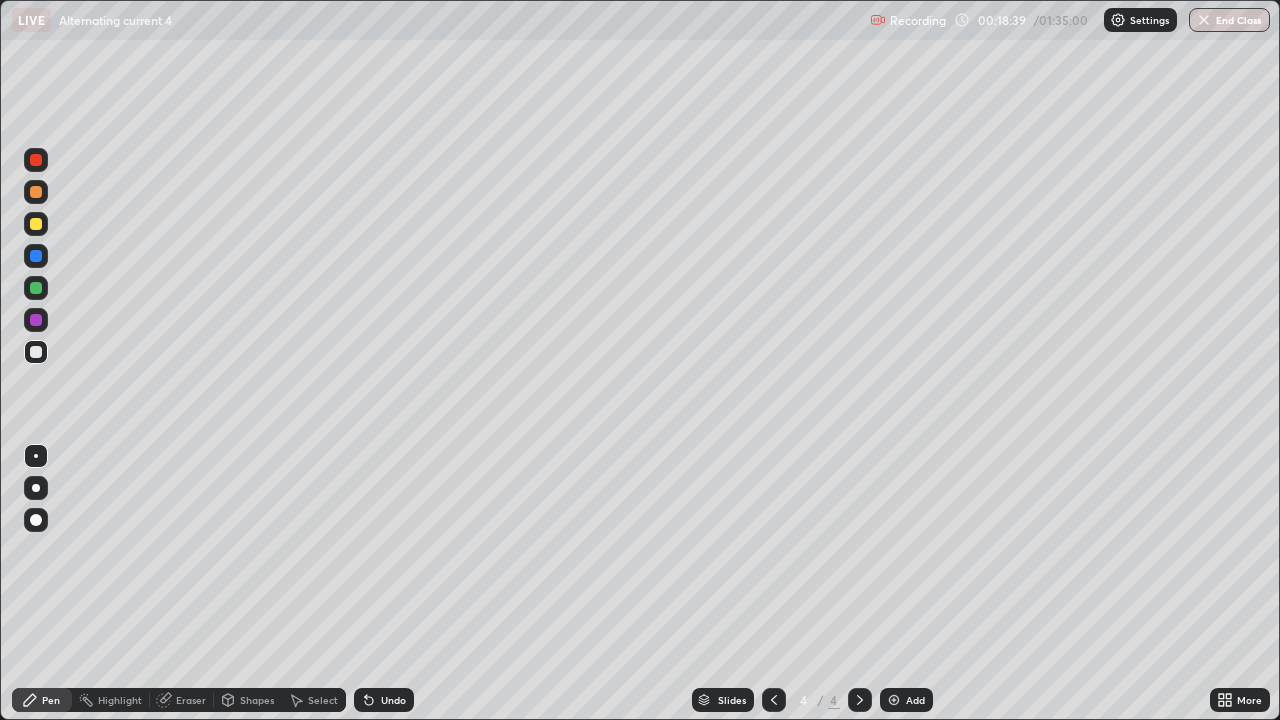 click at bounding box center (894, 700) 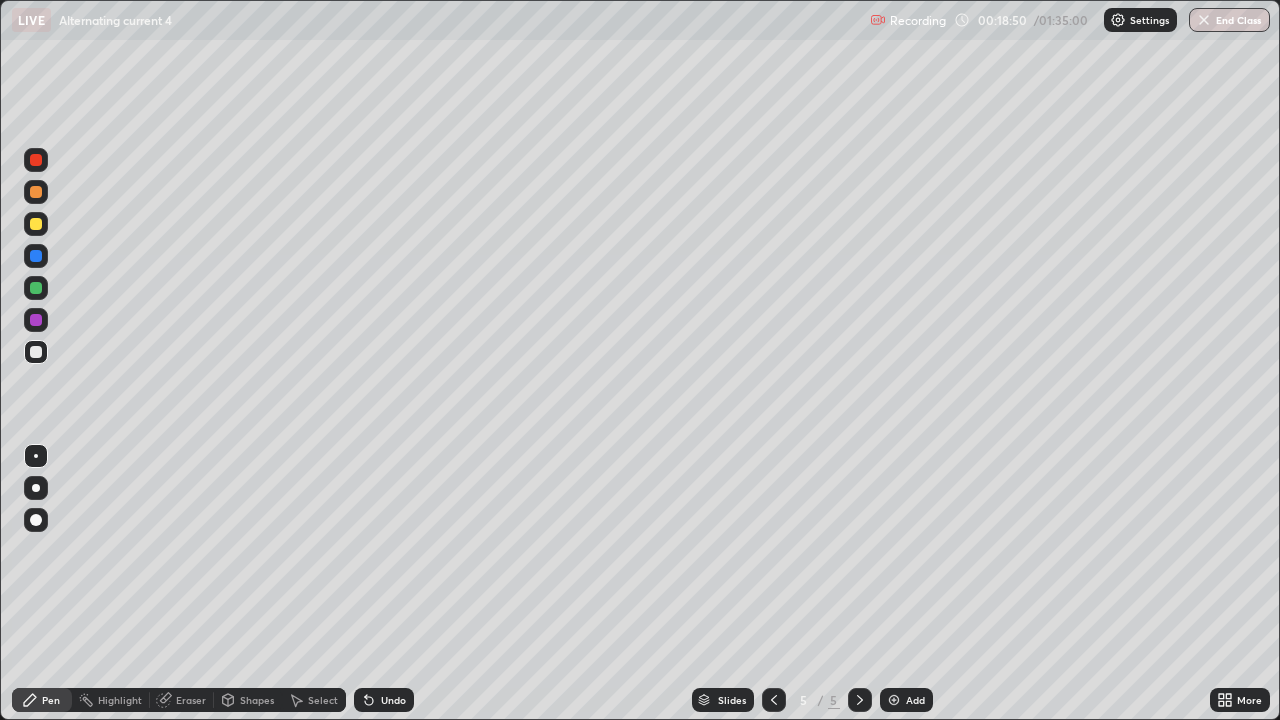 click at bounding box center [36, 256] 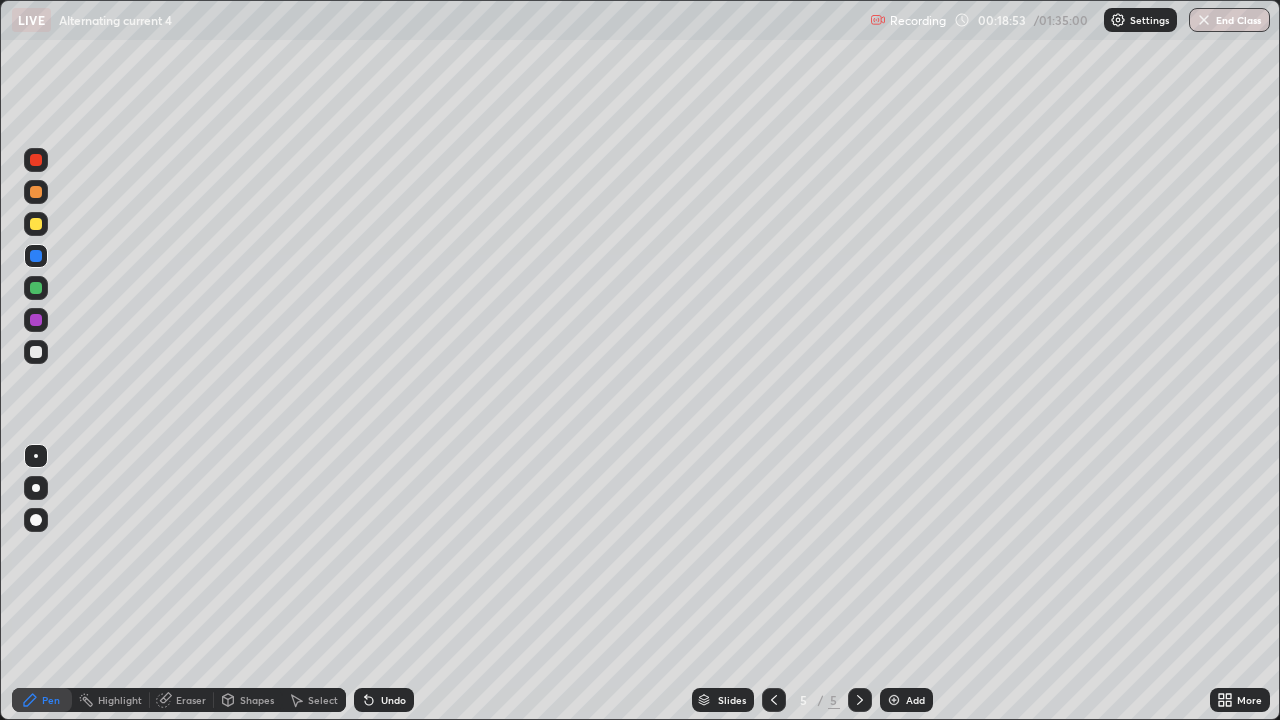 click on "Eraser" at bounding box center [191, 700] 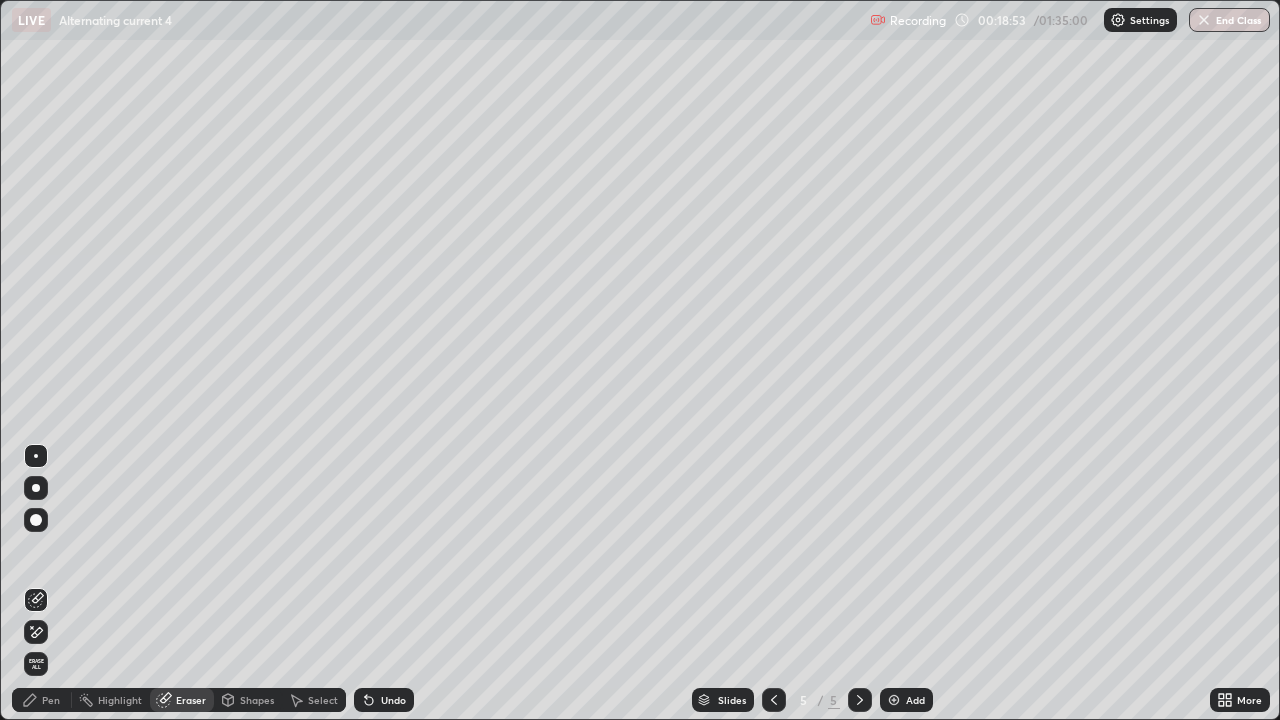 click on "Shapes" at bounding box center [257, 700] 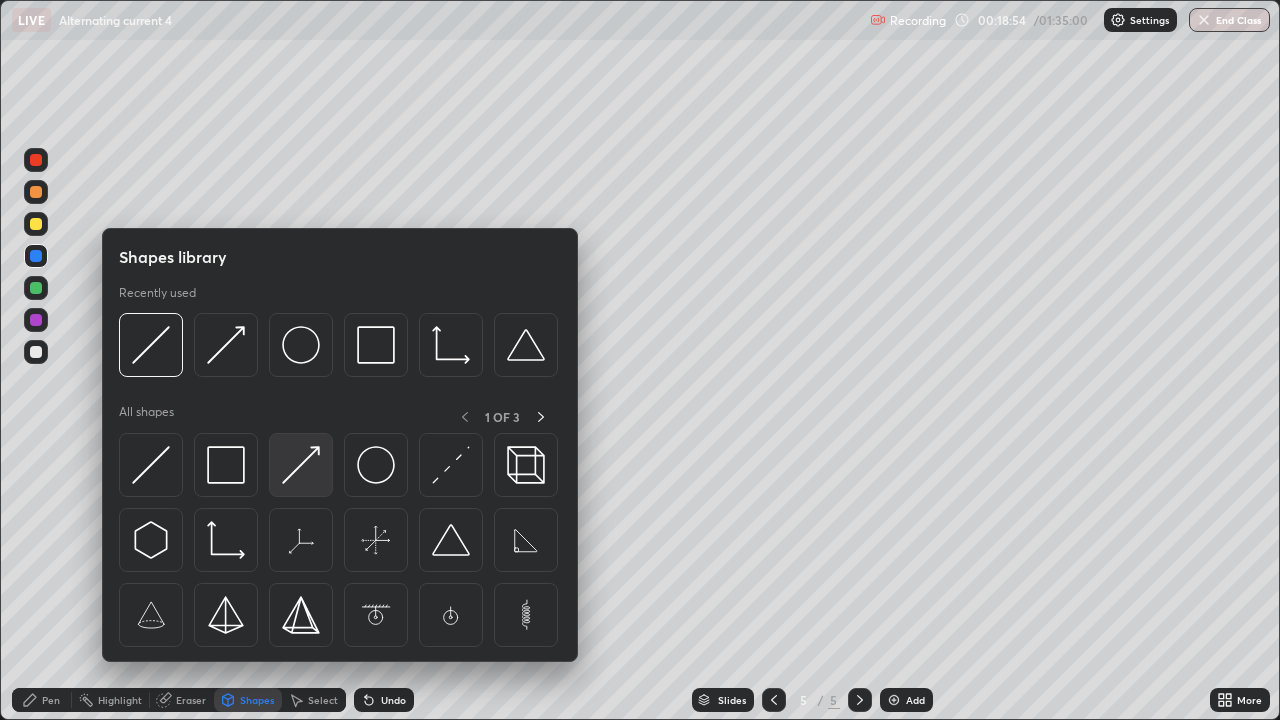click at bounding box center (301, 465) 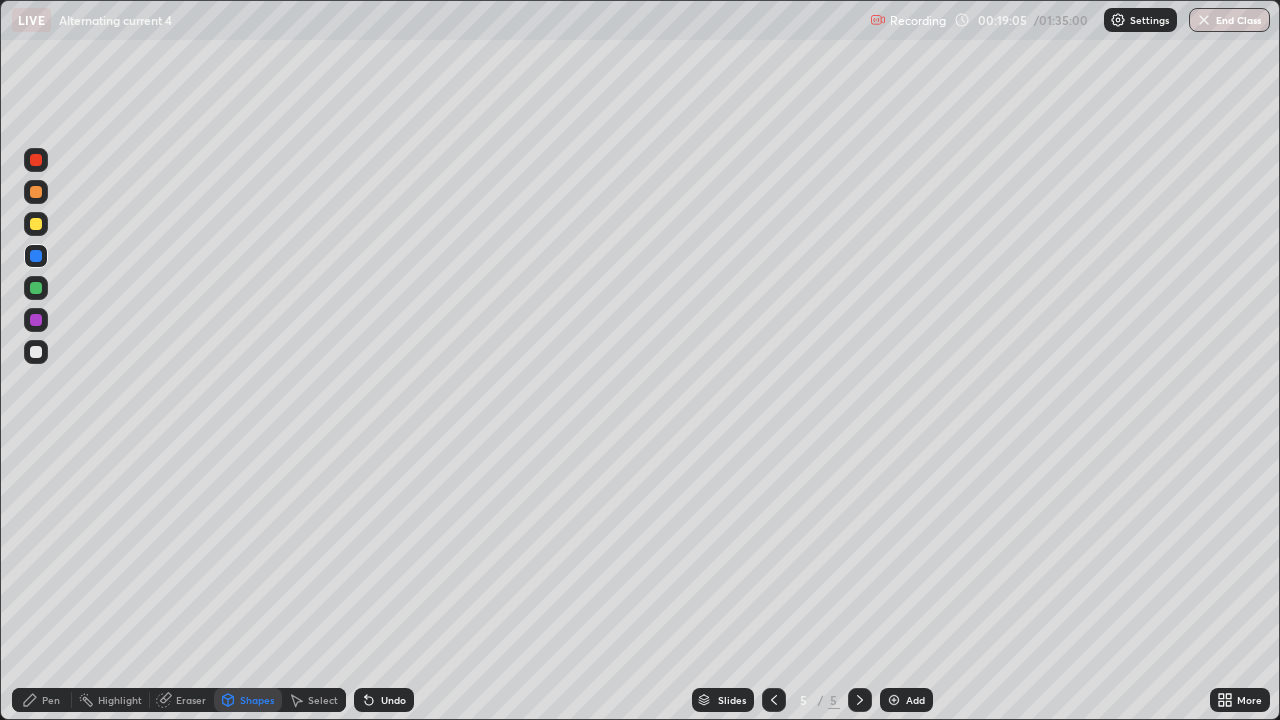 click on "Shapes" at bounding box center [257, 700] 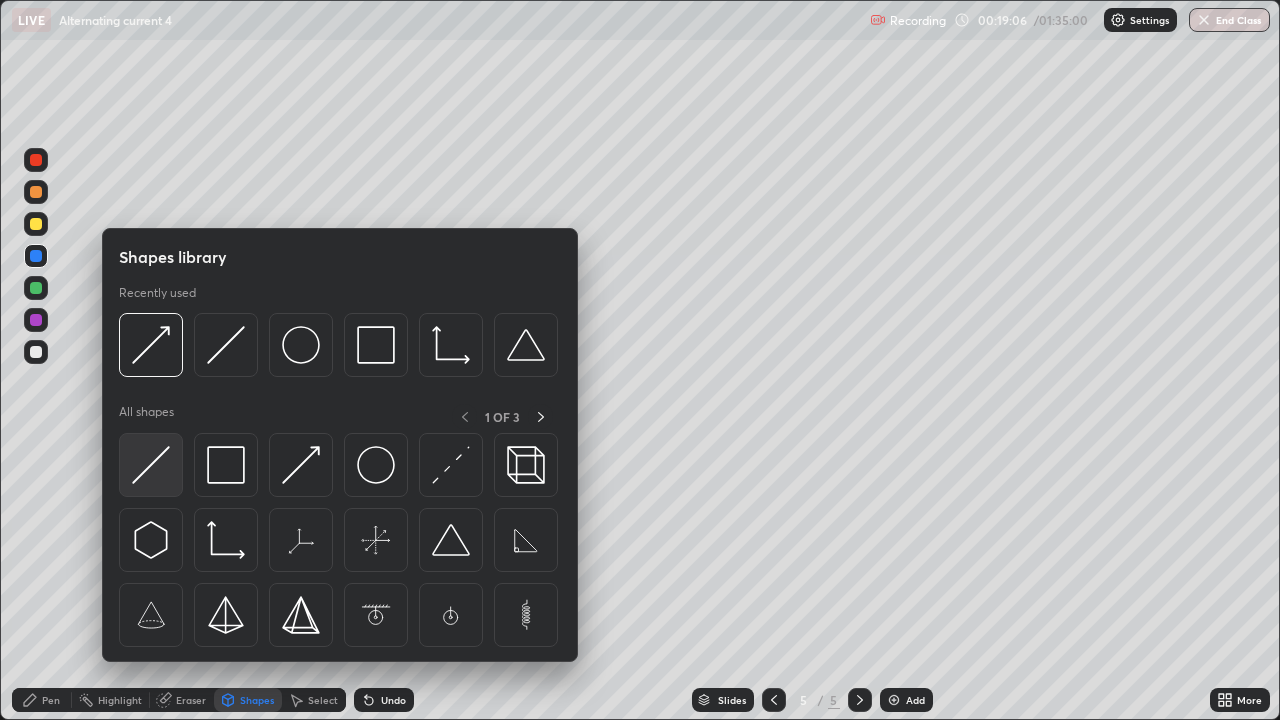 click at bounding box center (151, 465) 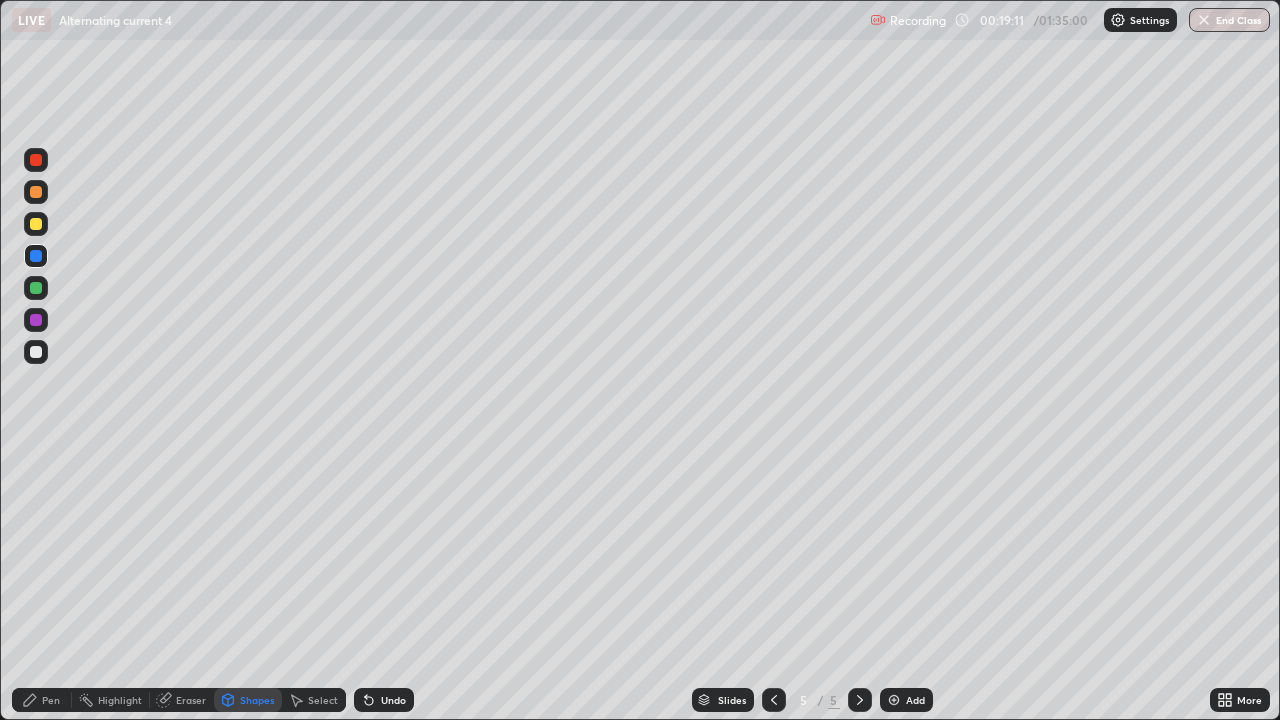 click at bounding box center (36, 352) 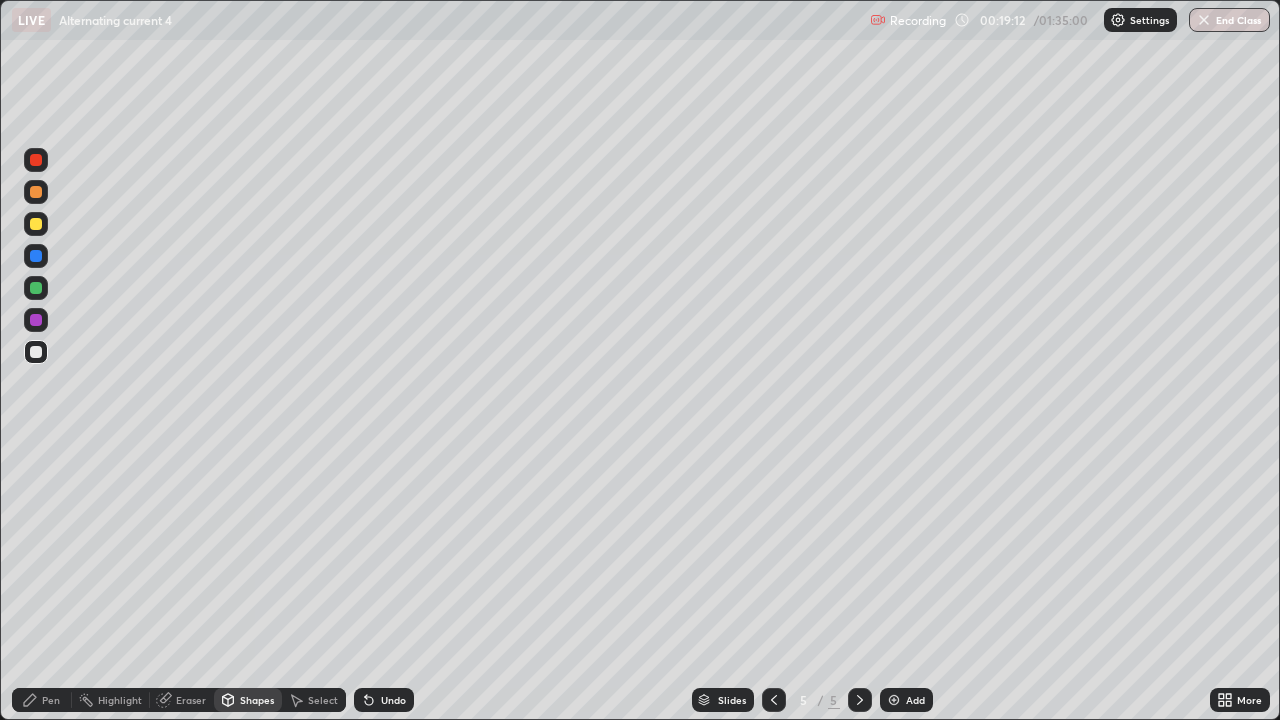 click on "Pen" at bounding box center (51, 700) 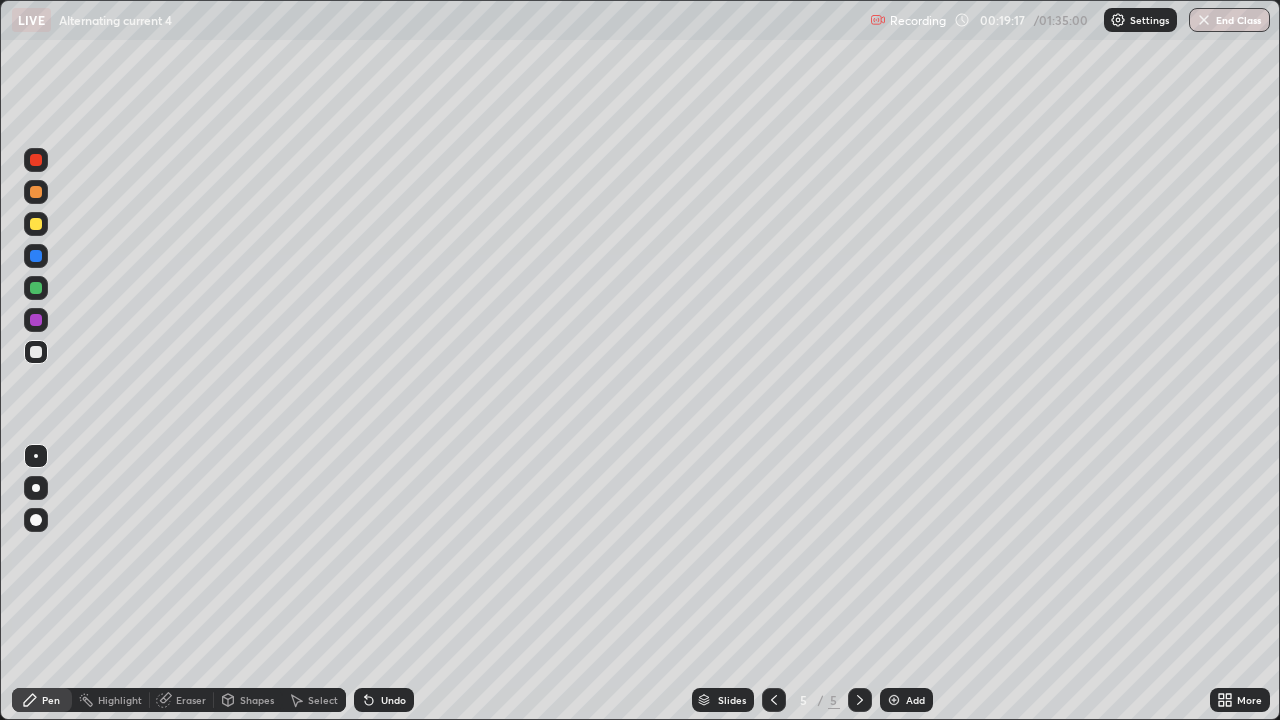 click on "Eraser" at bounding box center [191, 700] 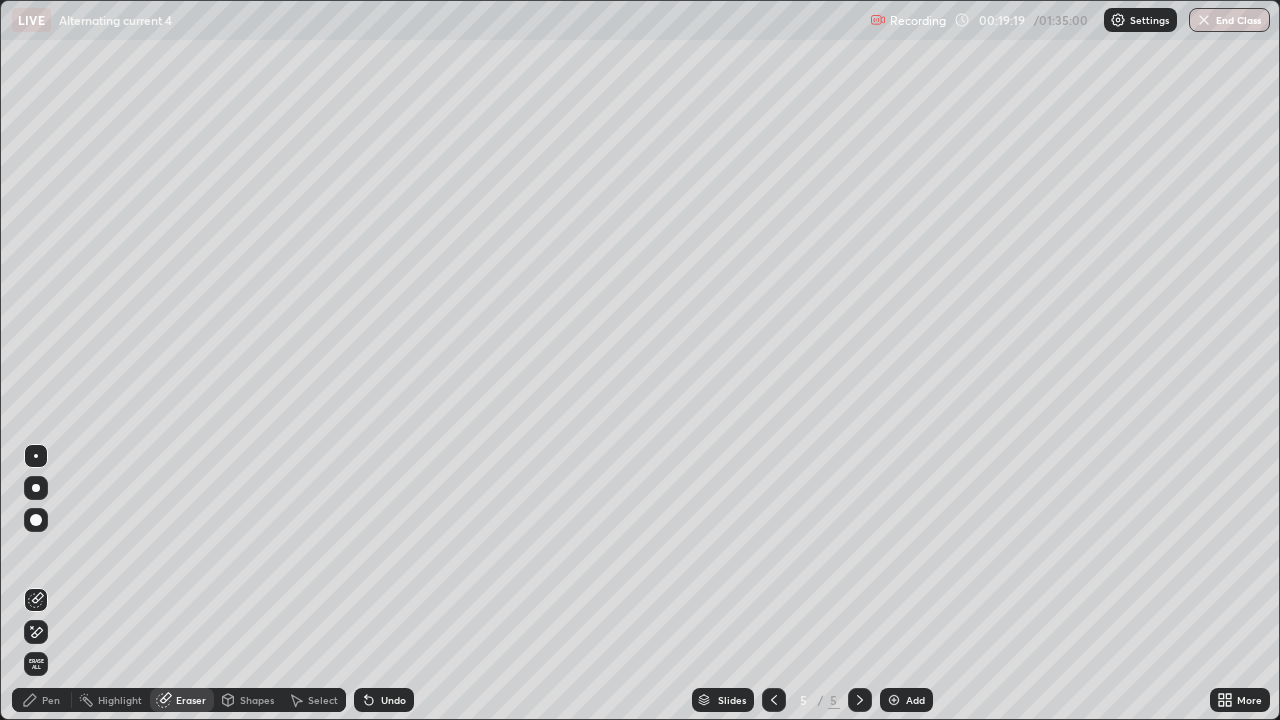 click on "Pen" at bounding box center [51, 700] 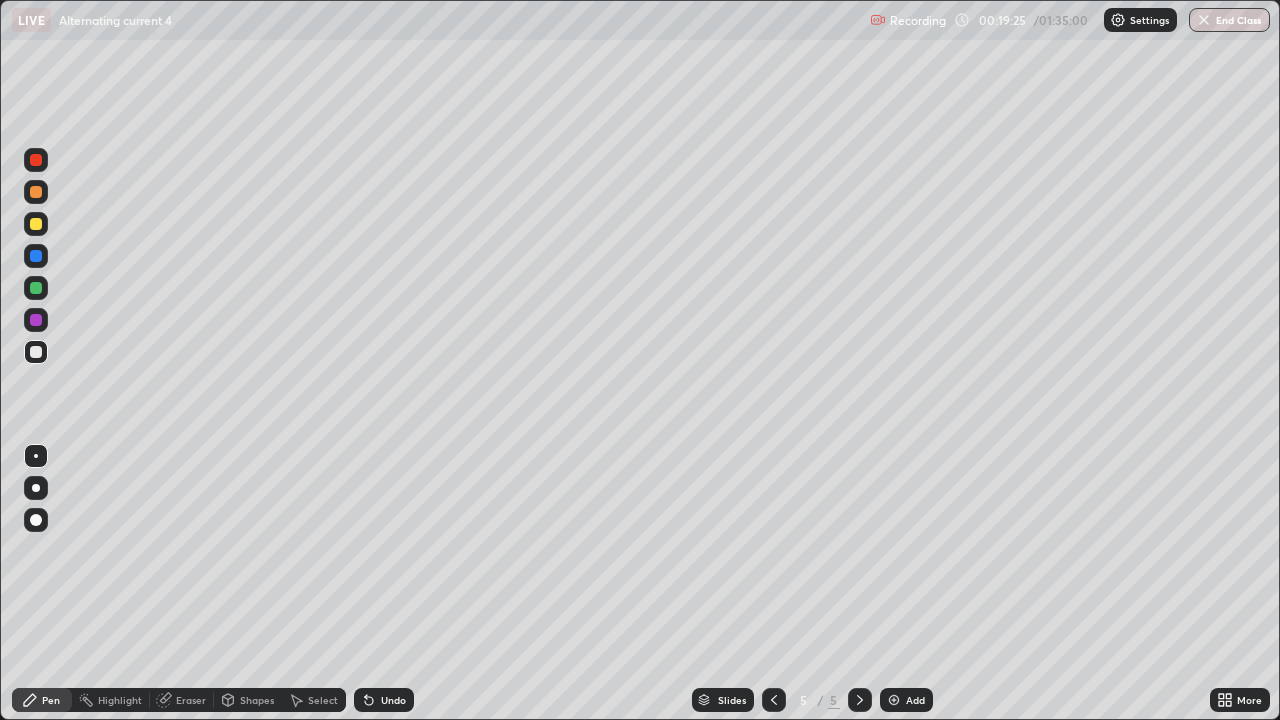 click on "Shapes" at bounding box center (257, 700) 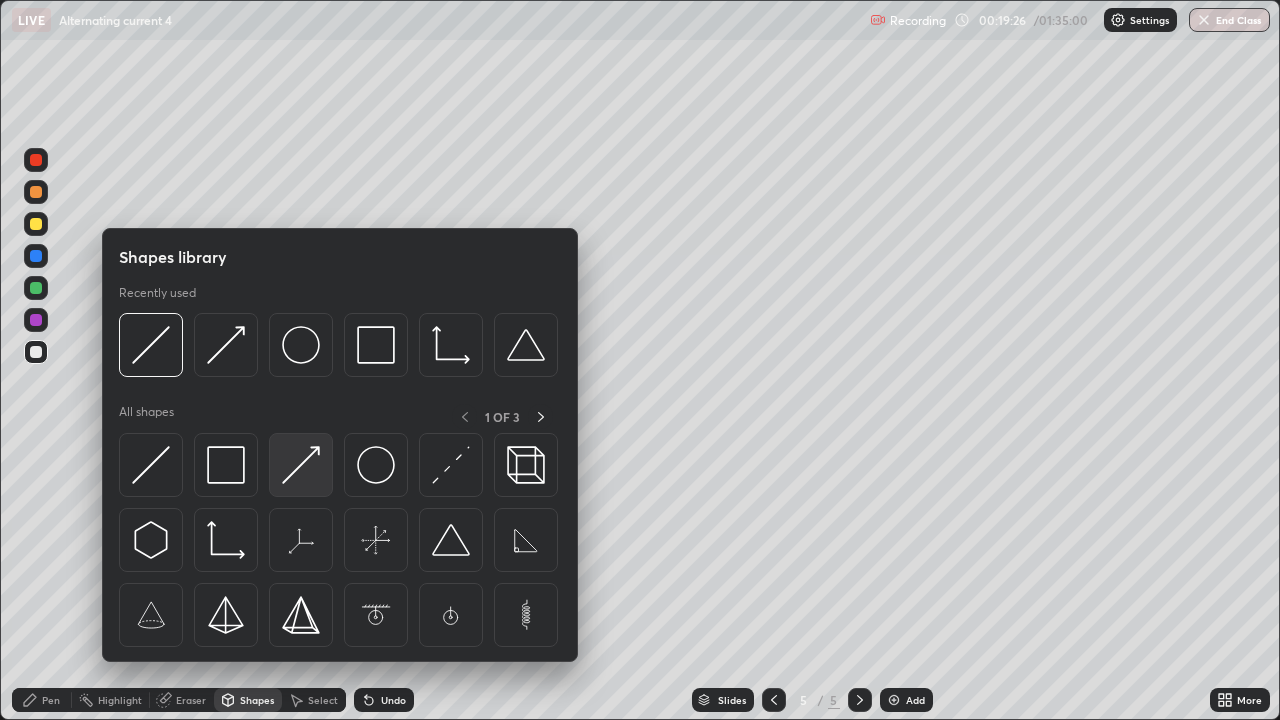 click at bounding box center [301, 465] 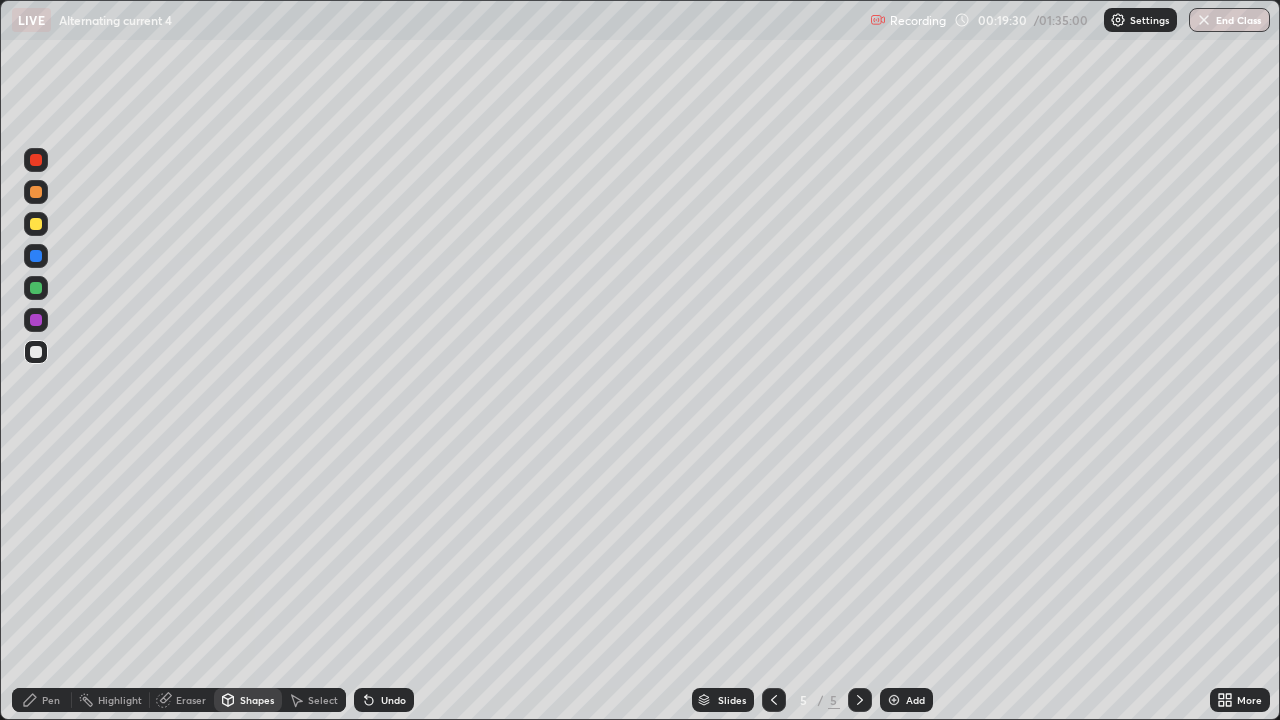 click on "Pen" at bounding box center (51, 700) 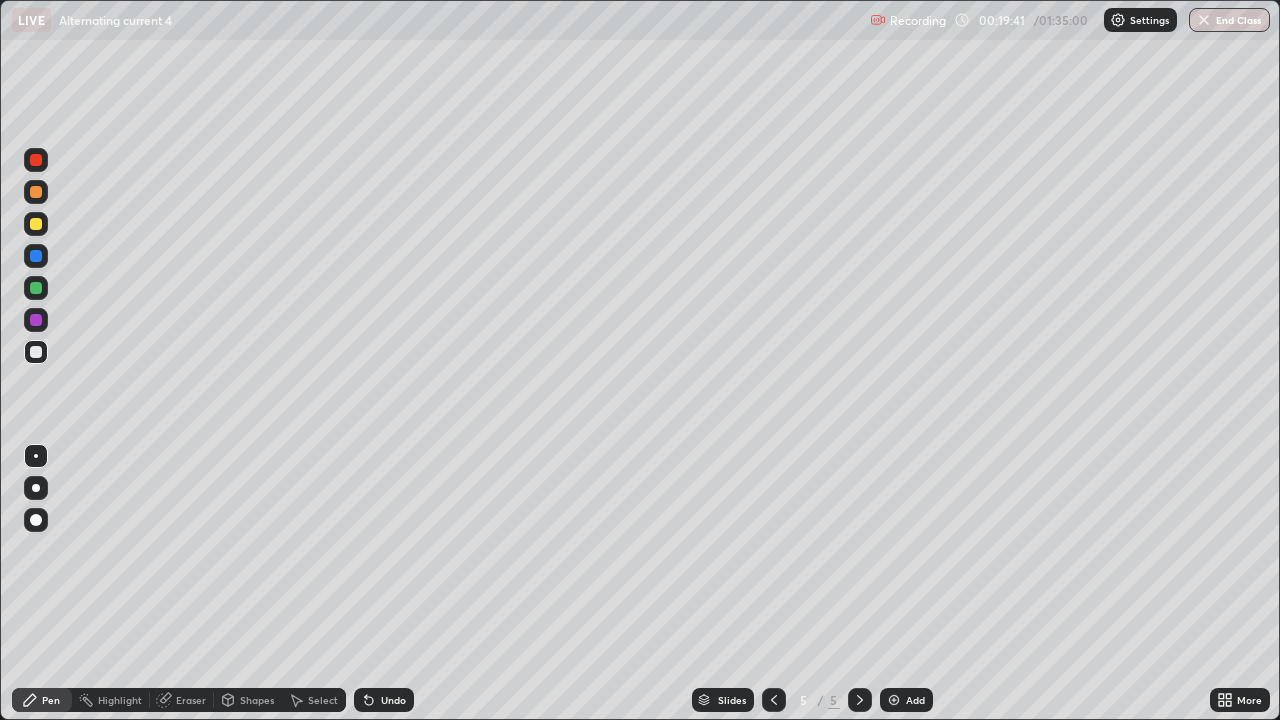 click on "Shapes" at bounding box center [257, 700] 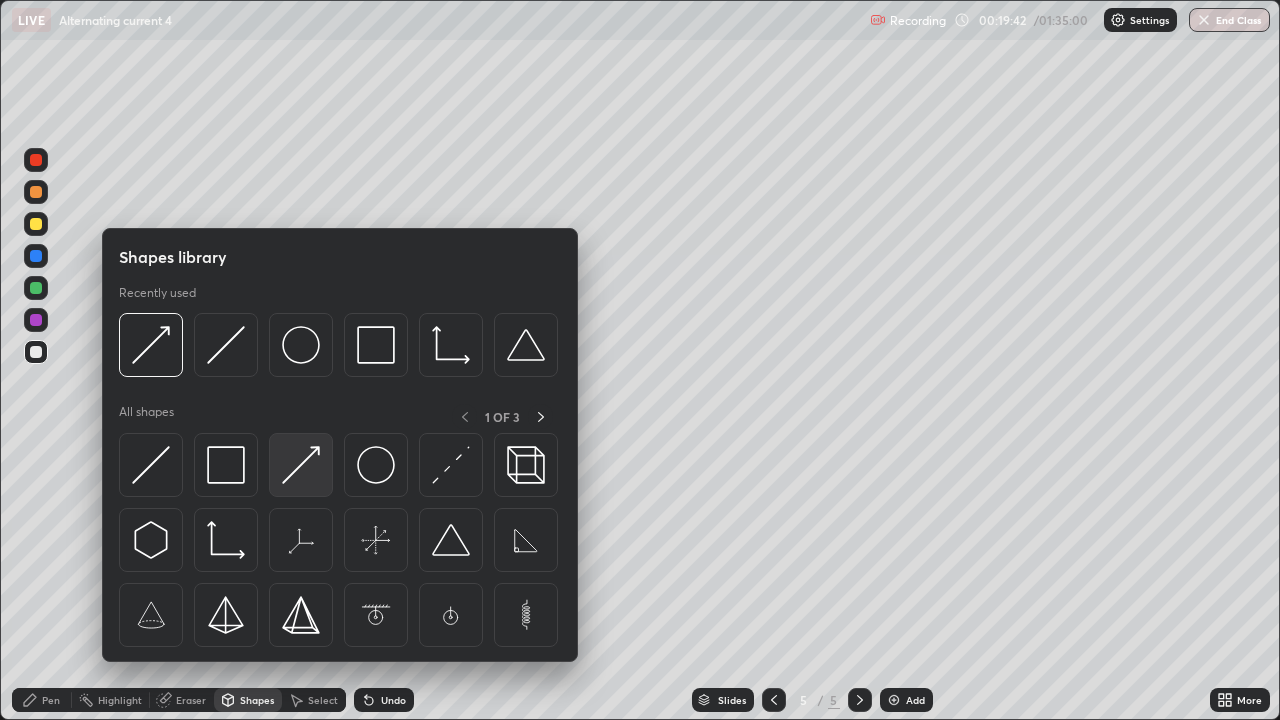 click at bounding box center (301, 465) 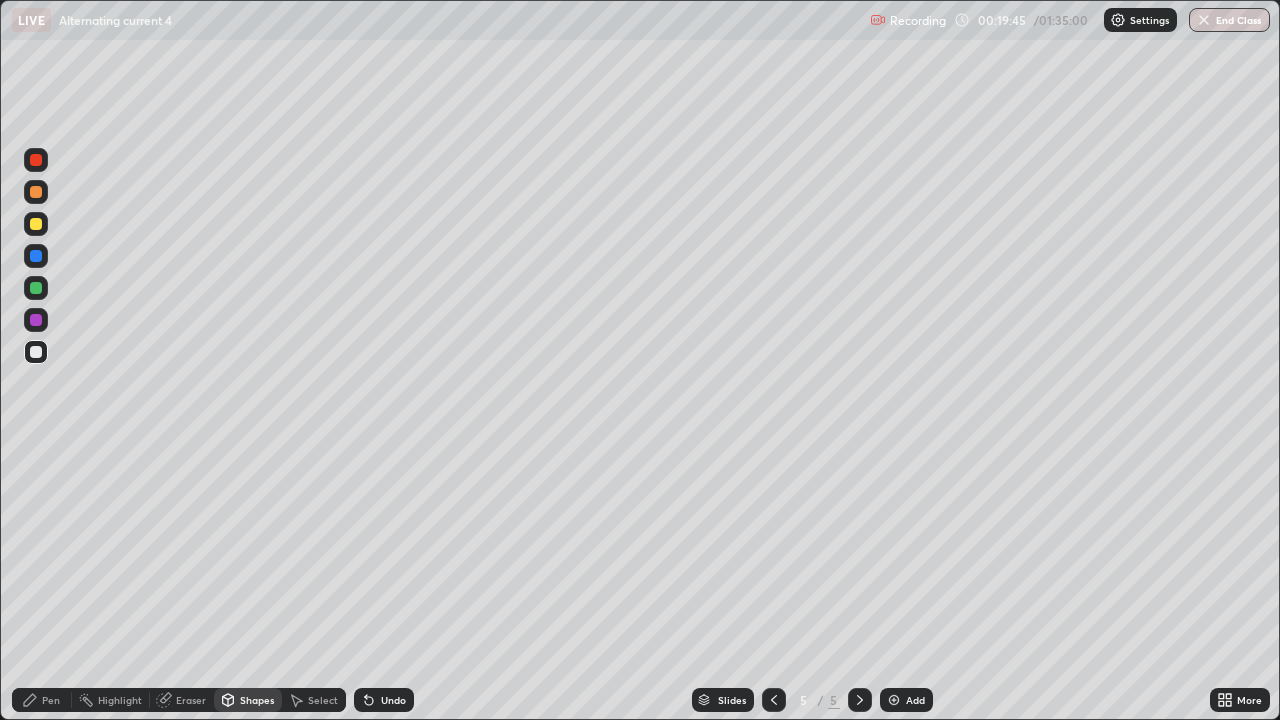 click on "Pen" at bounding box center (51, 700) 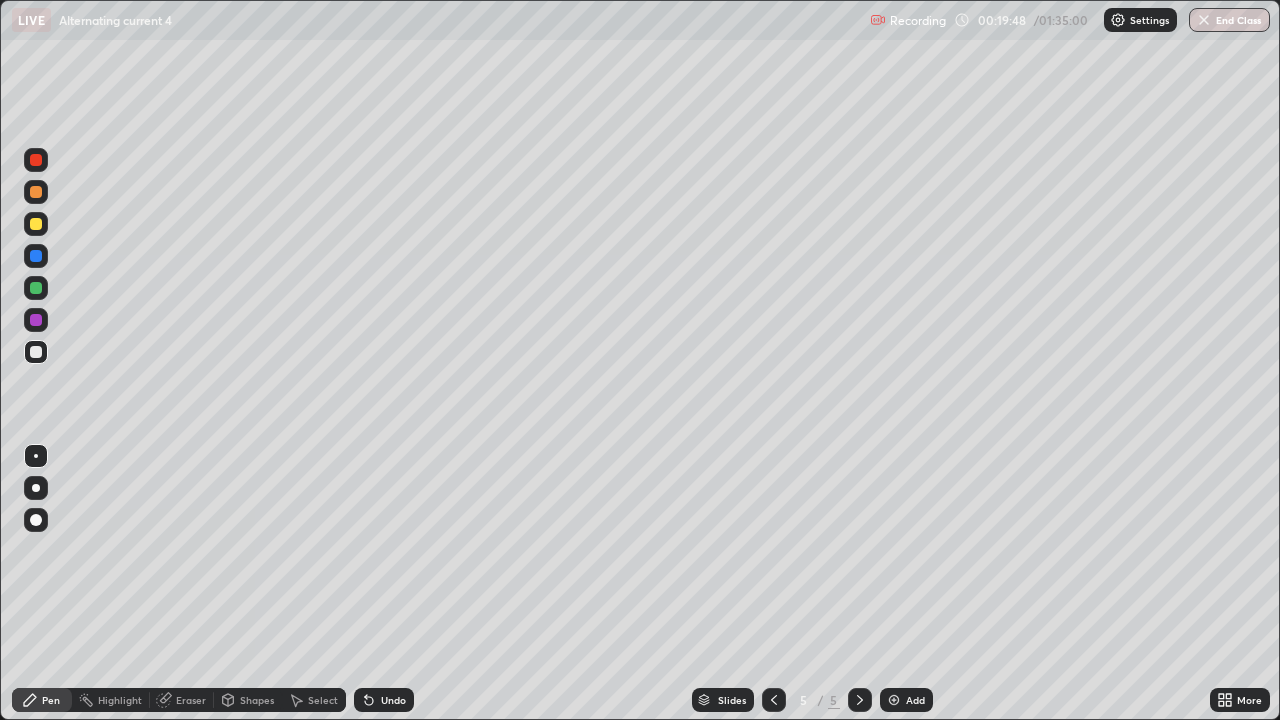 click at bounding box center [36, 288] 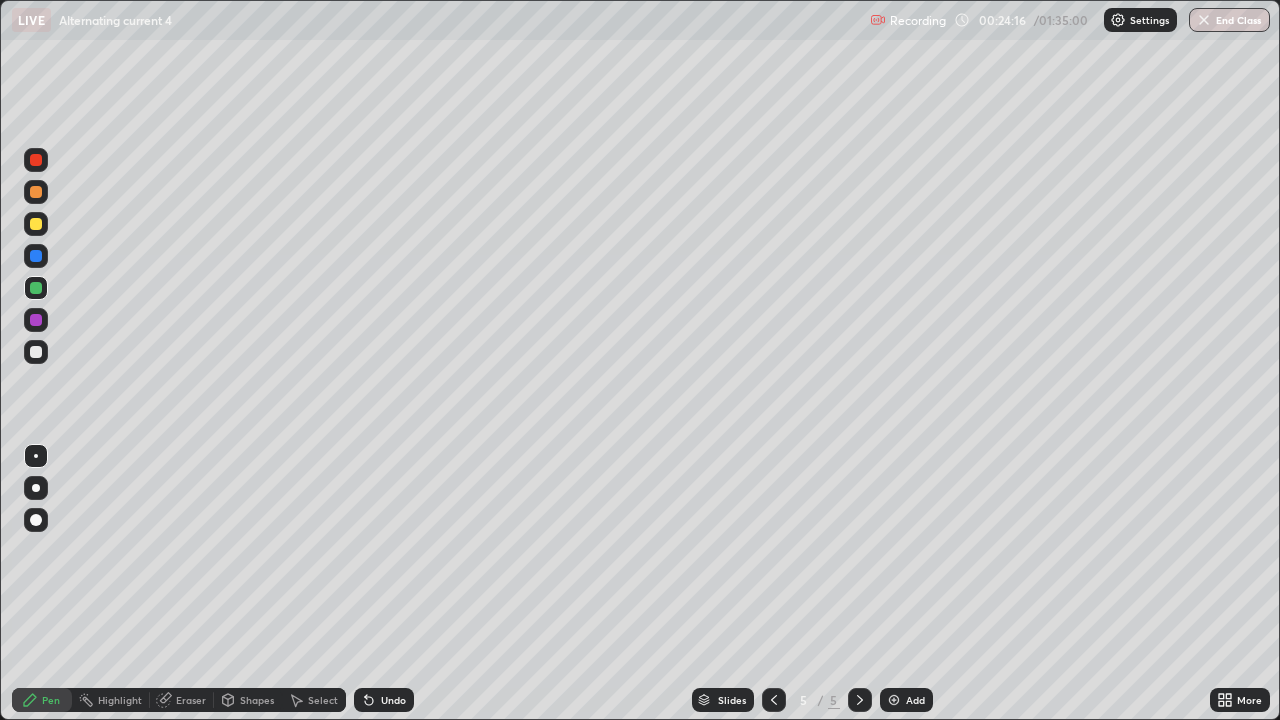 click at bounding box center [894, 700] 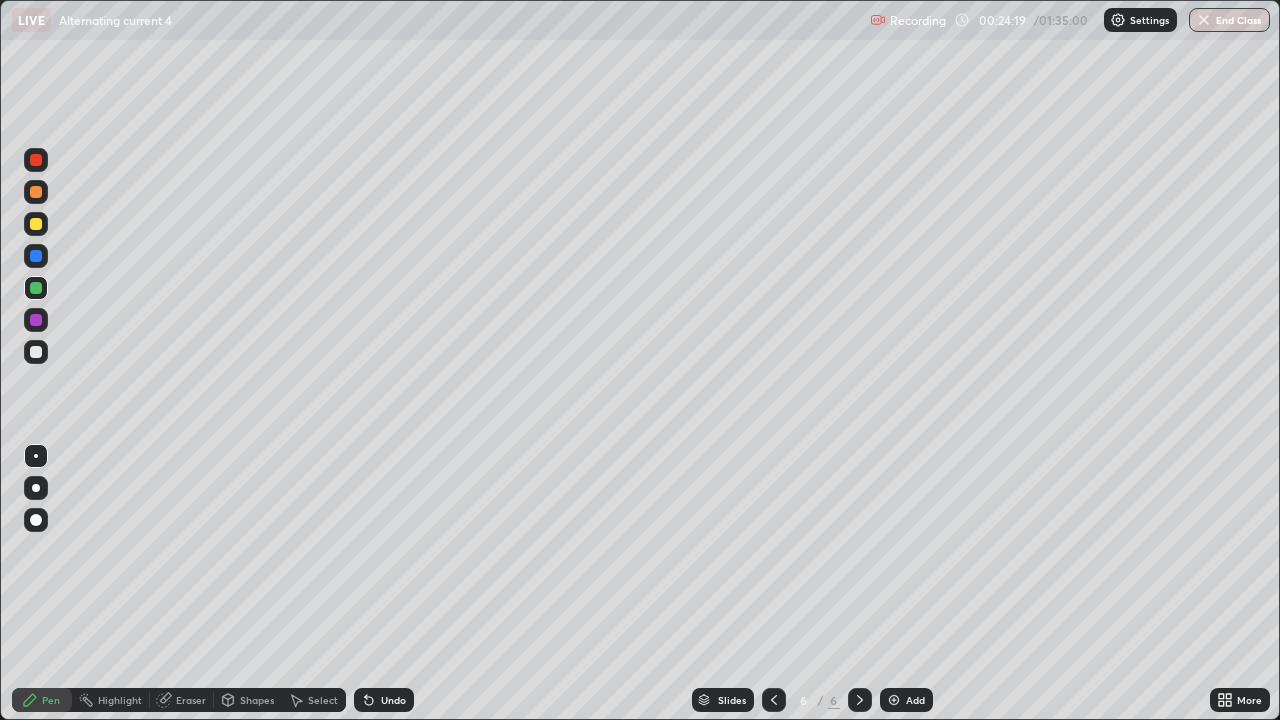 click on "Shapes" at bounding box center (257, 700) 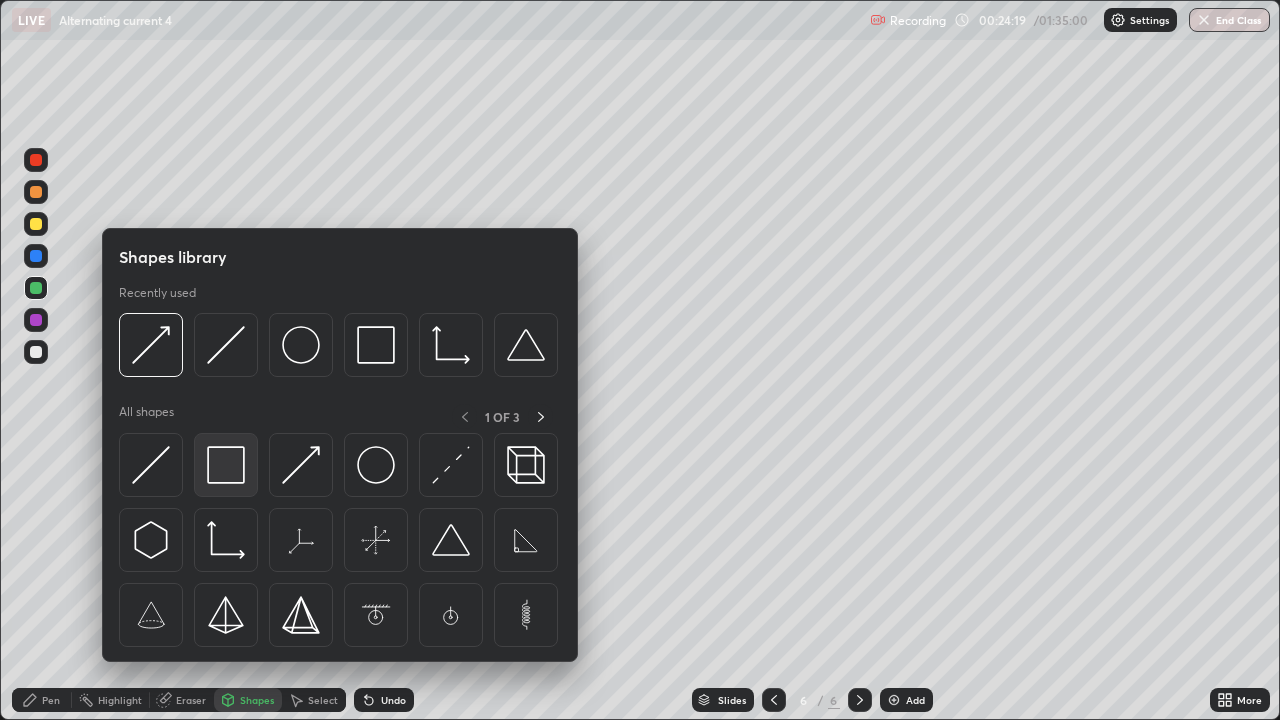 click at bounding box center [226, 465] 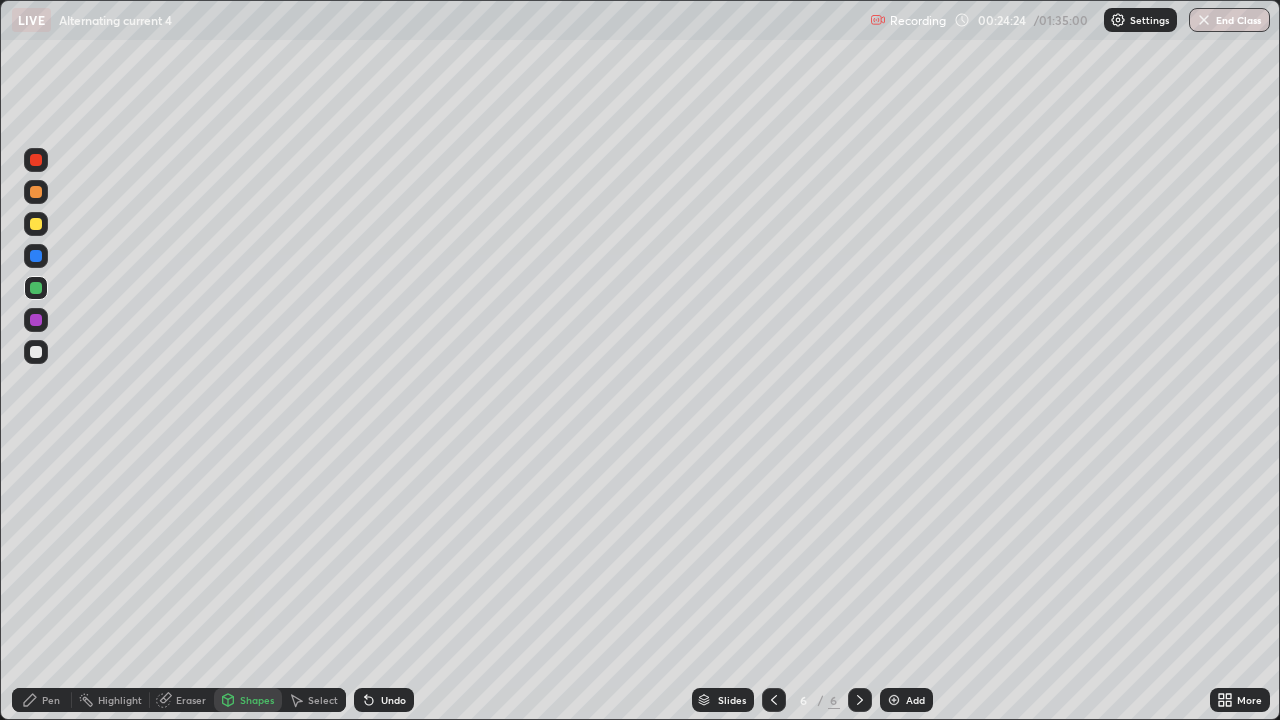 click on "Eraser" at bounding box center (191, 700) 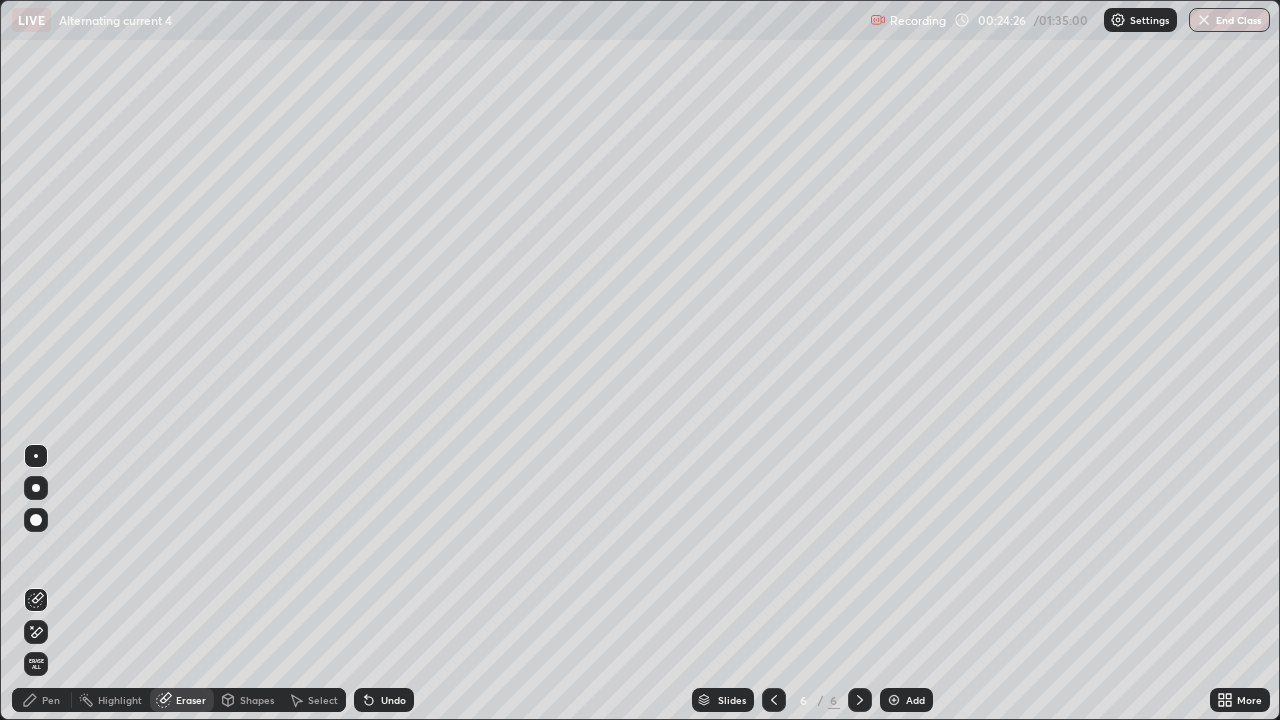 click on "Pen" at bounding box center (51, 700) 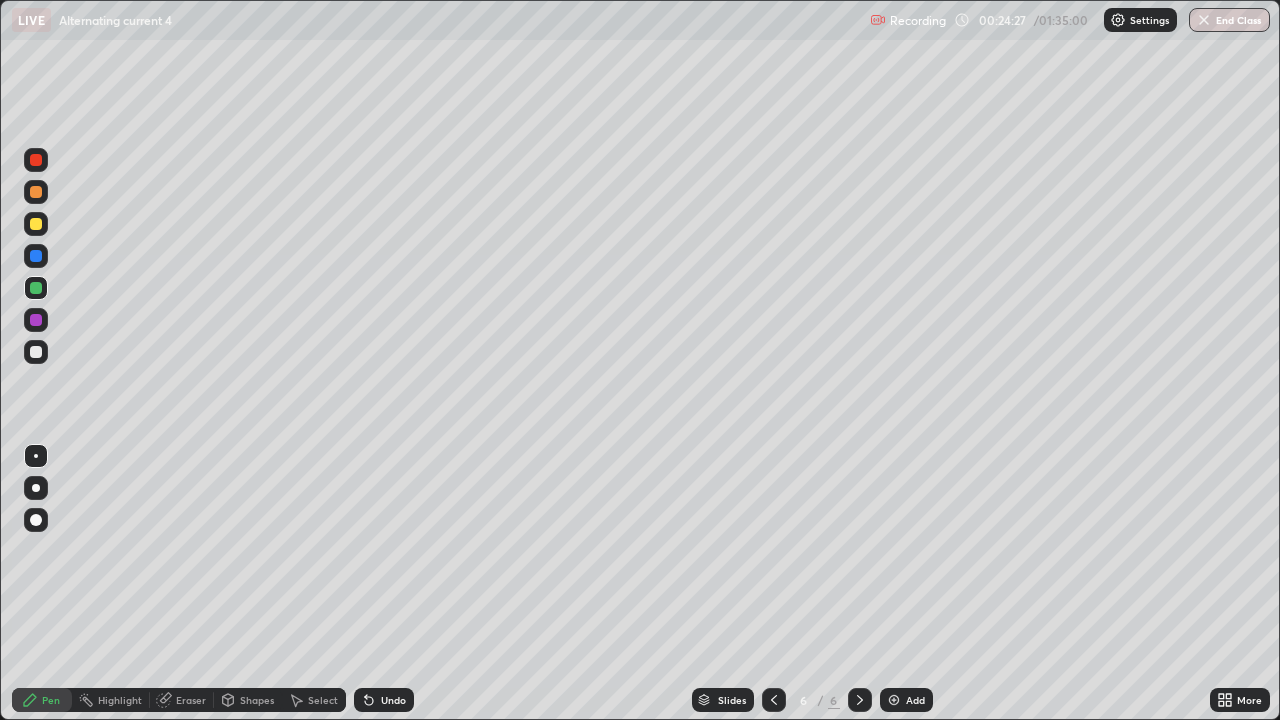 click on "Shapes" at bounding box center (257, 700) 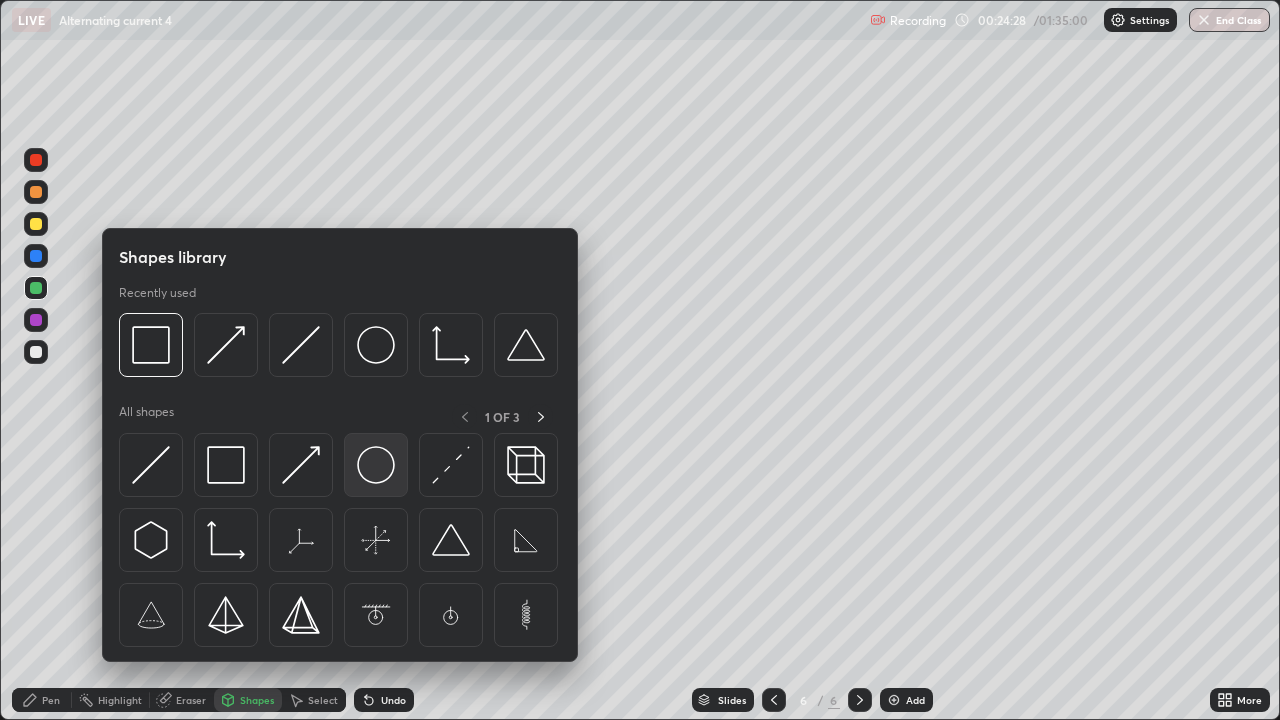 click at bounding box center (376, 465) 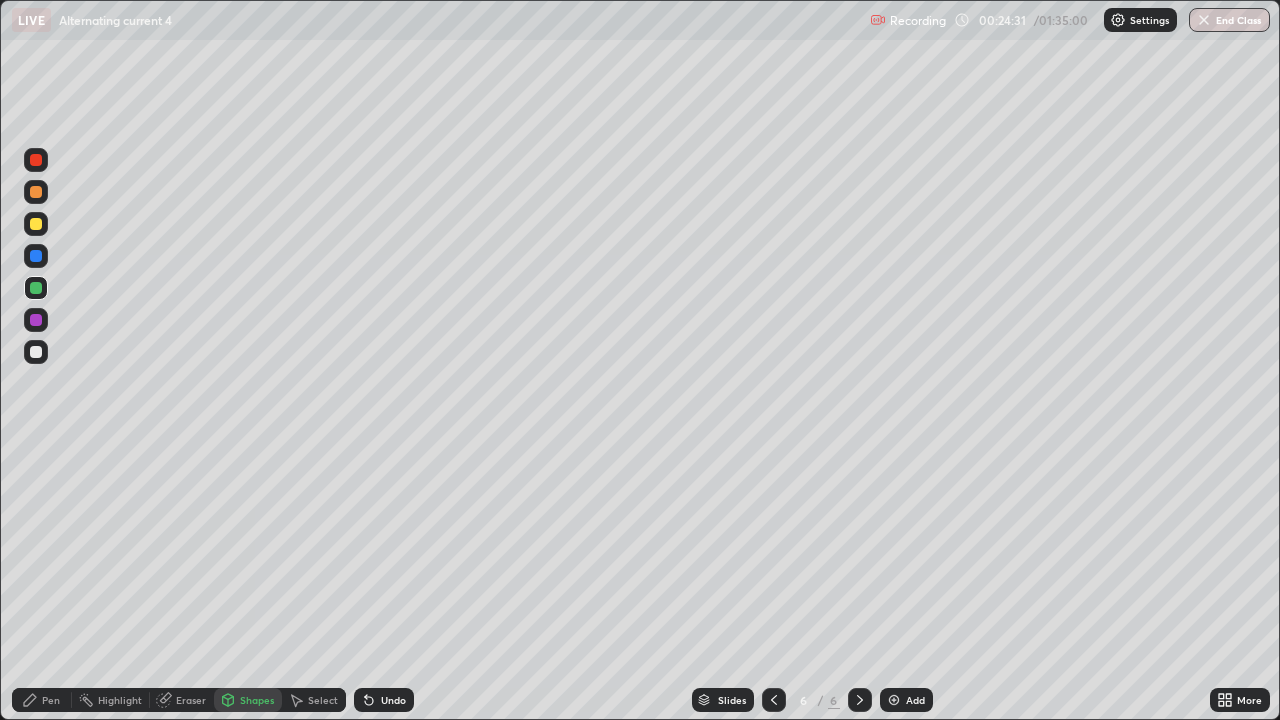 click on "Pen" at bounding box center (42, 700) 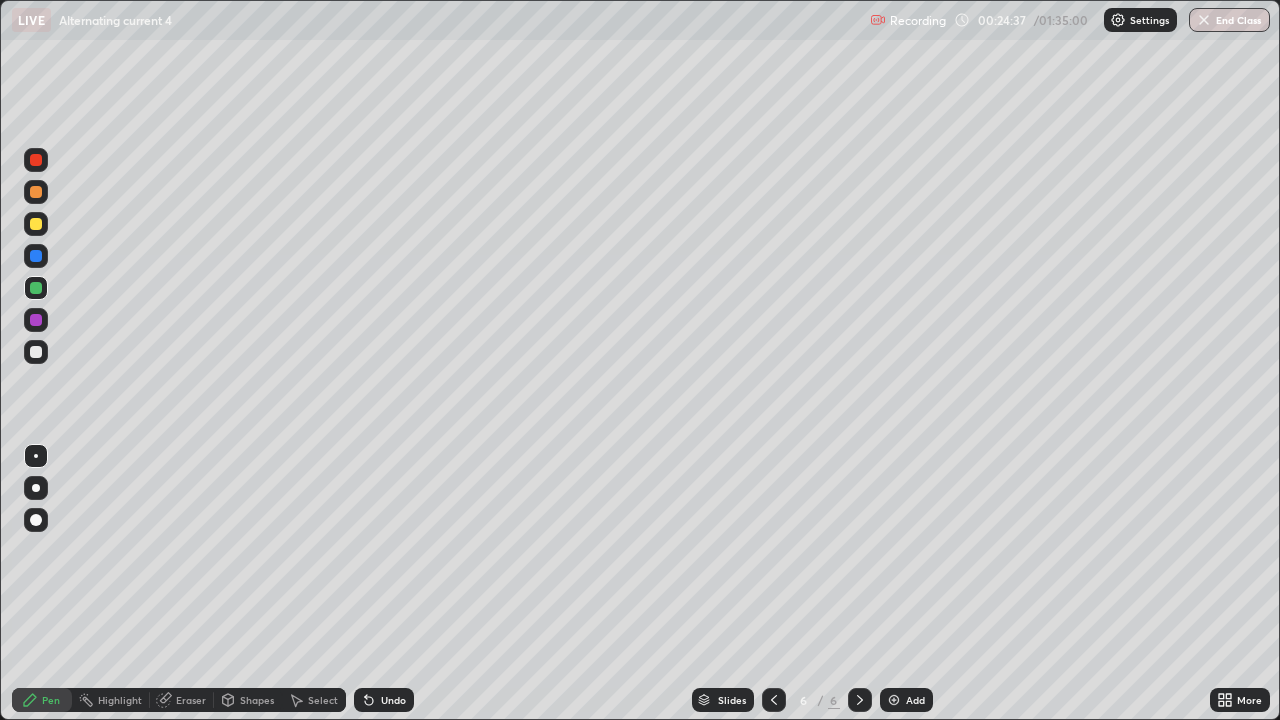 click on "Eraser" at bounding box center [191, 700] 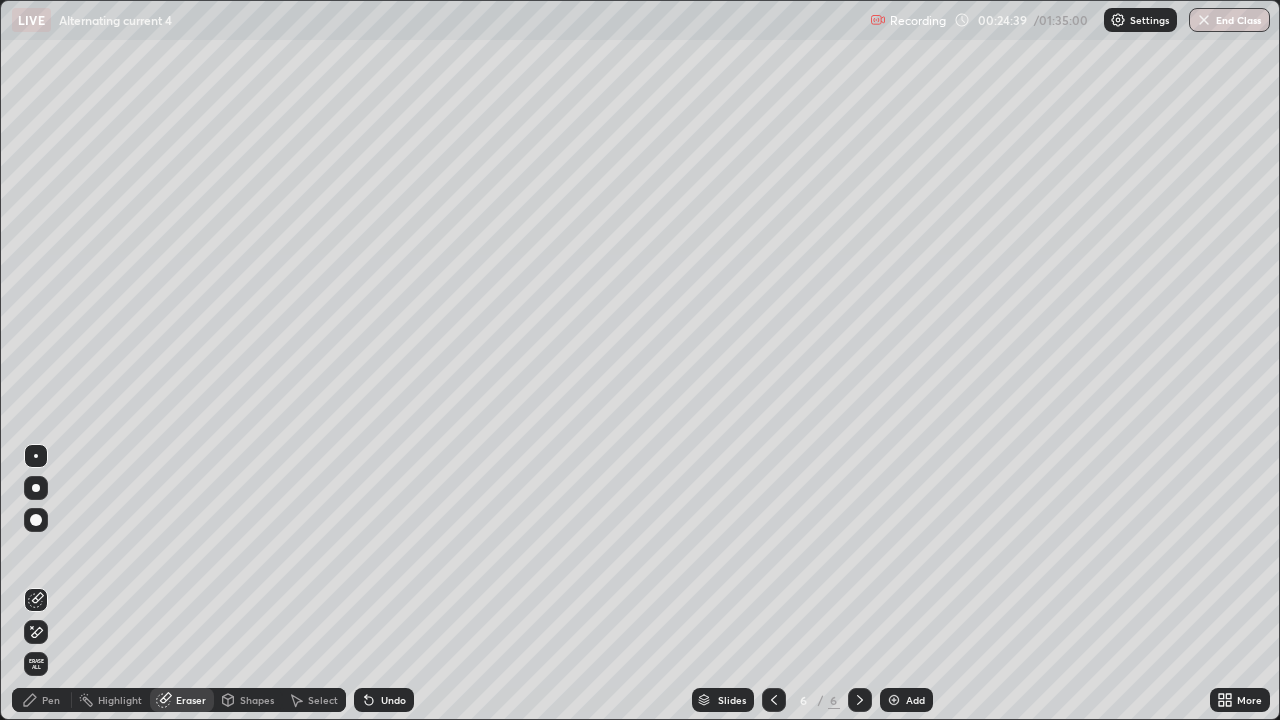 click on "Pen" at bounding box center (51, 700) 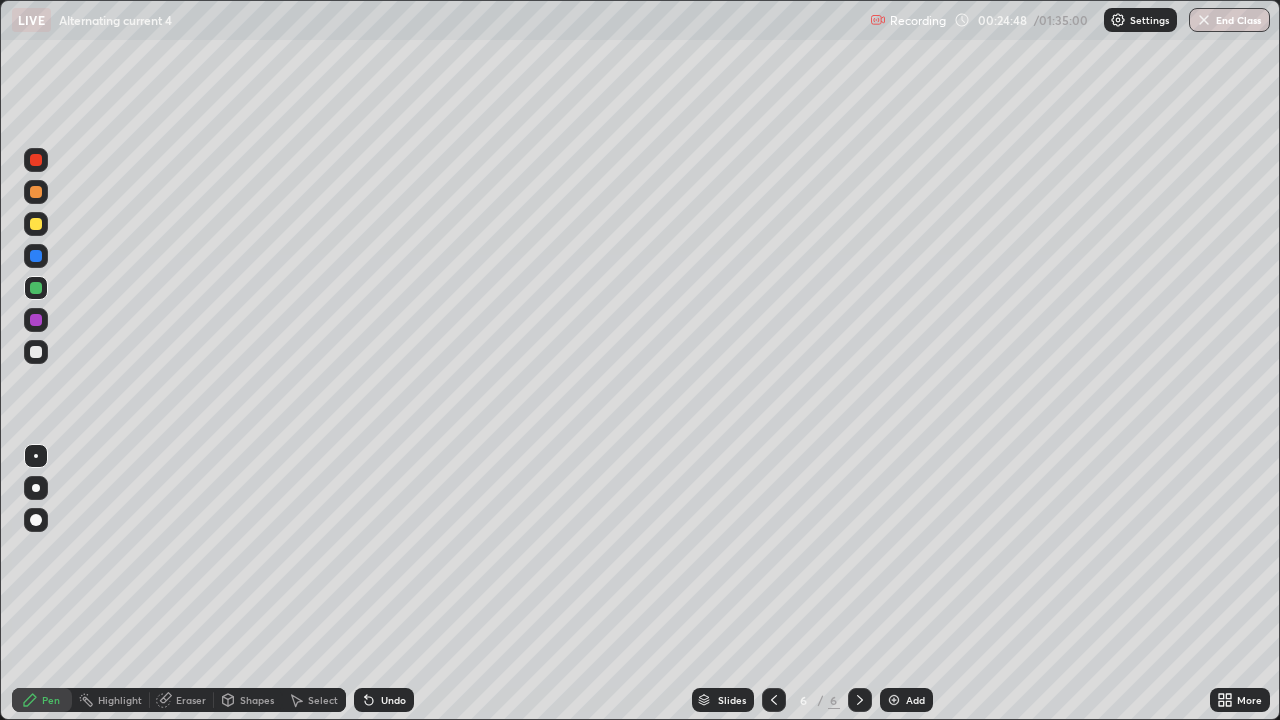 click on "Eraser" at bounding box center (191, 700) 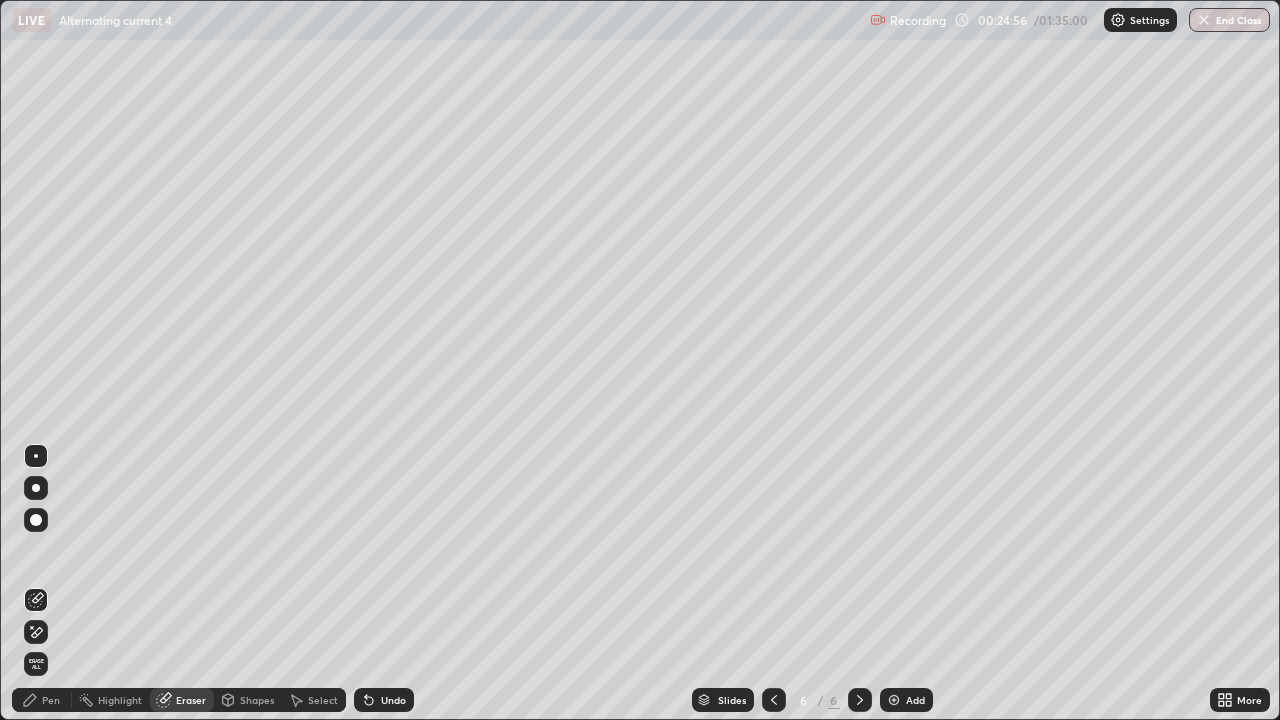 click on "Pen" at bounding box center [51, 700] 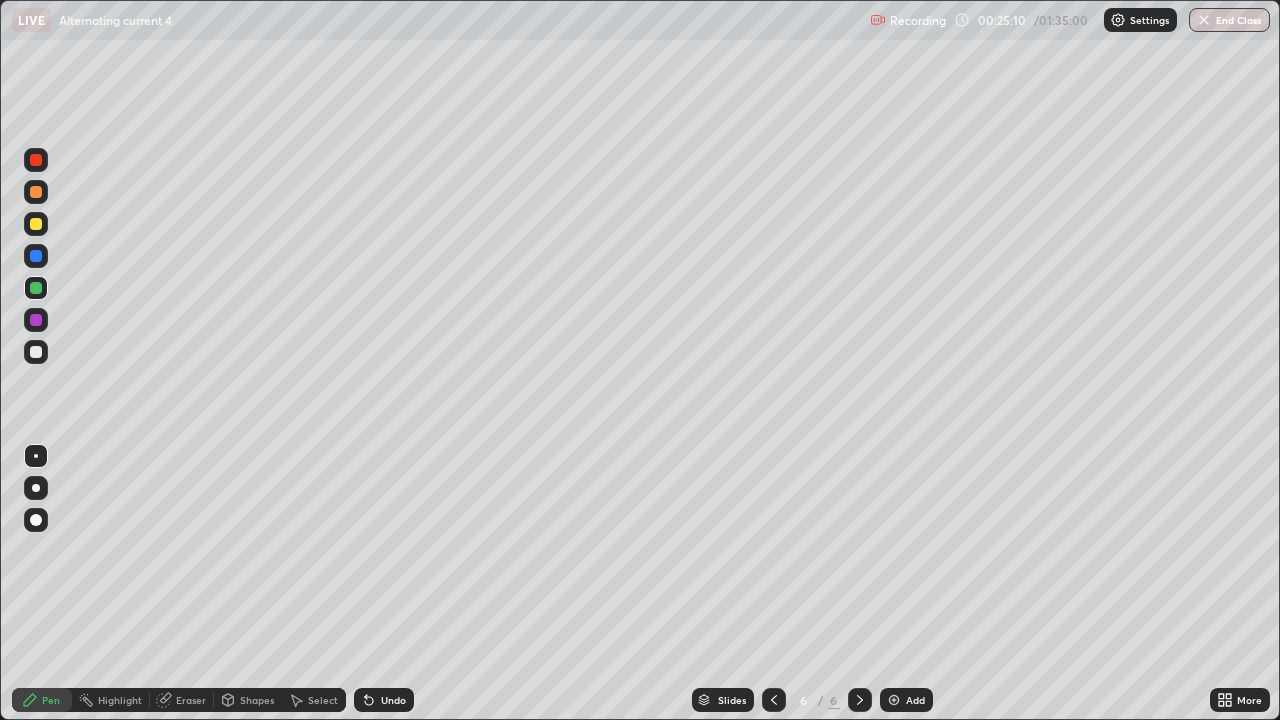 click on "Shapes" at bounding box center (257, 700) 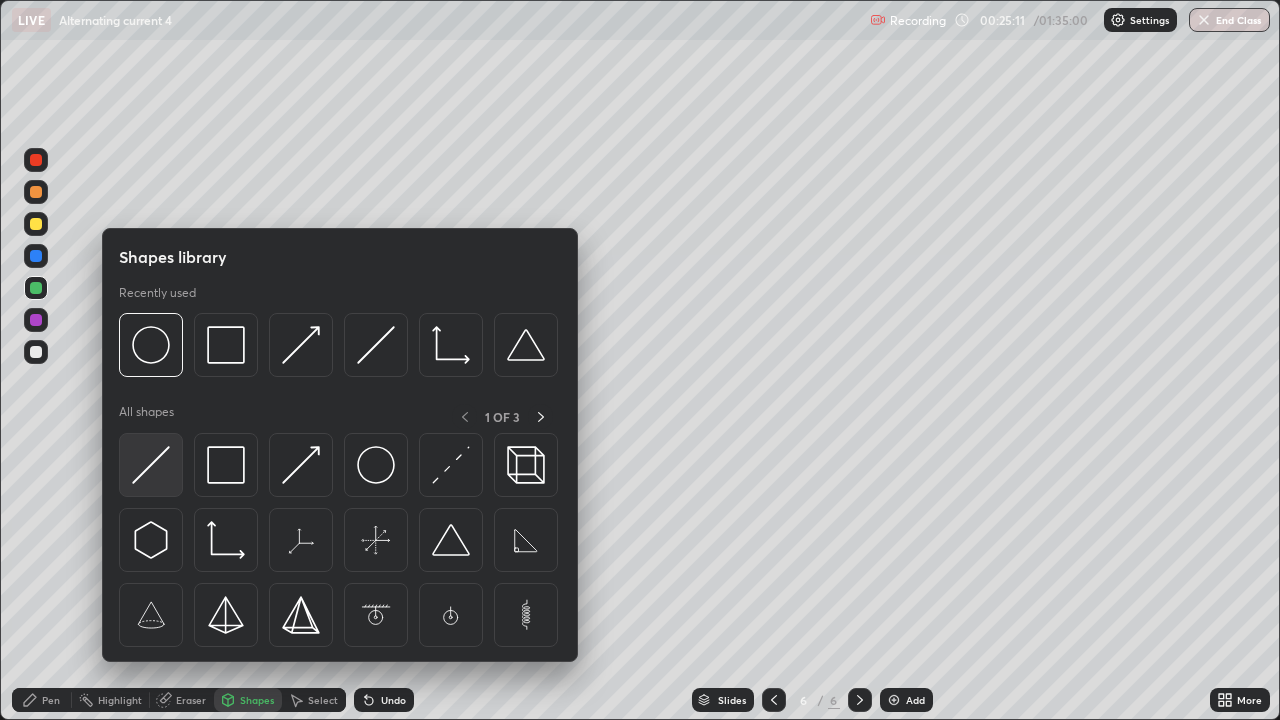 click at bounding box center (151, 465) 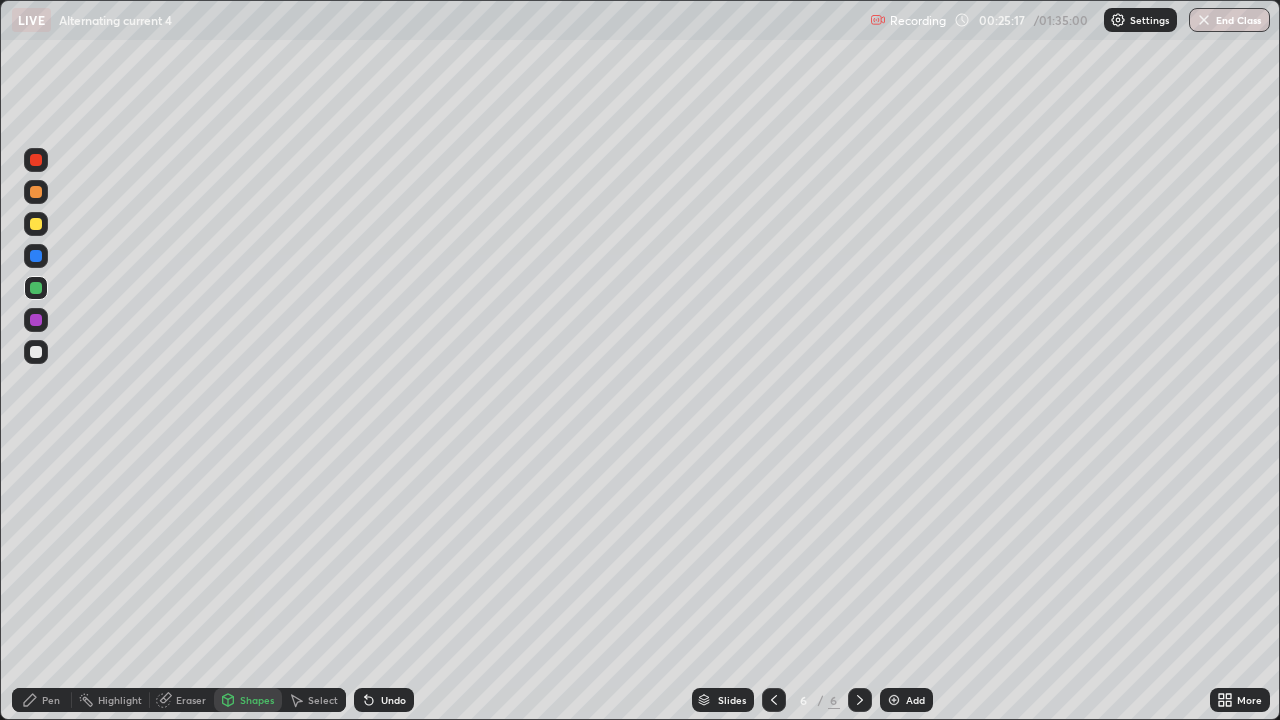 click on "Pen" at bounding box center (51, 700) 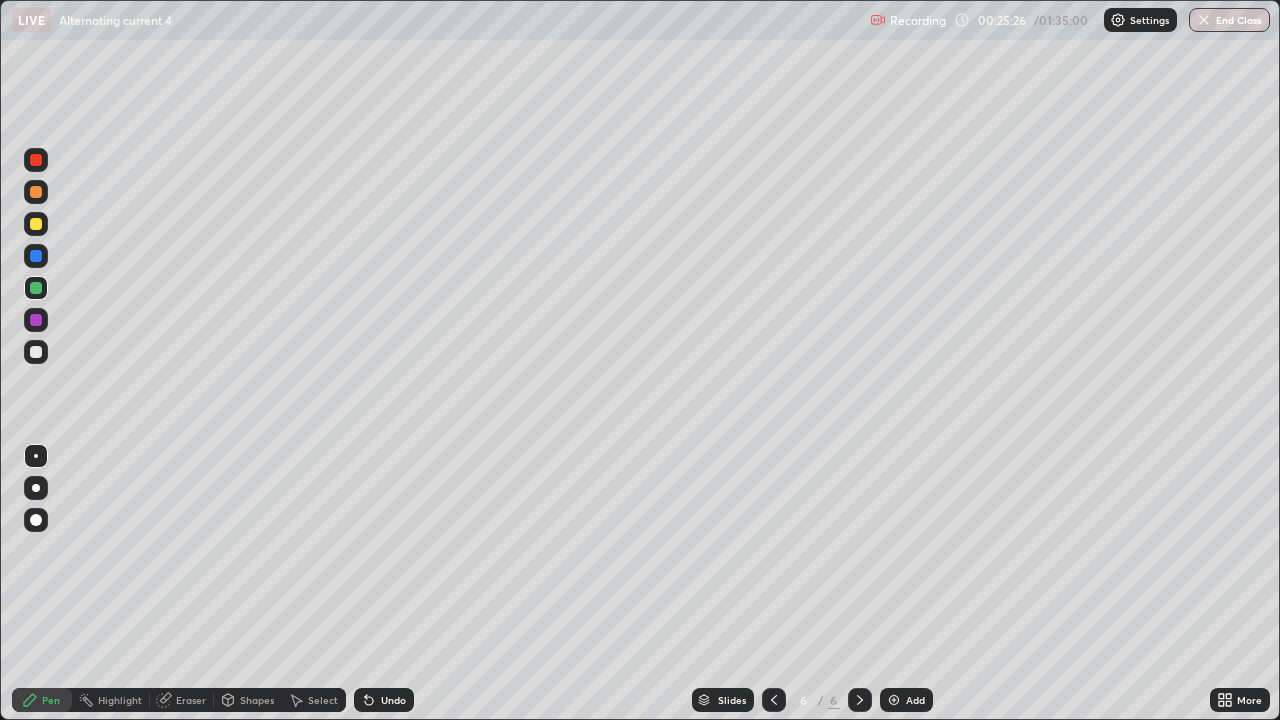click on "Eraser" at bounding box center (191, 700) 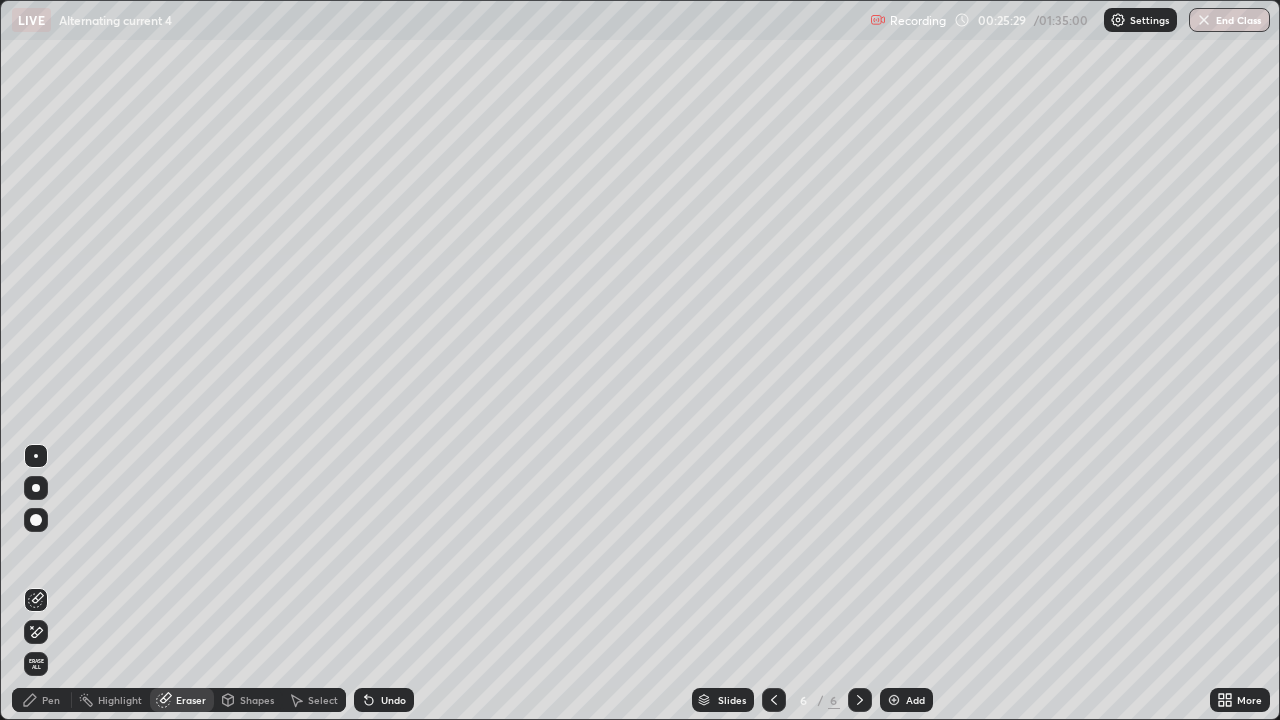 click on "Pen" at bounding box center [51, 700] 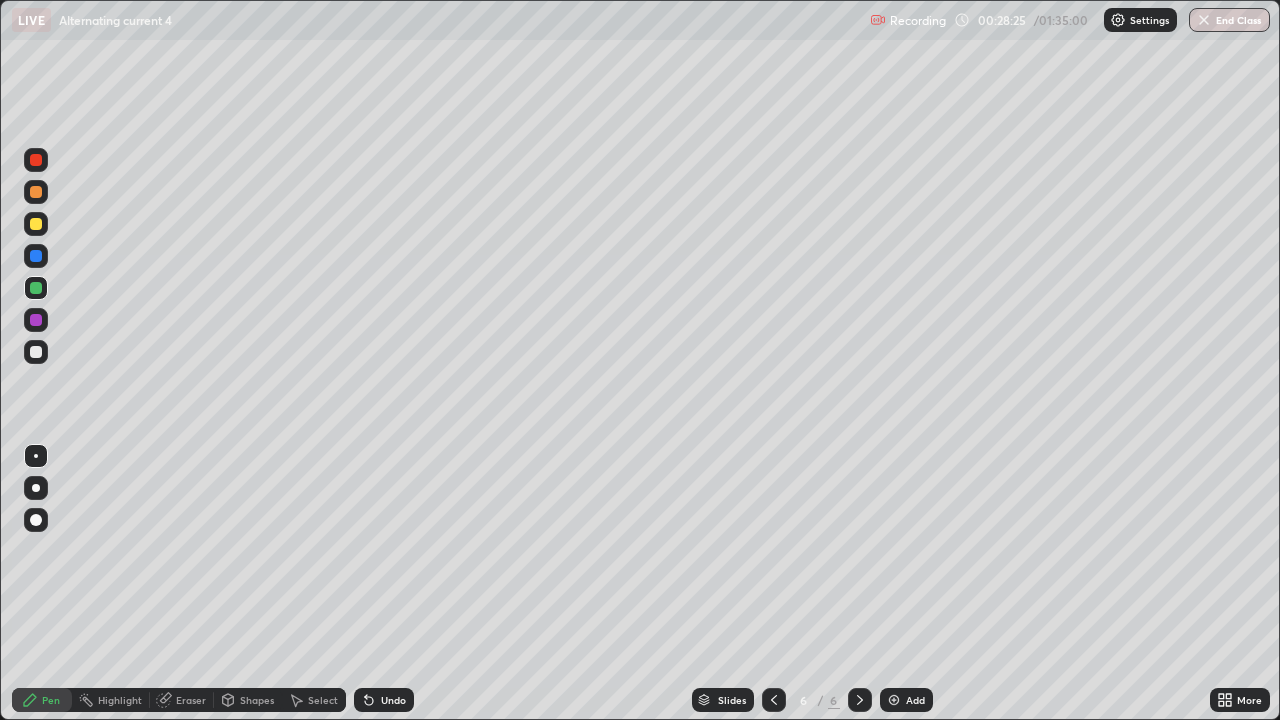 click on "Eraser" at bounding box center (191, 700) 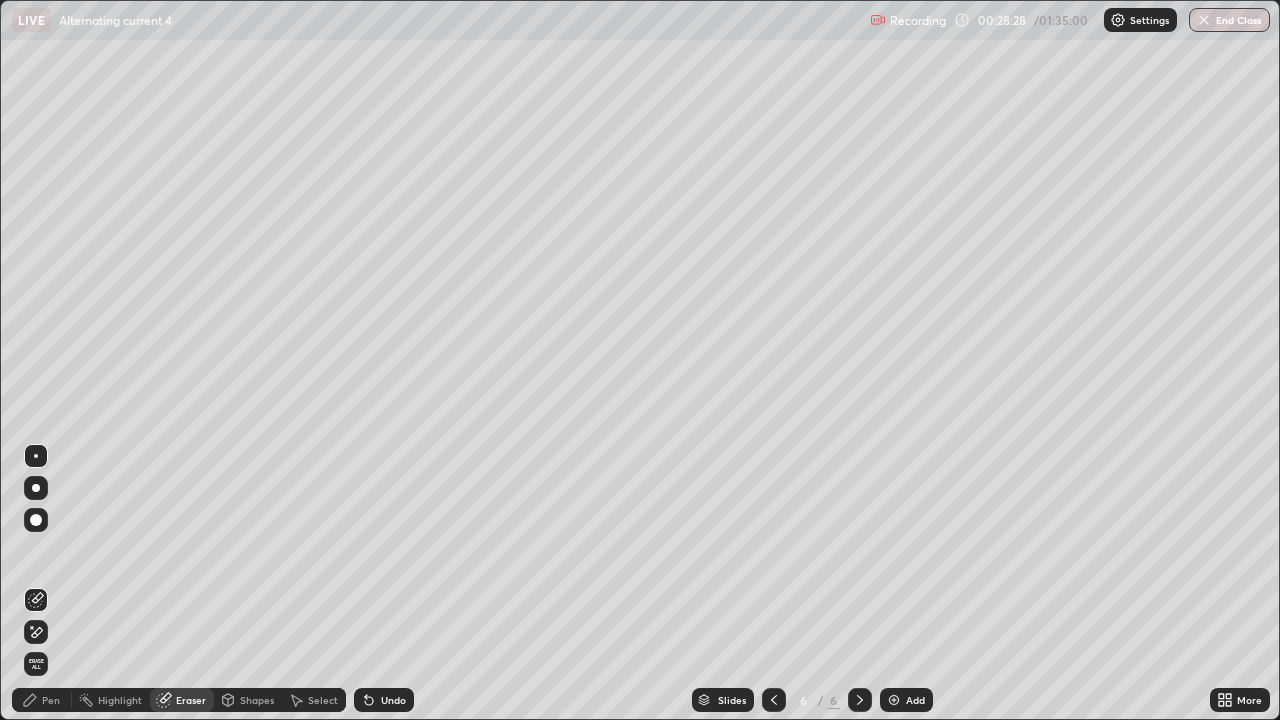 click on "Pen" at bounding box center [51, 700] 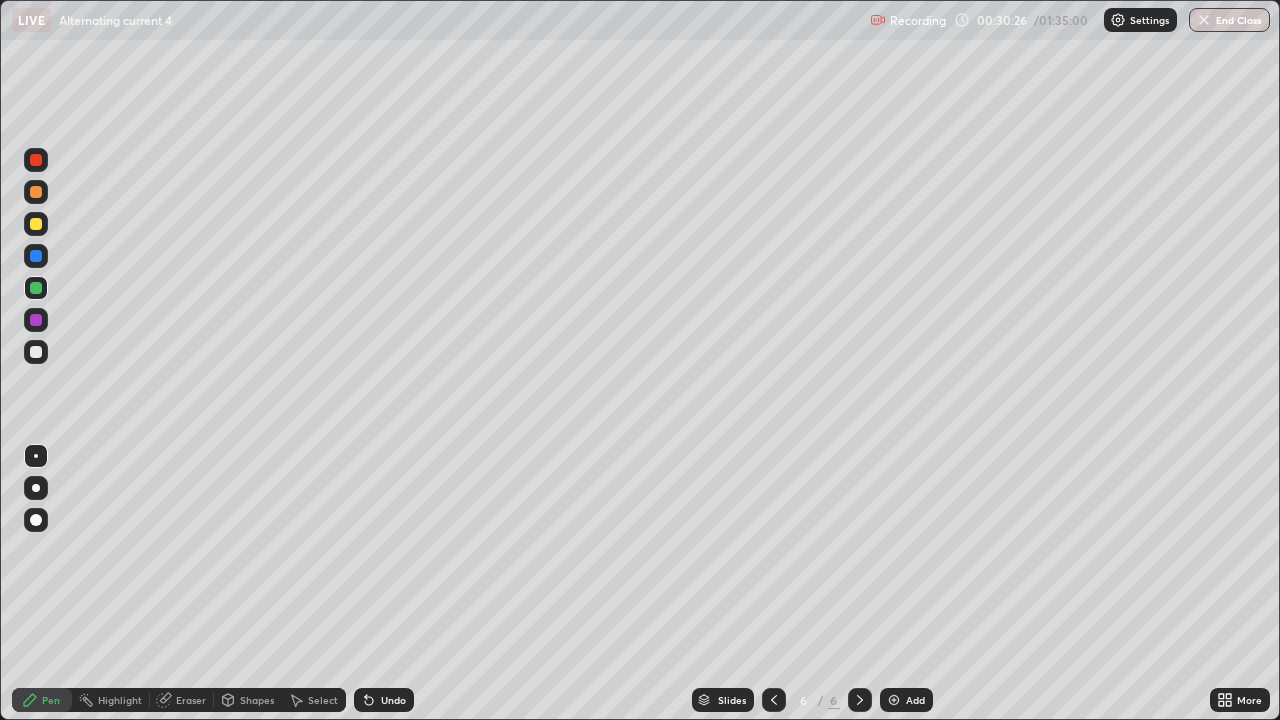 click on "Shapes" at bounding box center [257, 700] 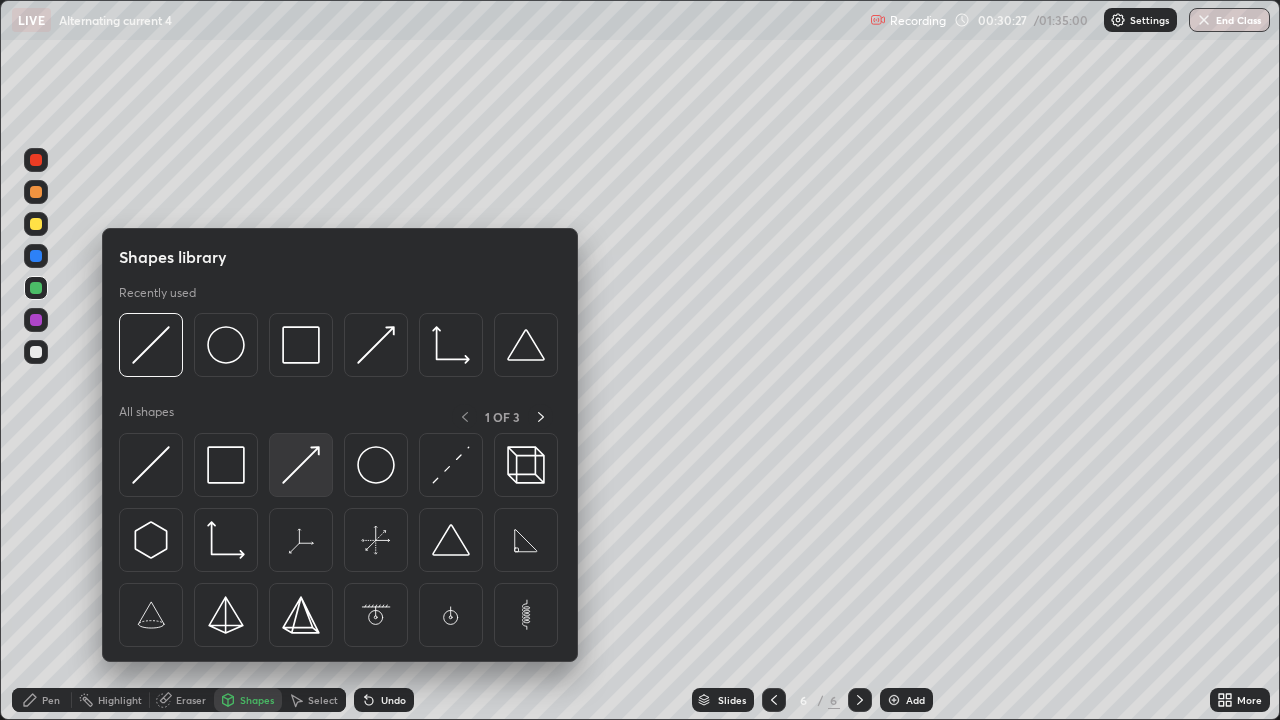click at bounding box center (301, 465) 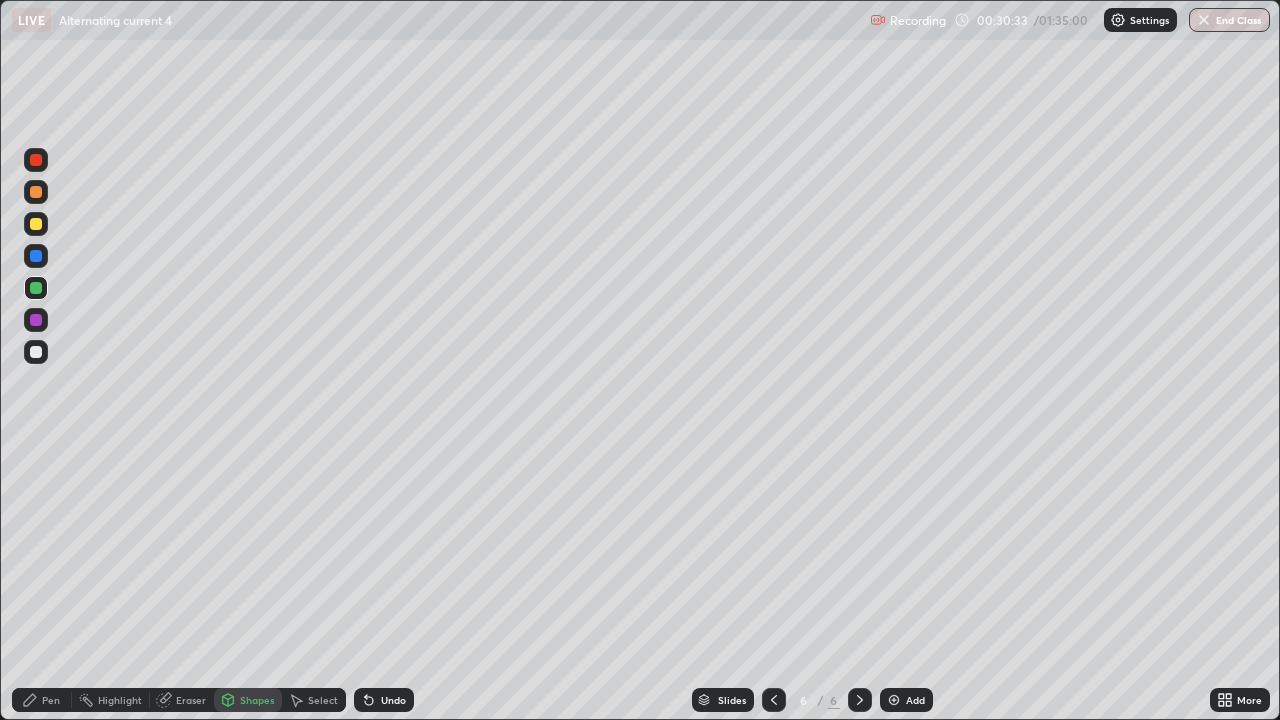 click on "Pen" at bounding box center [51, 700] 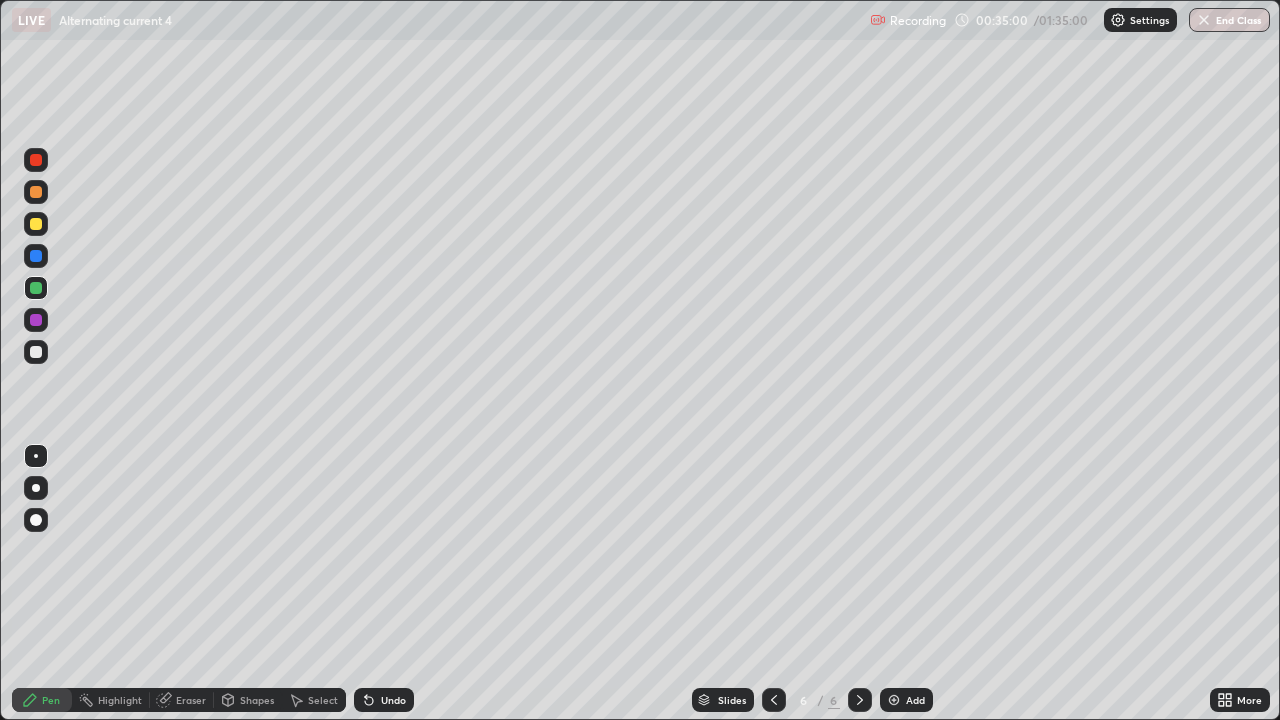 click at bounding box center (894, 700) 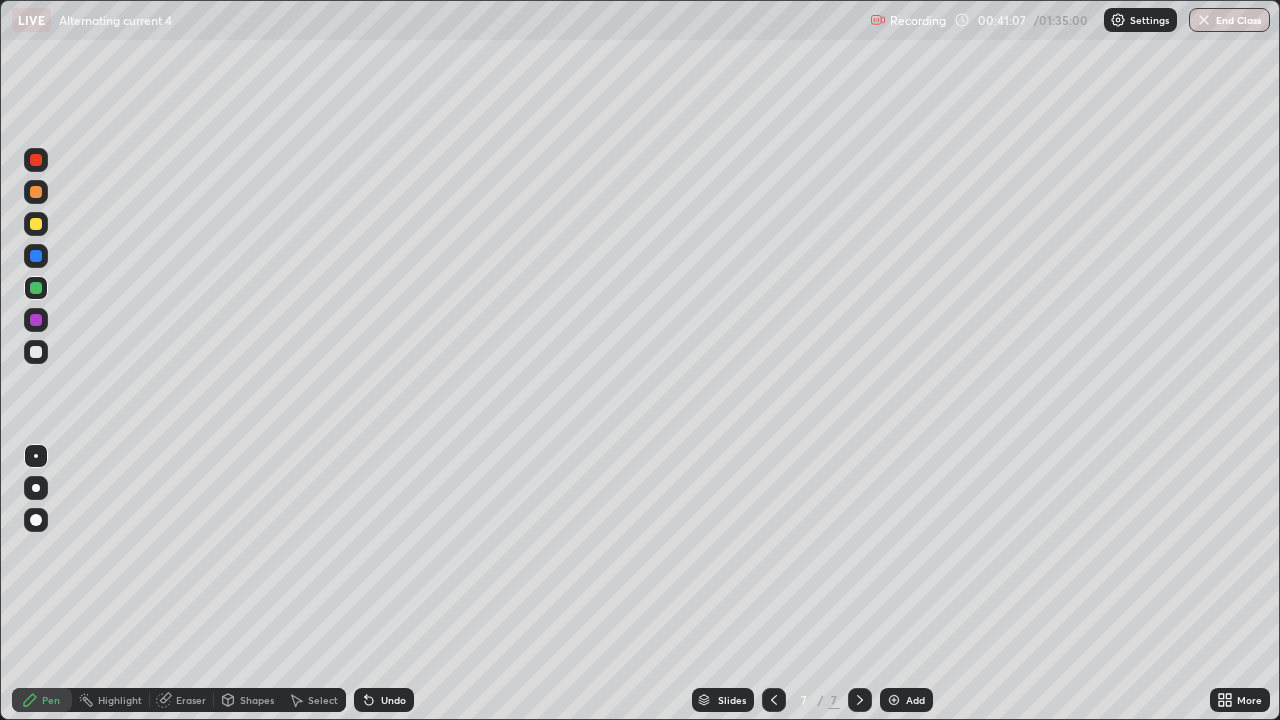 click at bounding box center [774, 700] 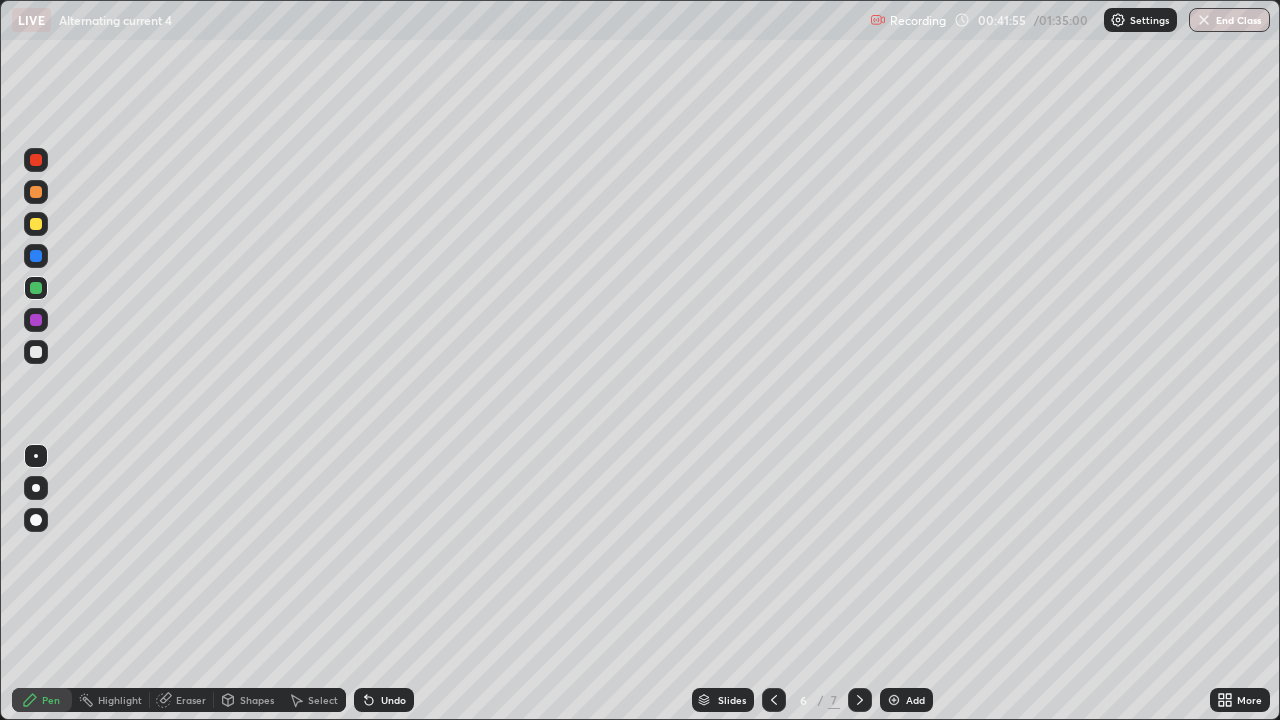 click 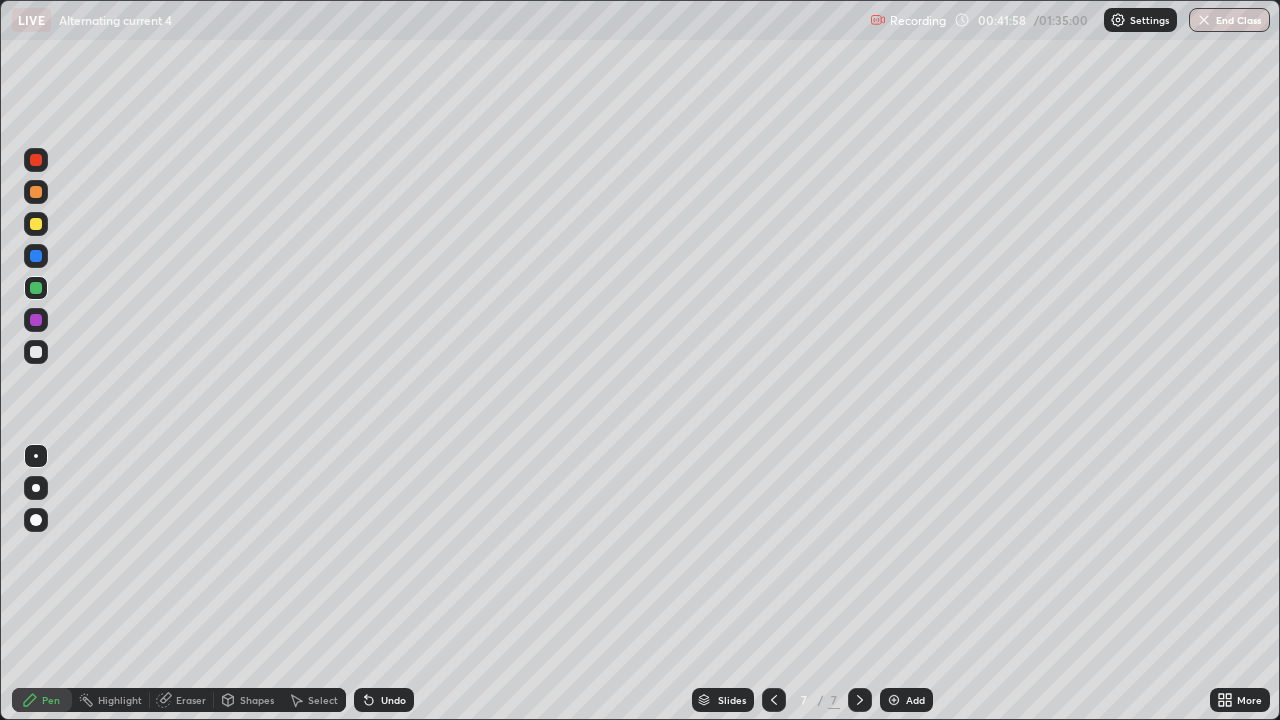 click at bounding box center (36, 352) 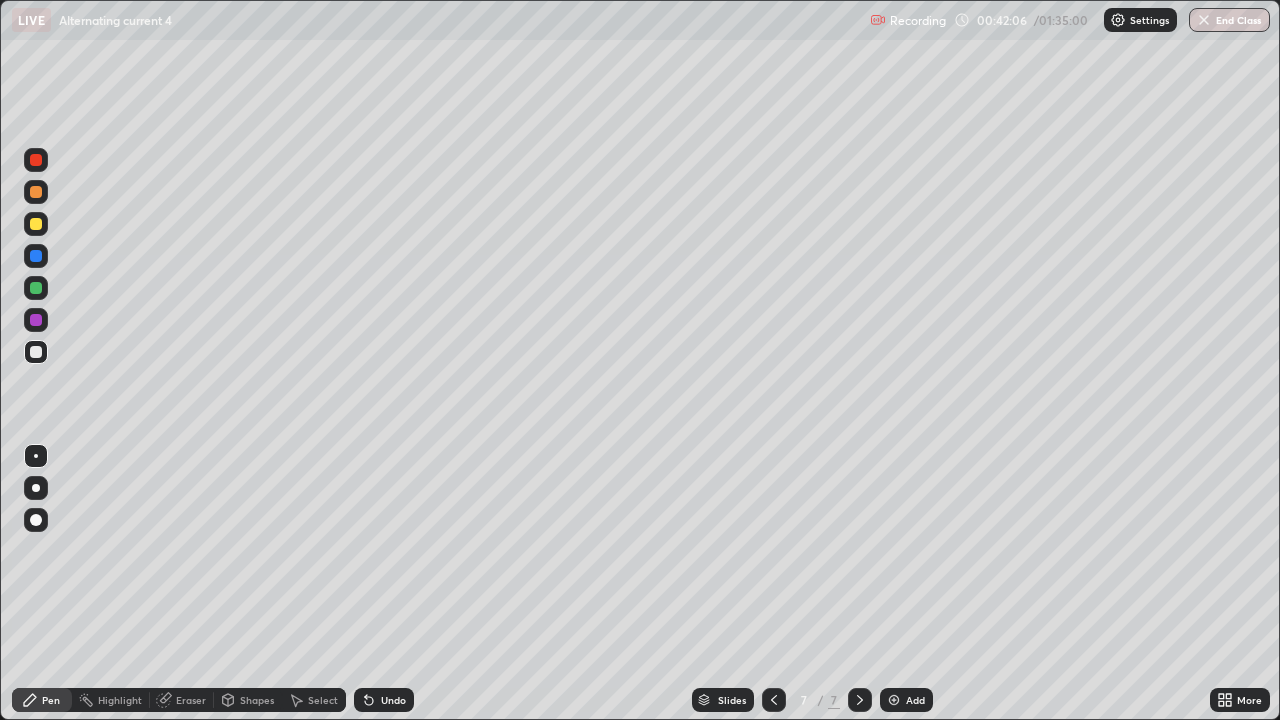 click at bounding box center (36, 352) 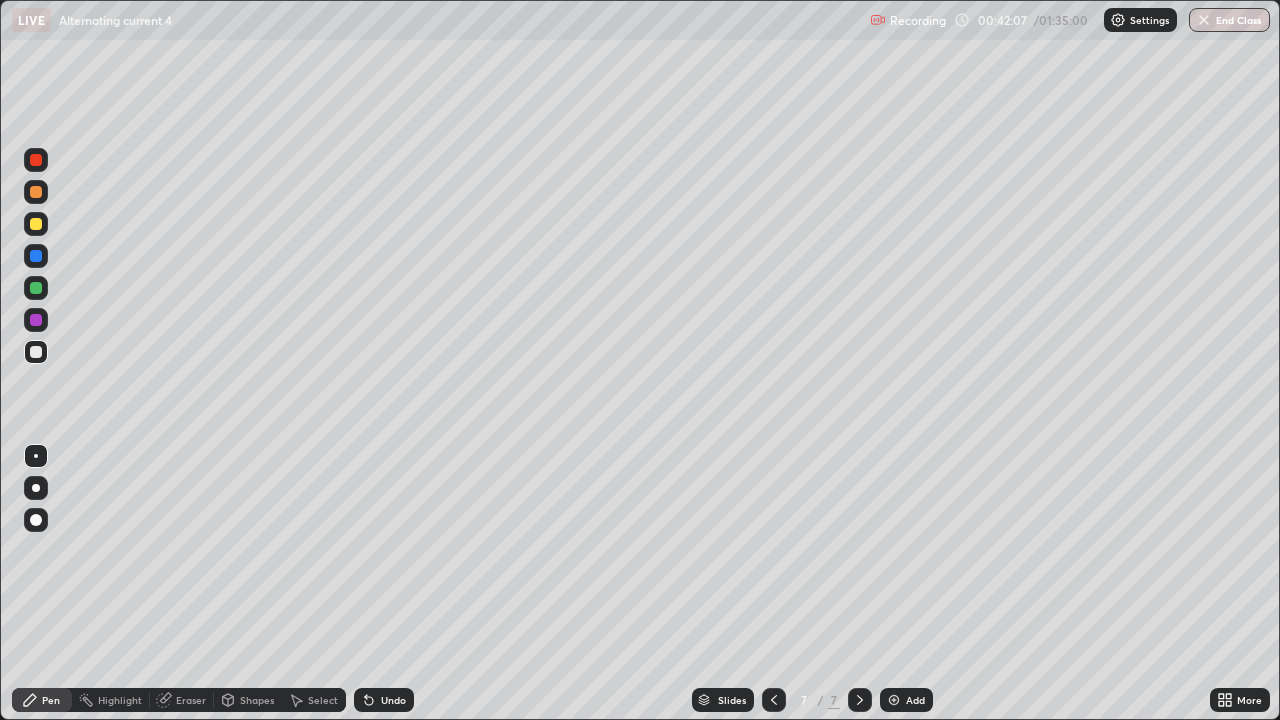click on "Shapes" at bounding box center (257, 700) 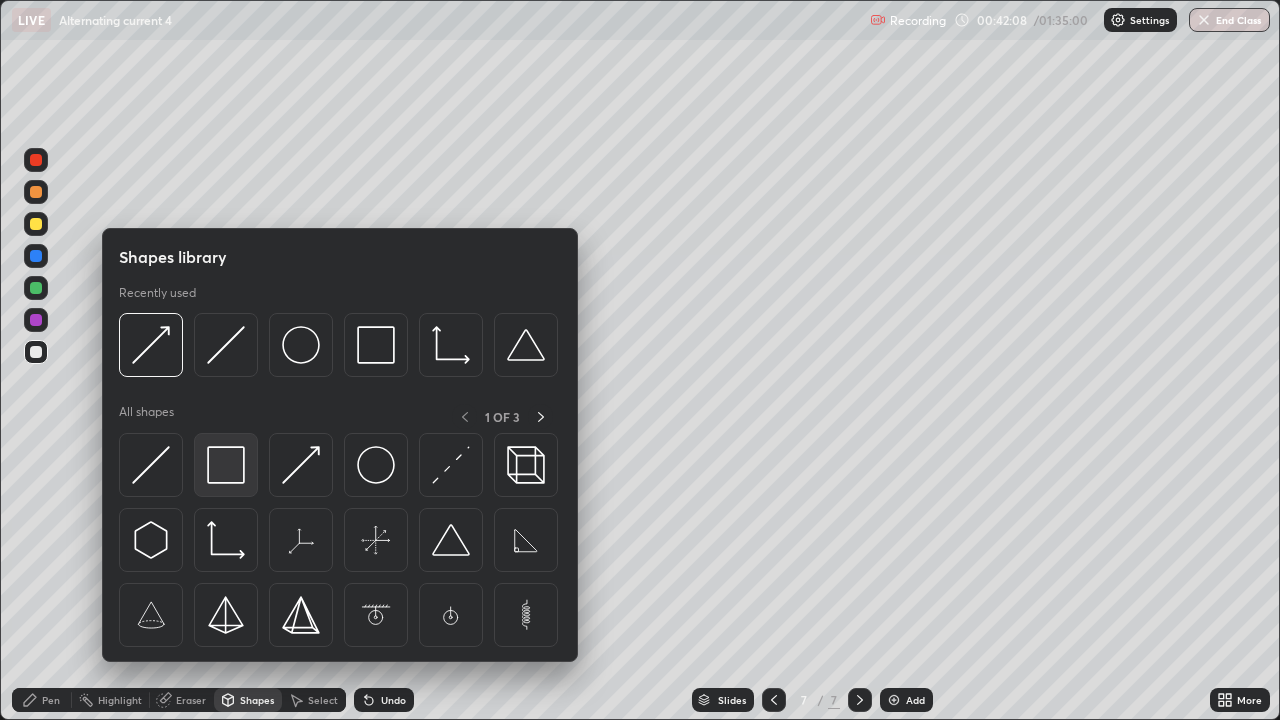 click at bounding box center (226, 465) 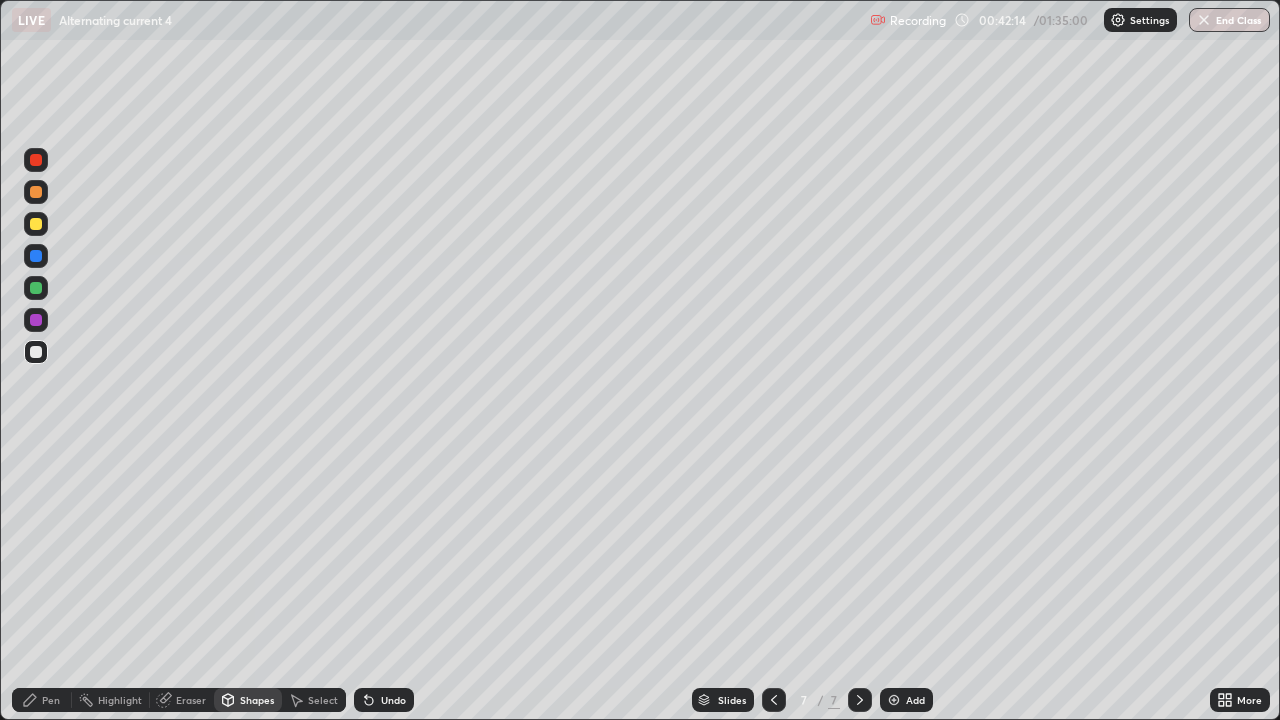 click on "Eraser" at bounding box center [191, 700] 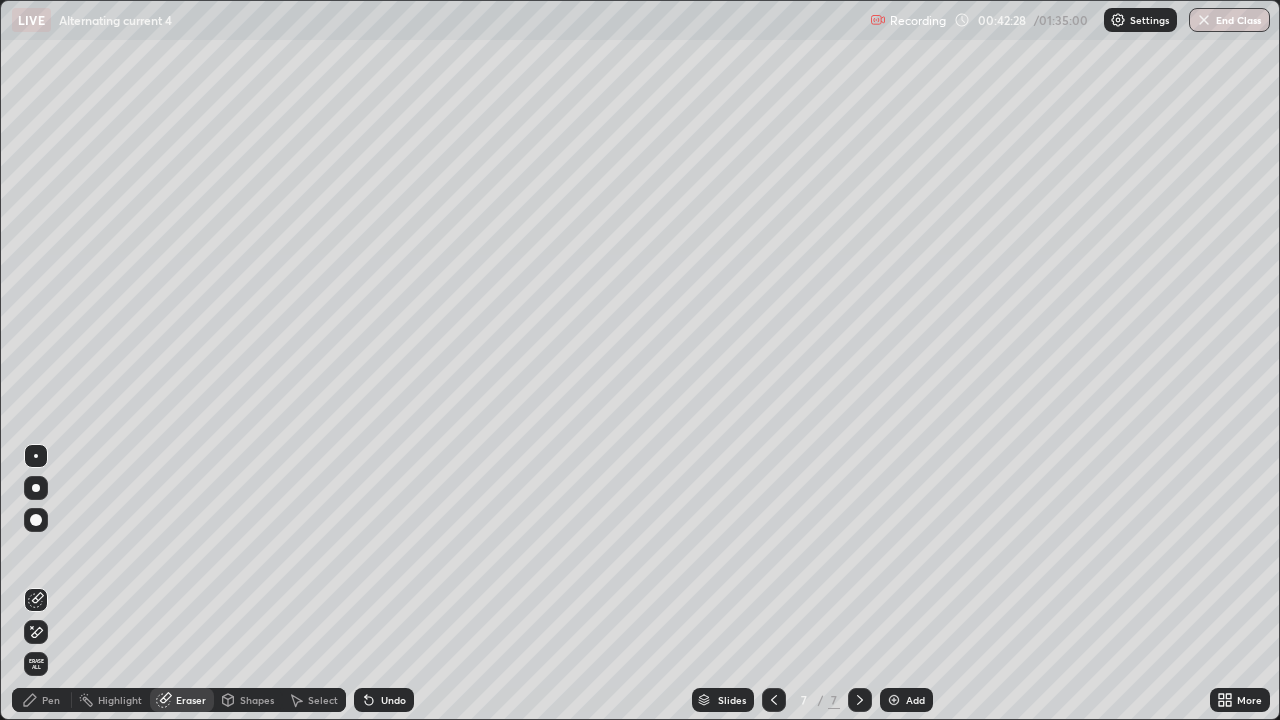 click on "Pen" at bounding box center [51, 700] 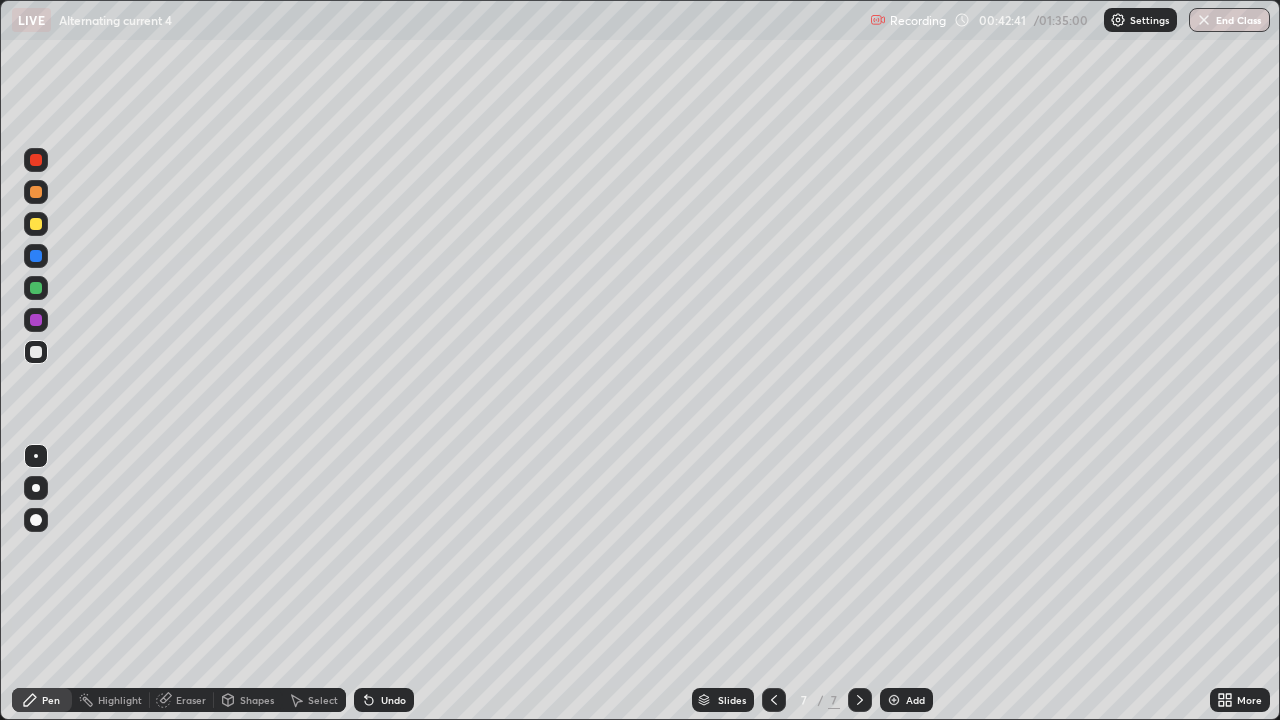 click on "Shapes" at bounding box center (257, 700) 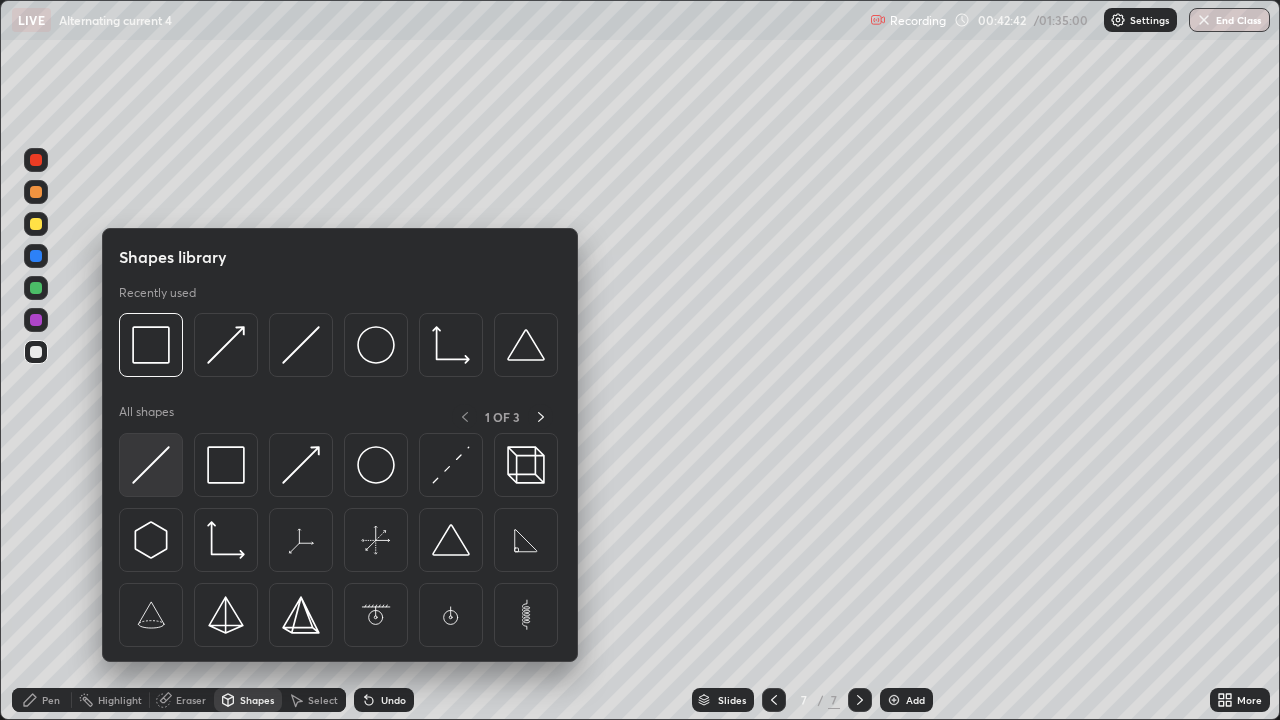click at bounding box center (151, 465) 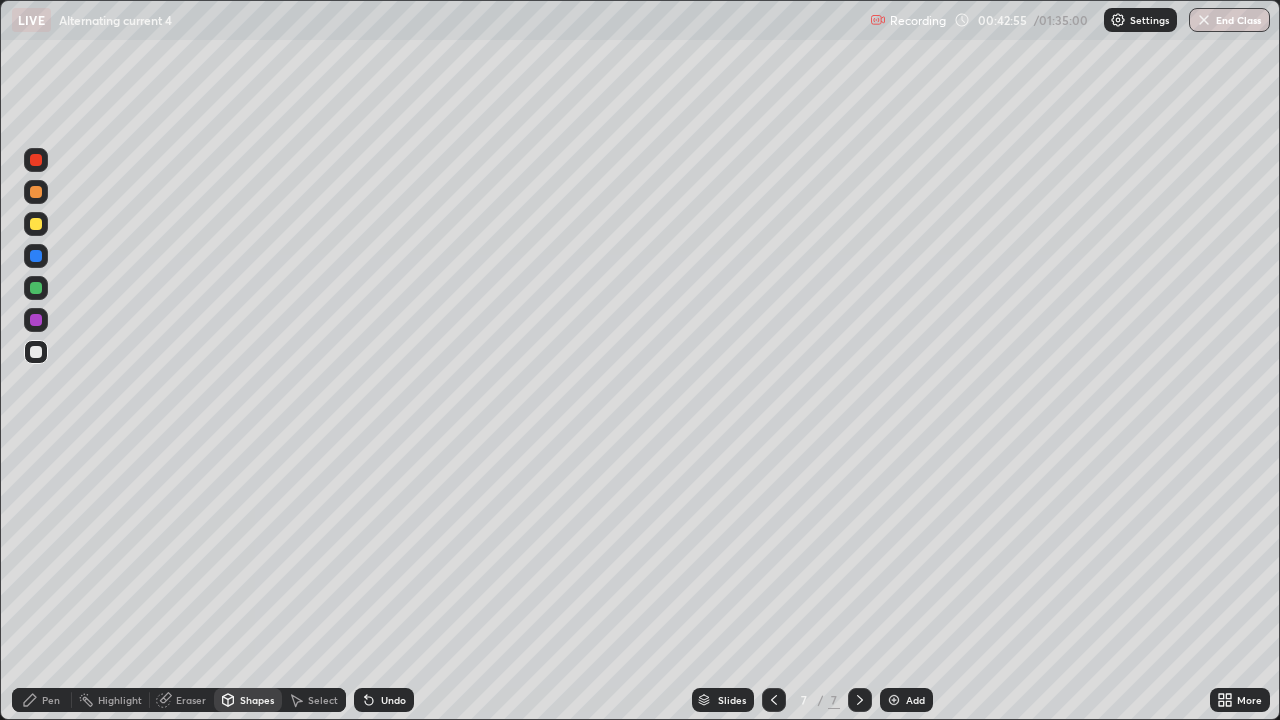 click on "Shapes" at bounding box center (257, 700) 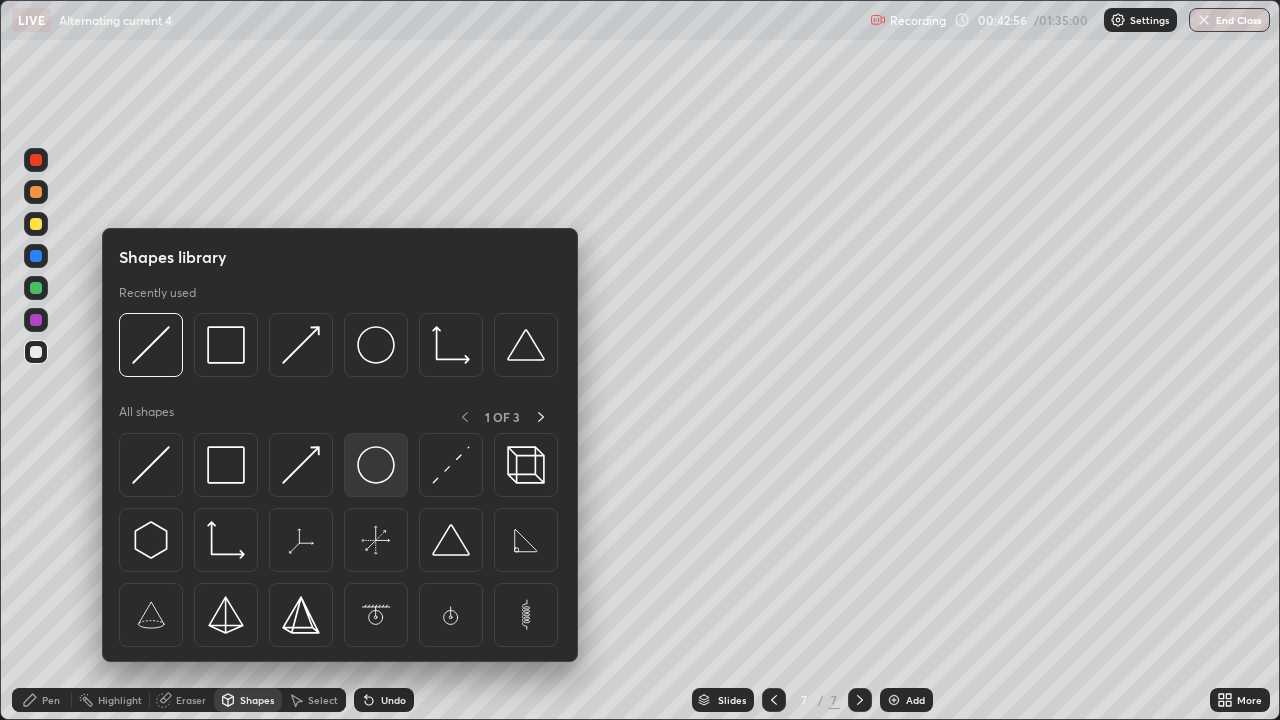 click at bounding box center (376, 465) 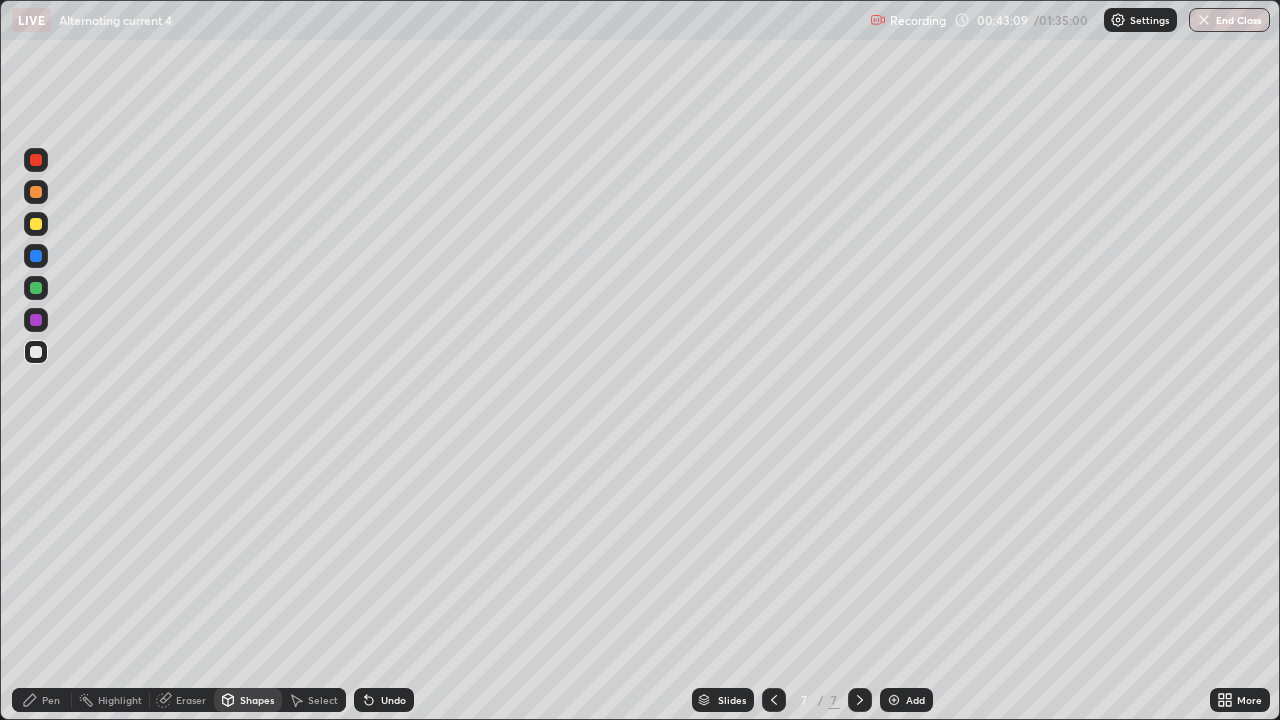 click on "Pen" at bounding box center [51, 700] 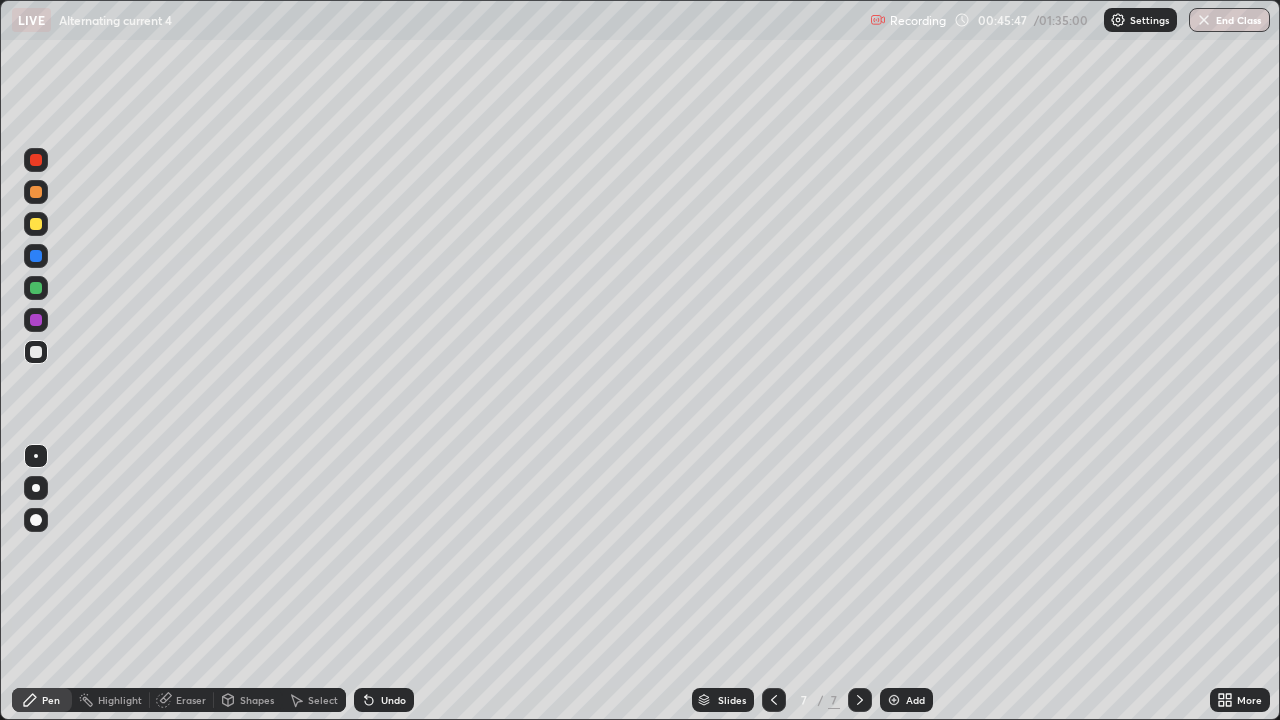 click at bounding box center [894, 700] 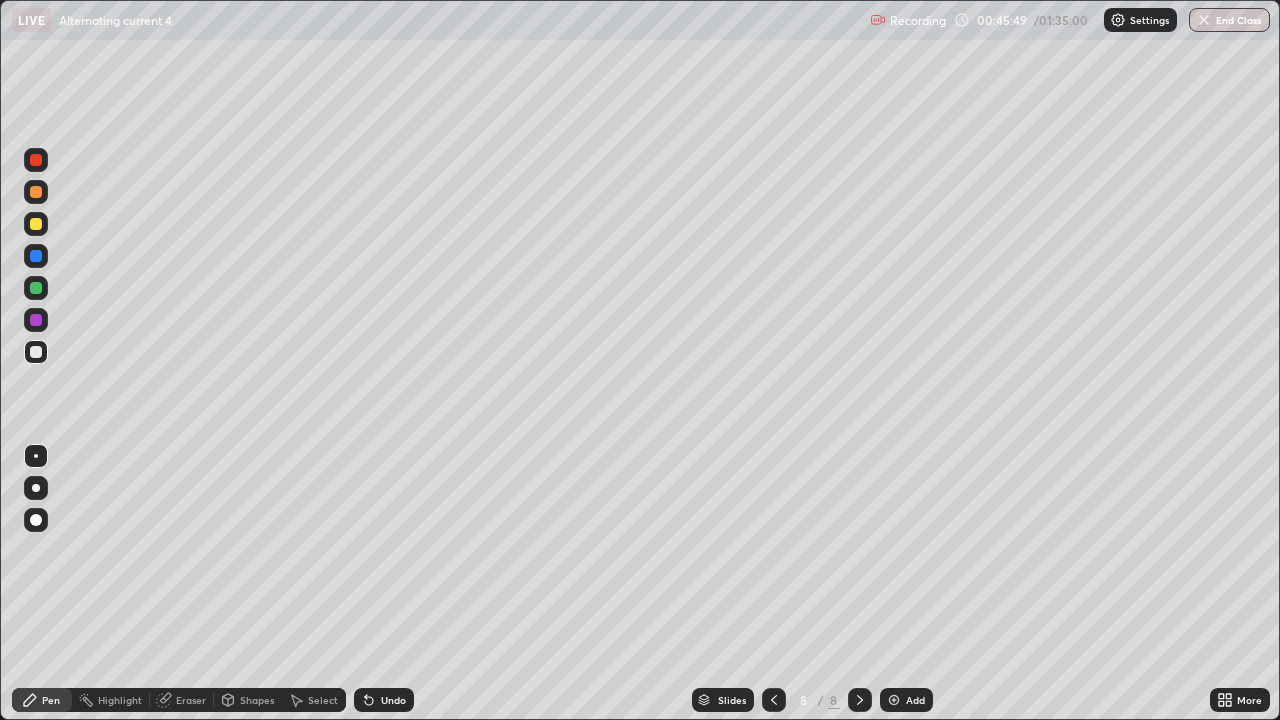 click 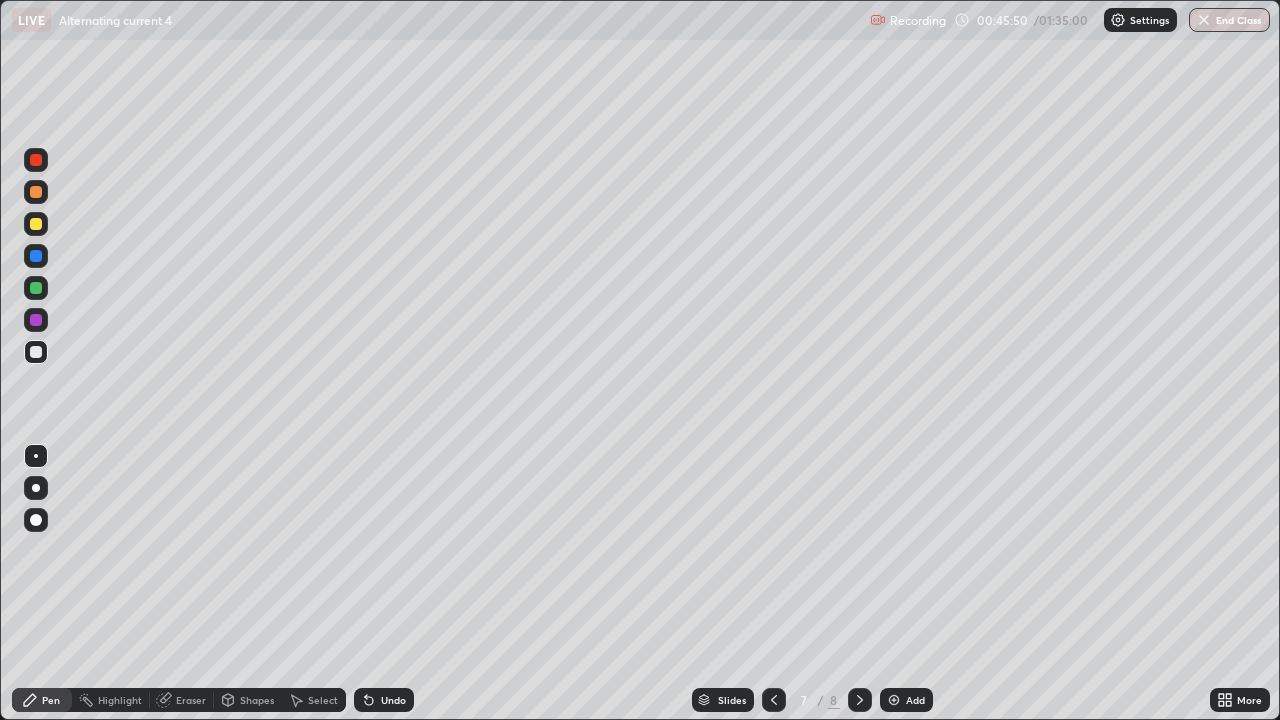 click 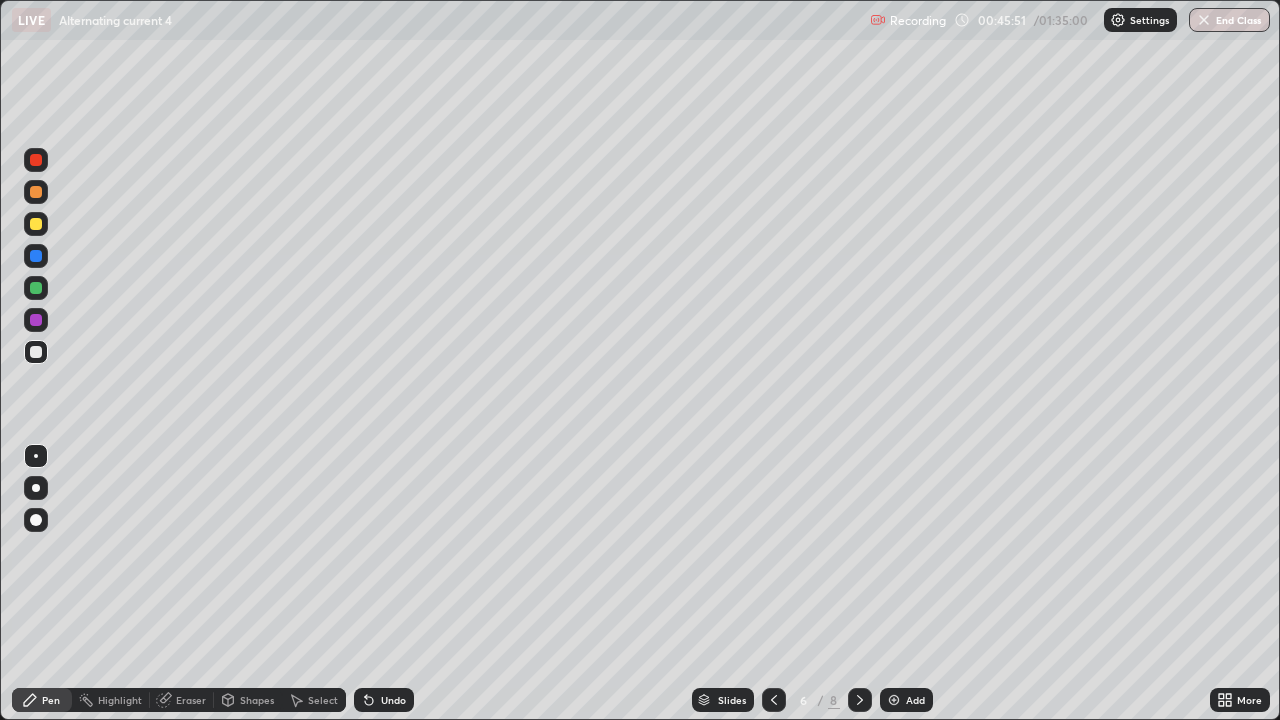 click 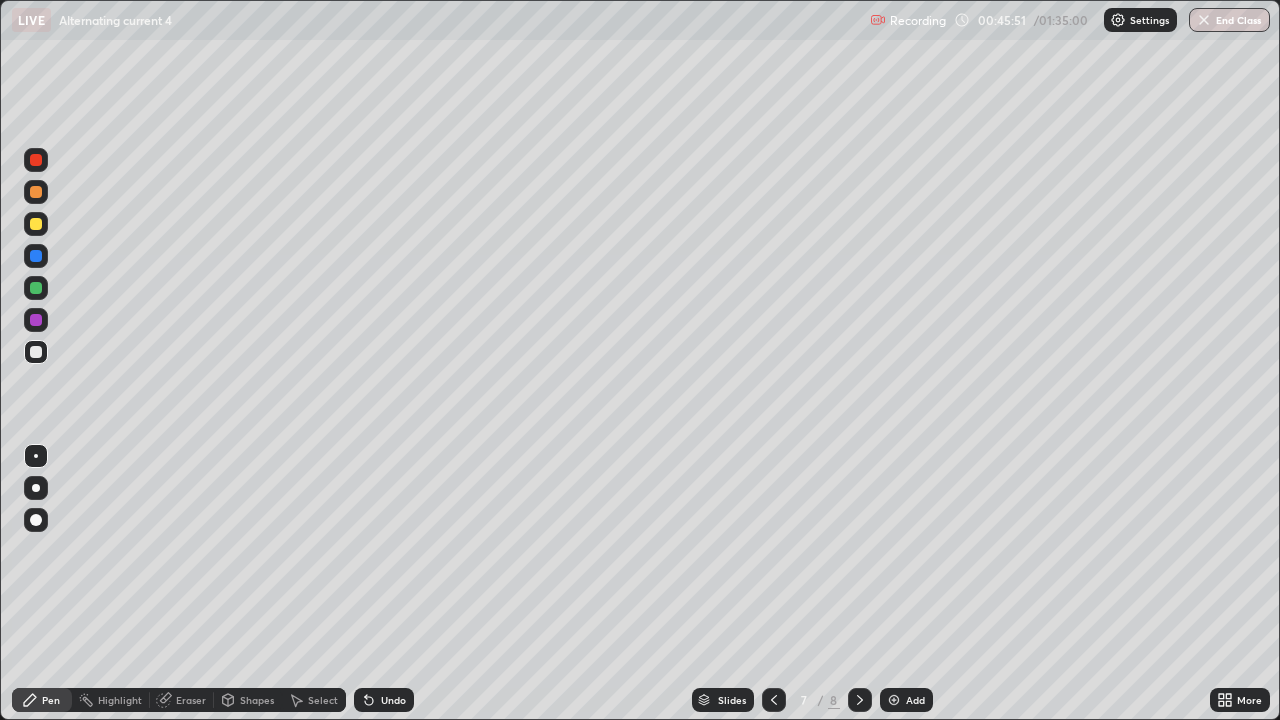 click 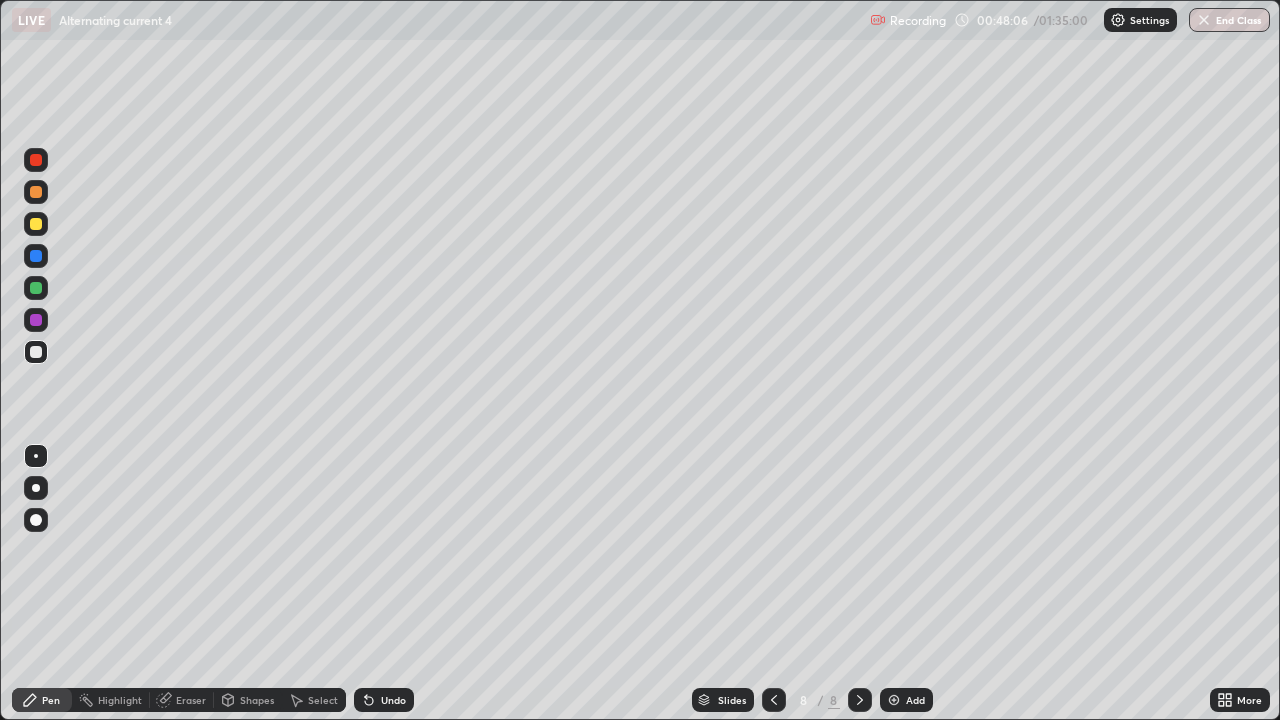 click on "Eraser" at bounding box center [191, 700] 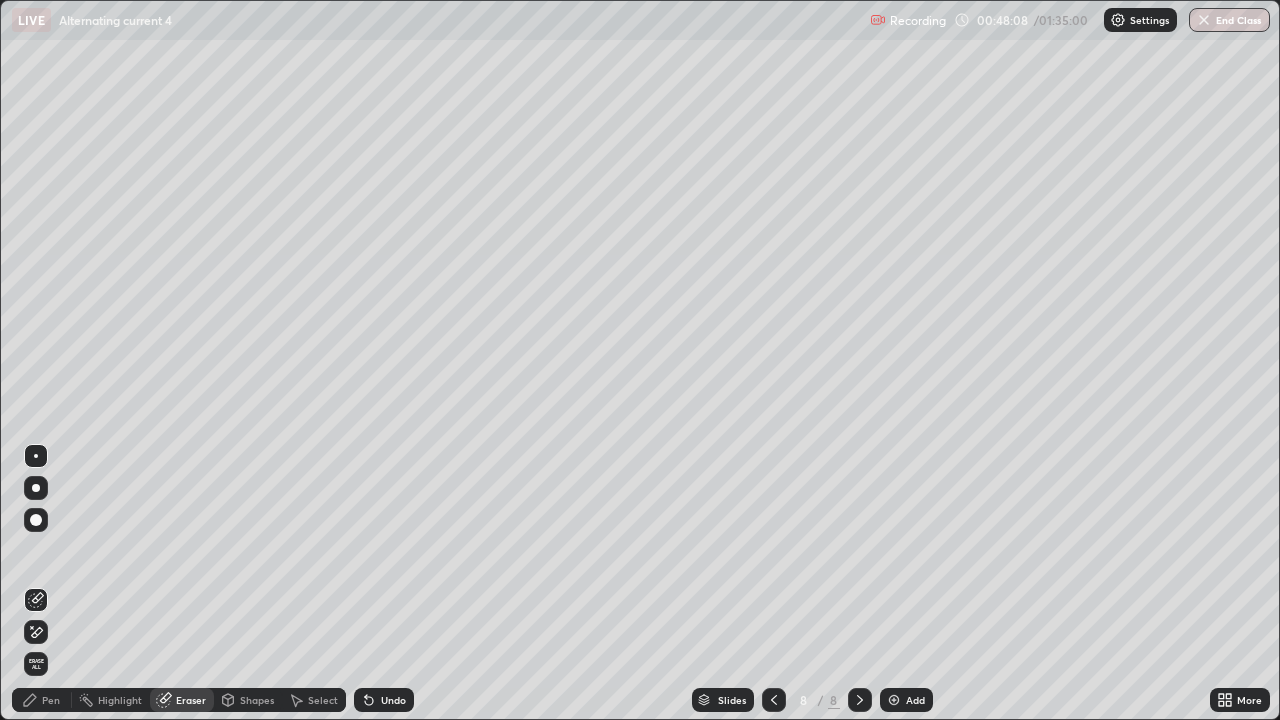 click on "Pen" at bounding box center [51, 700] 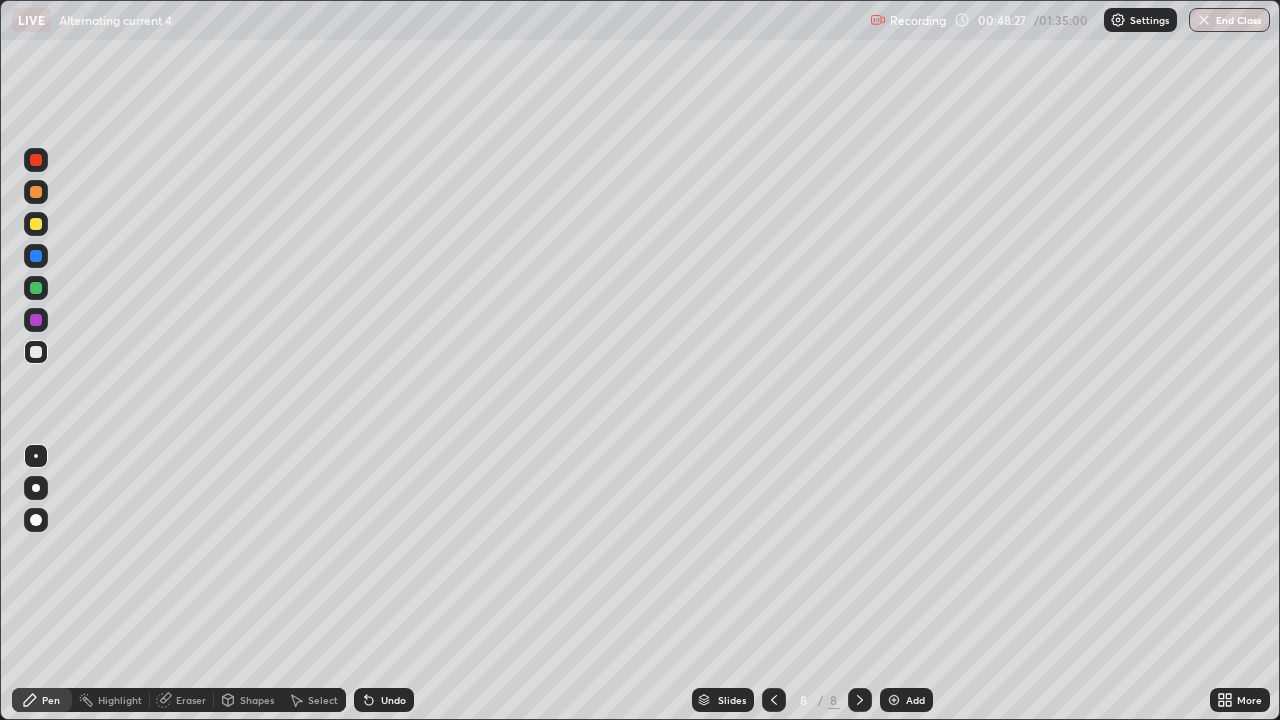 click on "Shapes" at bounding box center [257, 700] 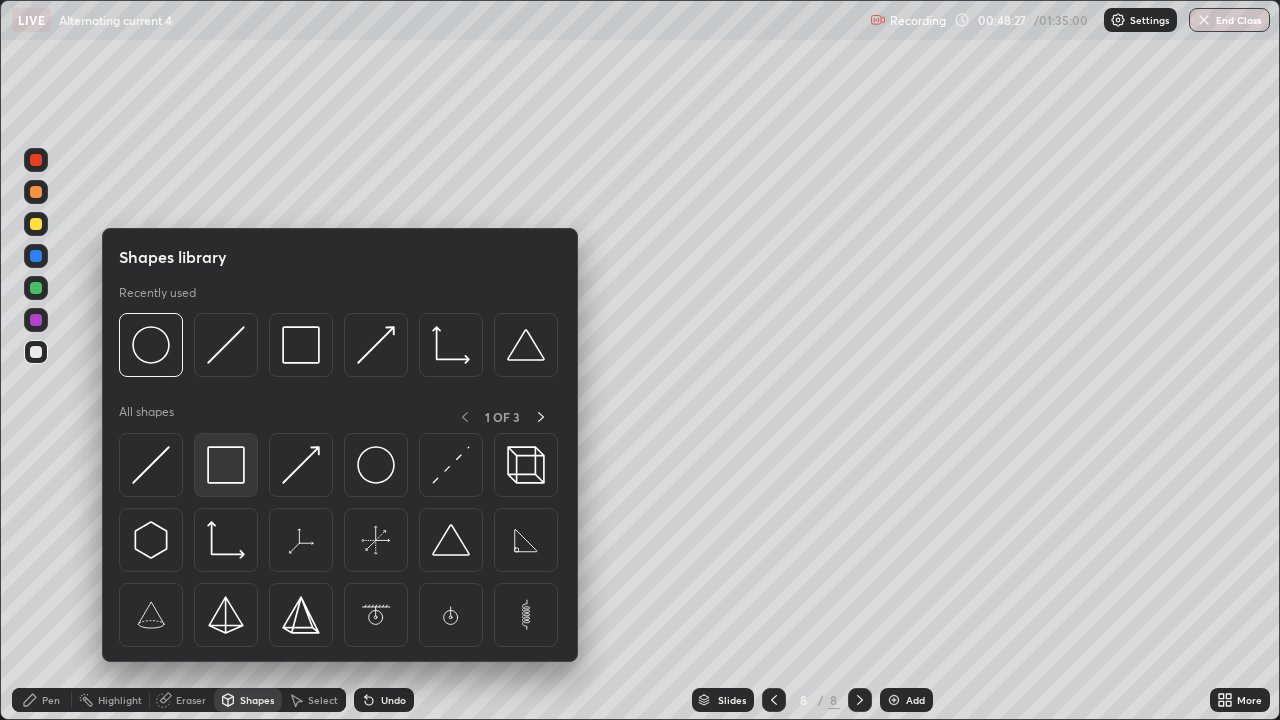 click at bounding box center [226, 465] 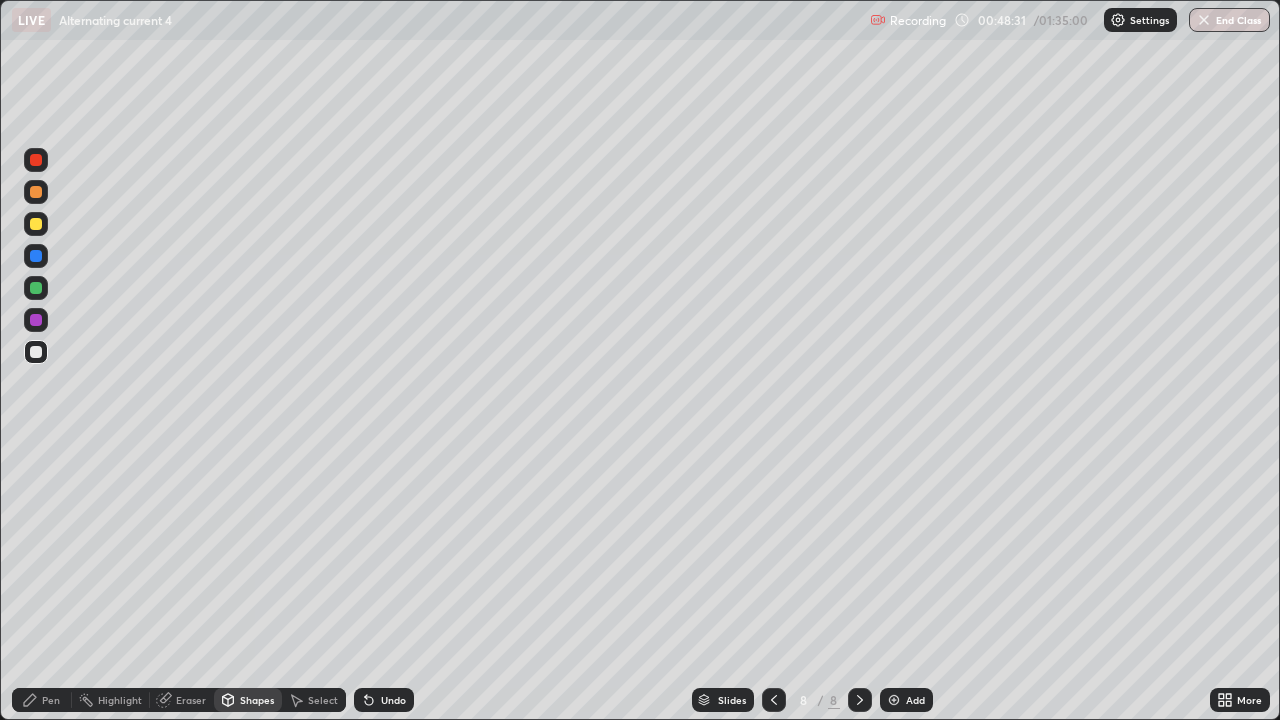 click on "Eraser" at bounding box center [191, 700] 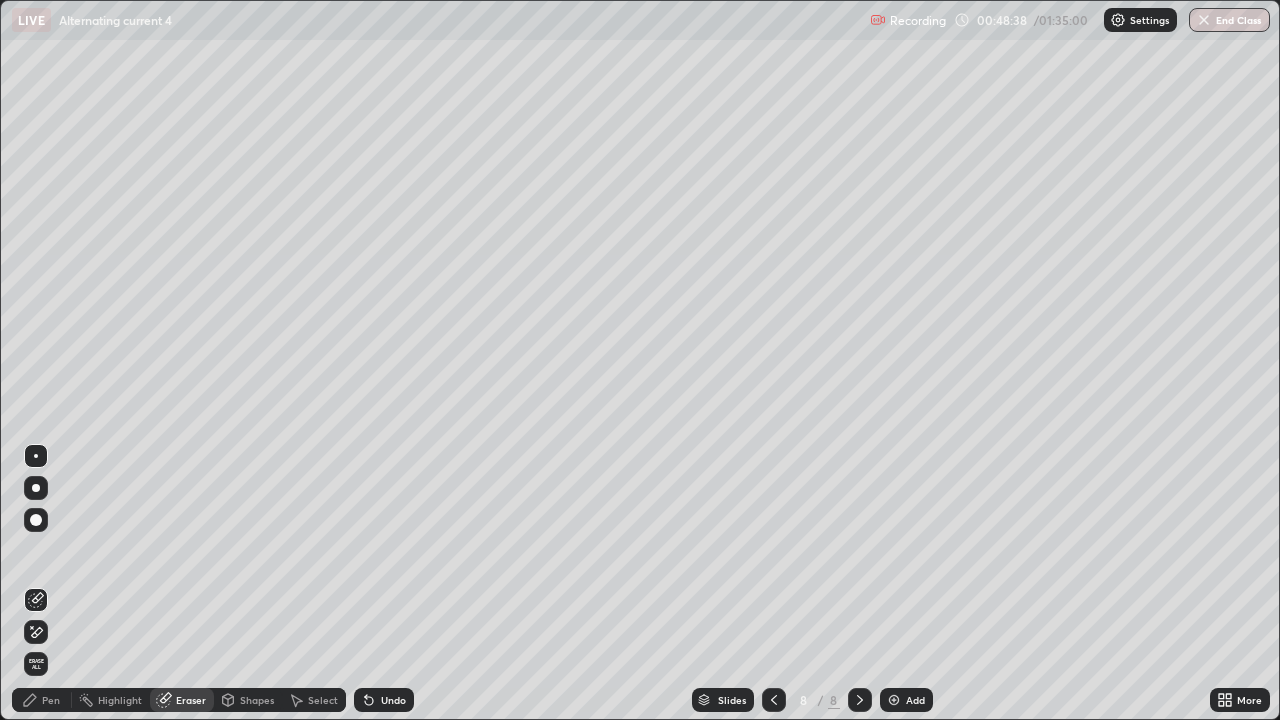 click on "Pen" at bounding box center (51, 700) 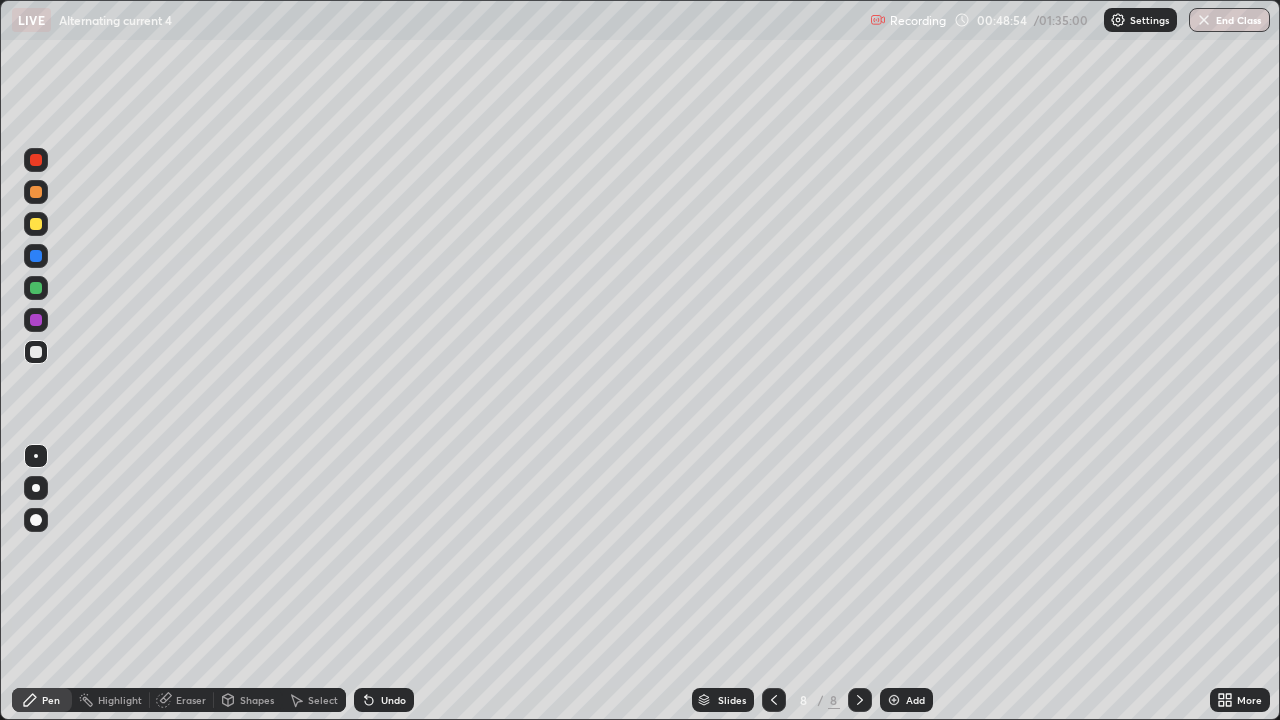 click on "Eraser" at bounding box center (191, 700) 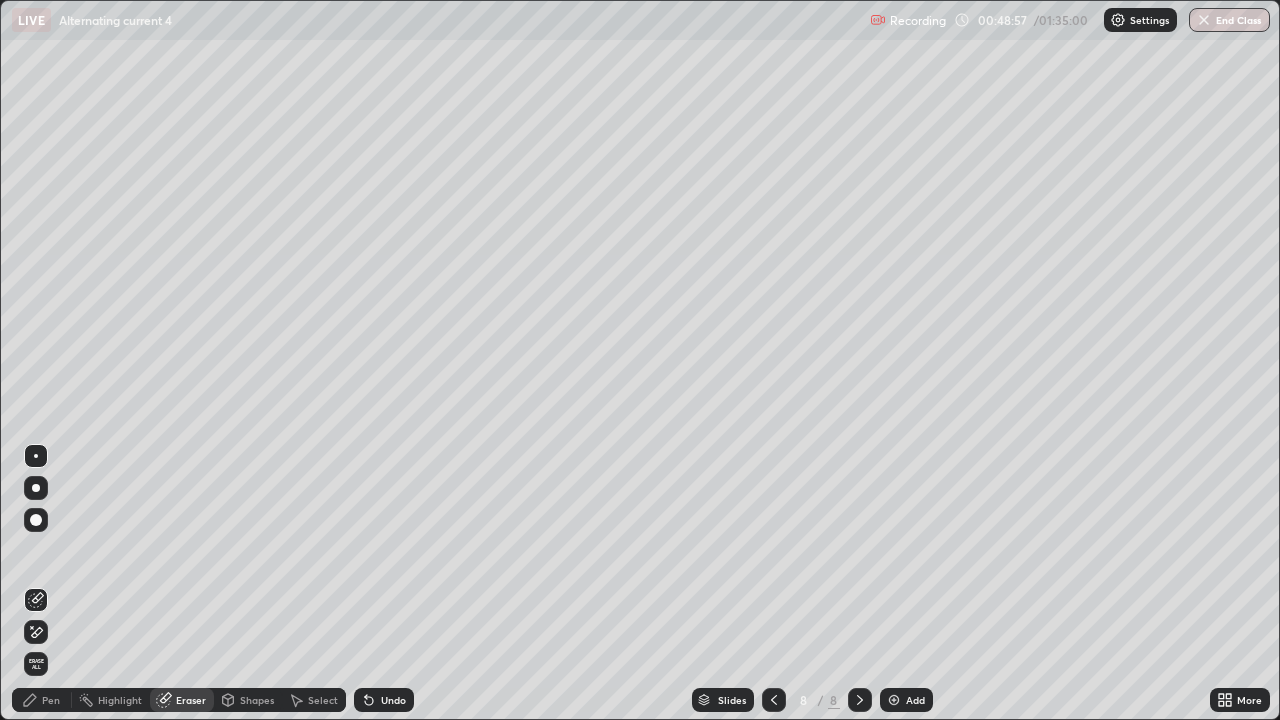 click on "Shapes" at bounding box center (257, 700) 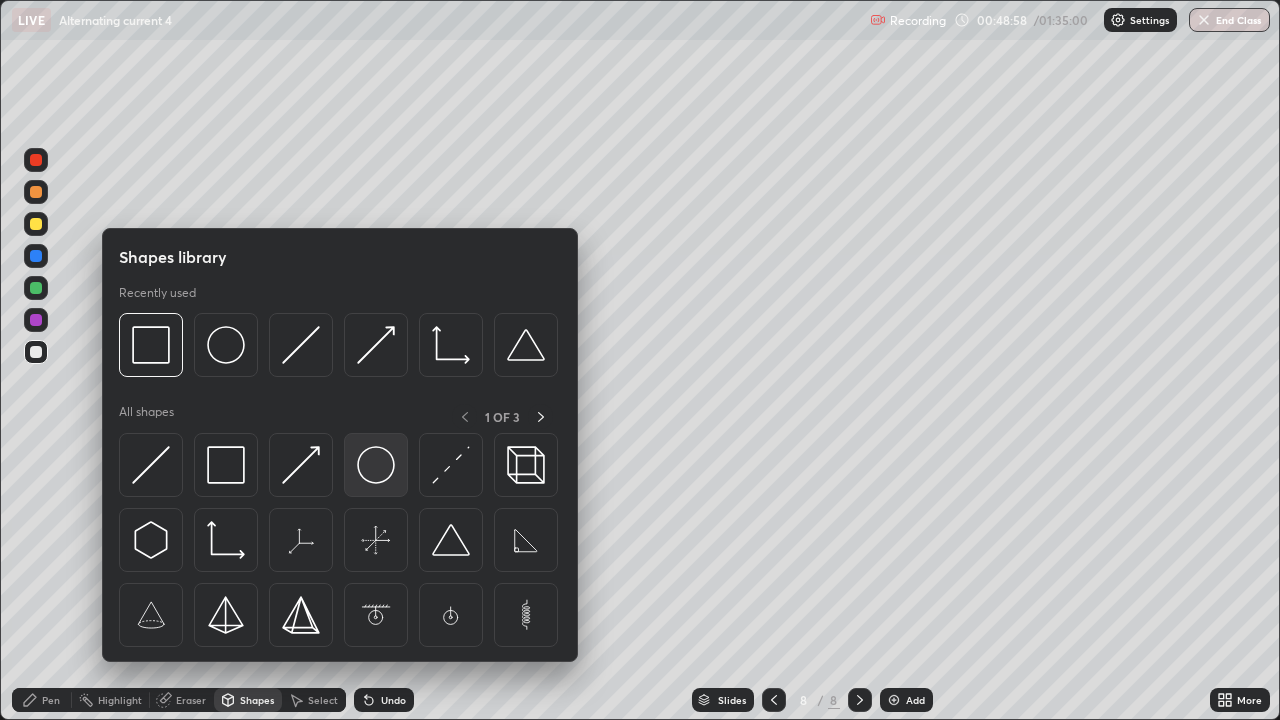 click at bounding box center (376, 465) 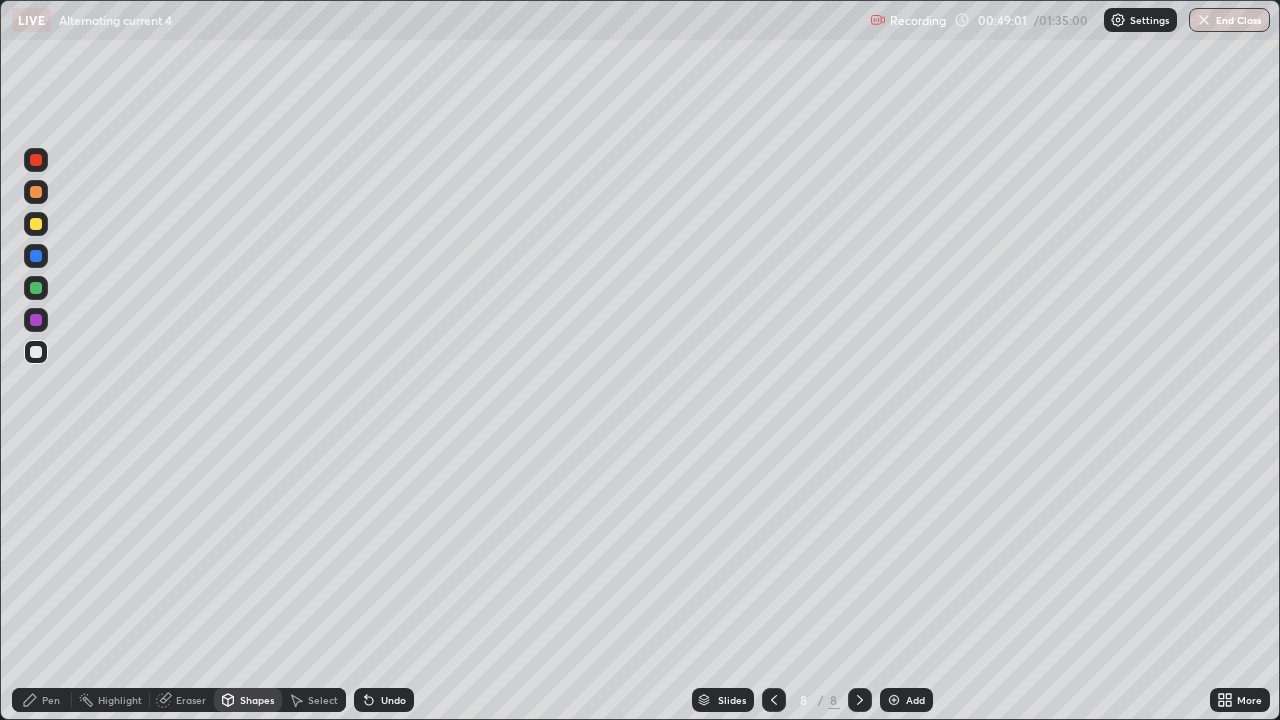click on "Pen" at bounding box center (51, 700) 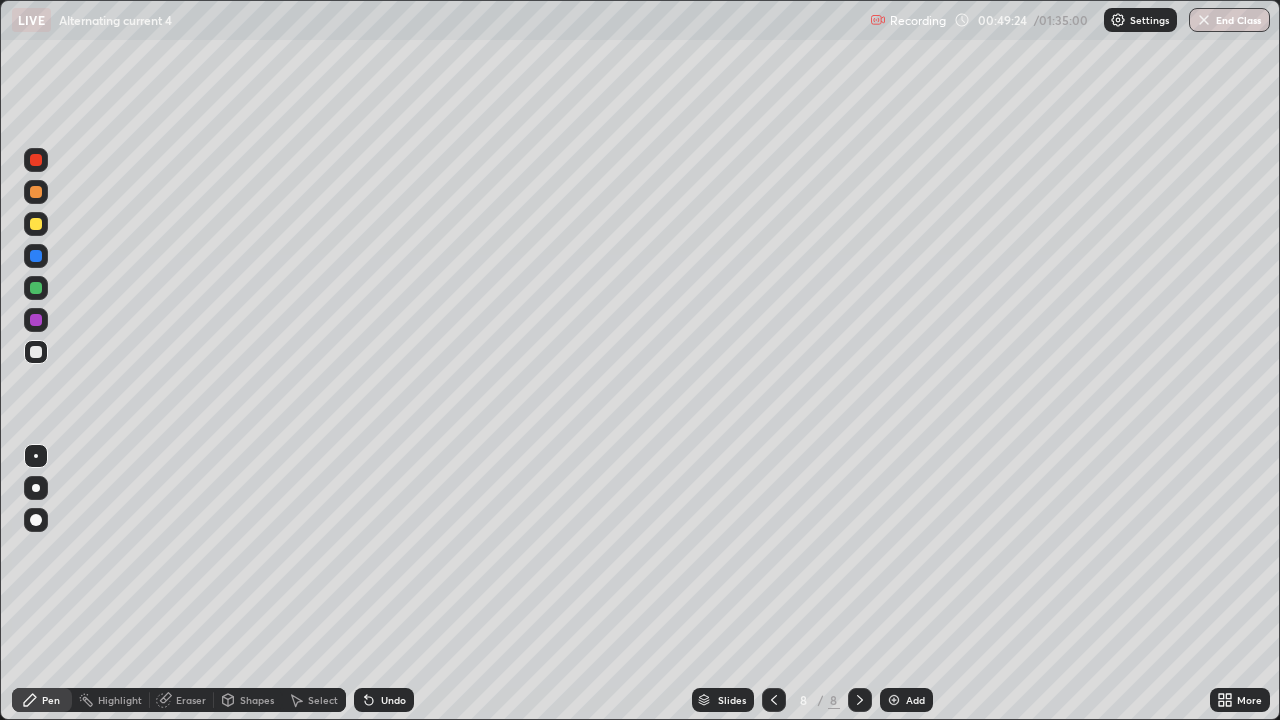 click on "Eraser" at bounding box center (191, 700) 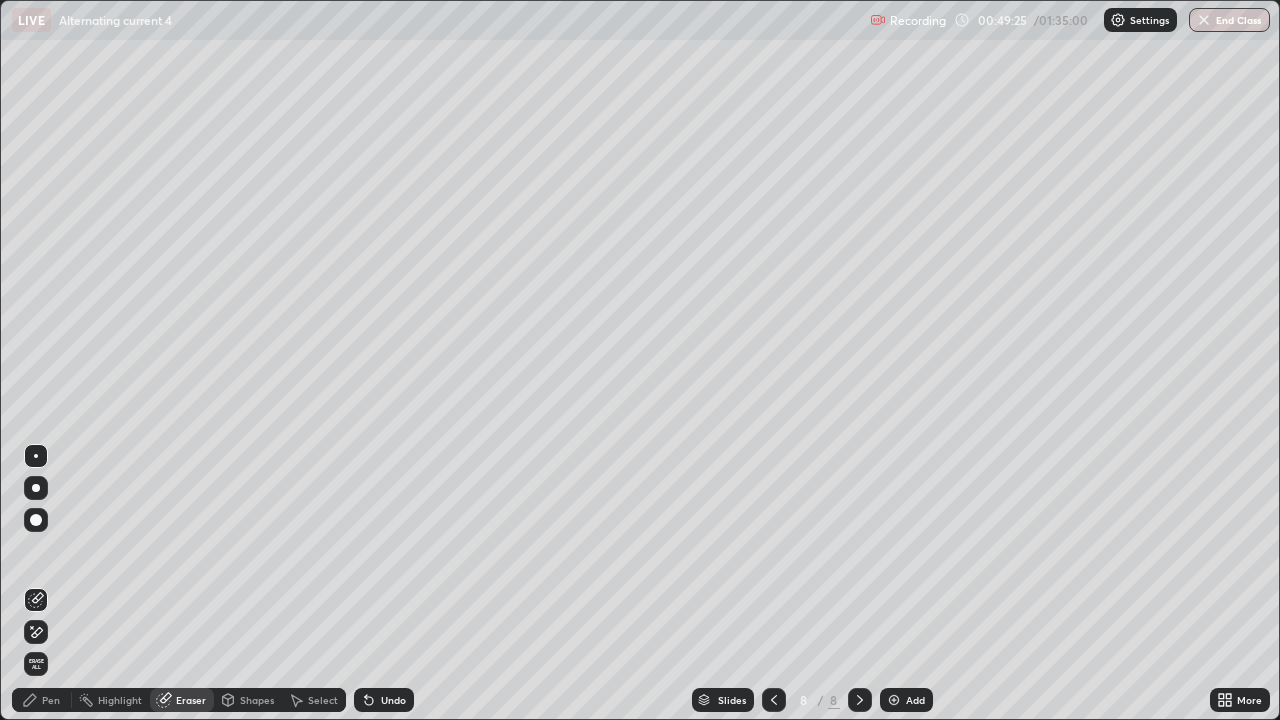 click on "Pen" at bounding box center [42, 700] 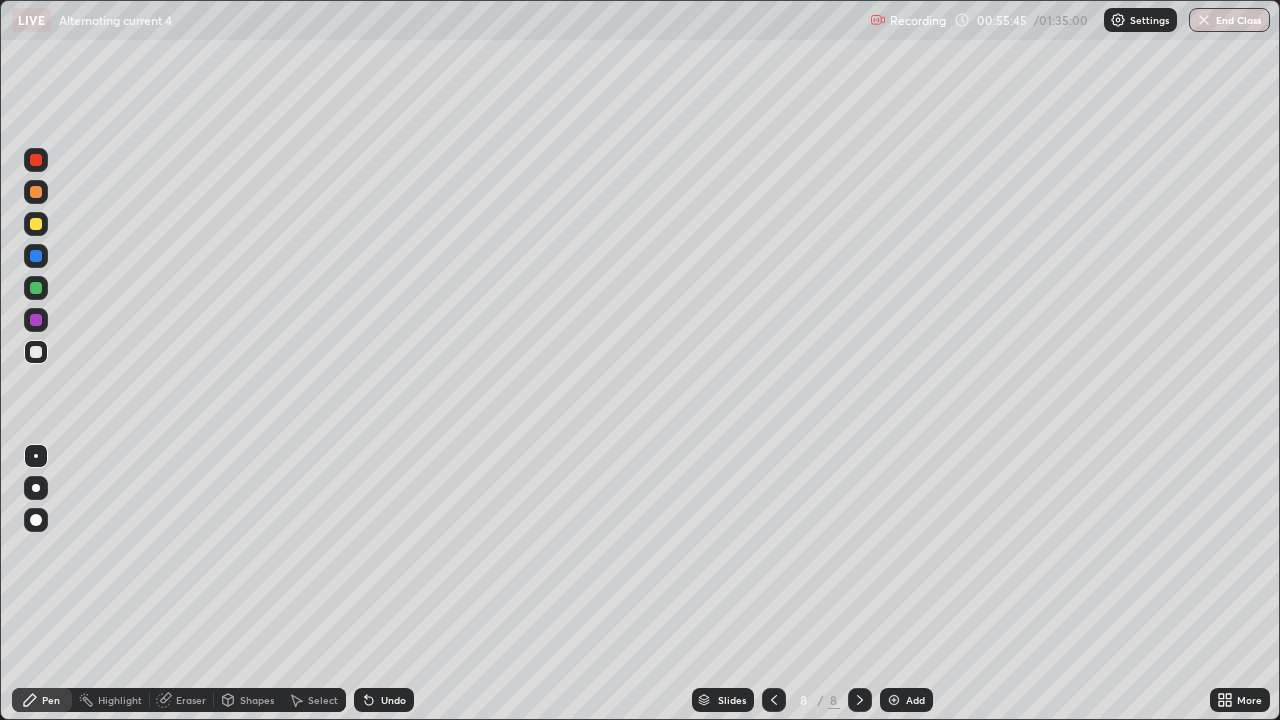 click at bounding box center [894, 700] 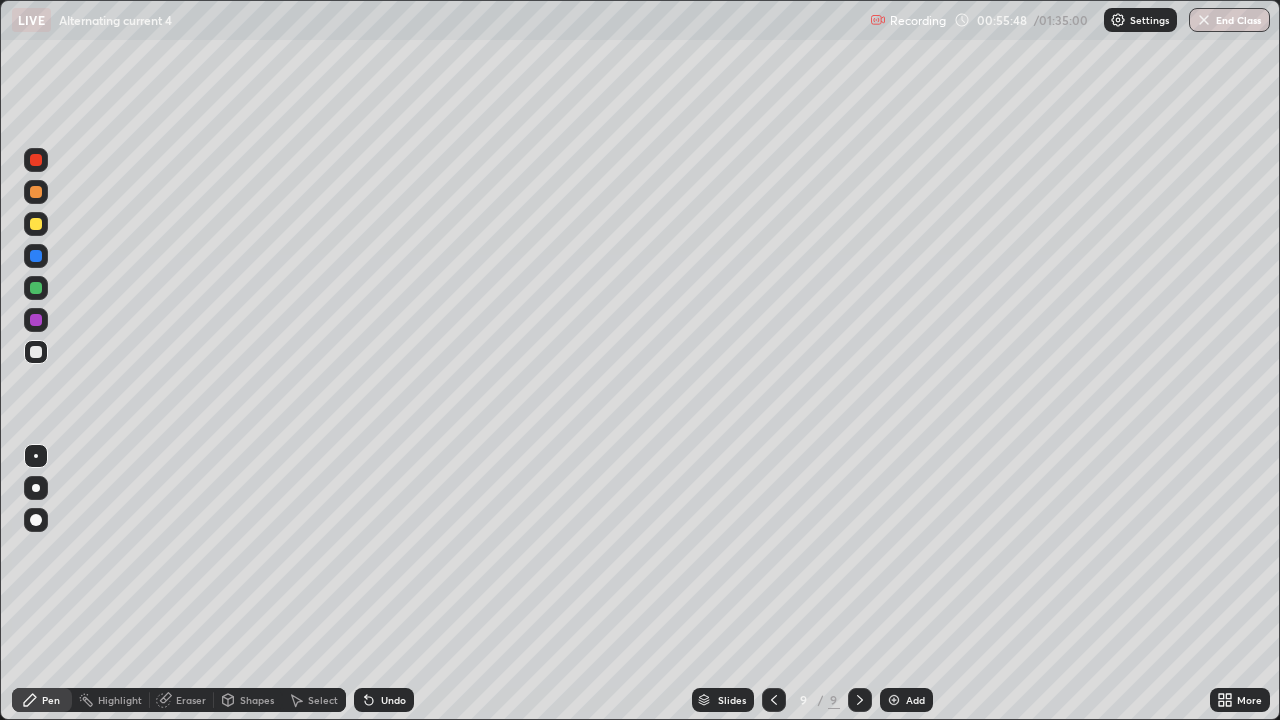 click at bounding box center (36, 288) 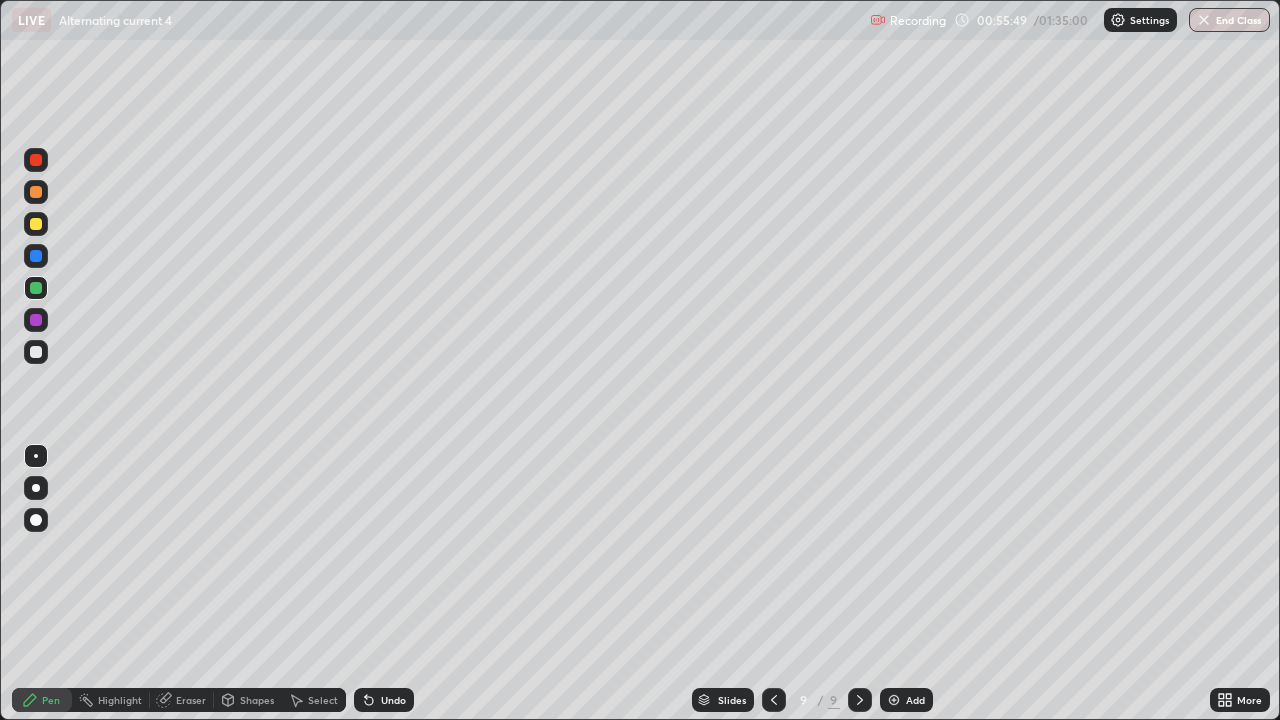 click on "Shapes" at bounding box center [257, 700] 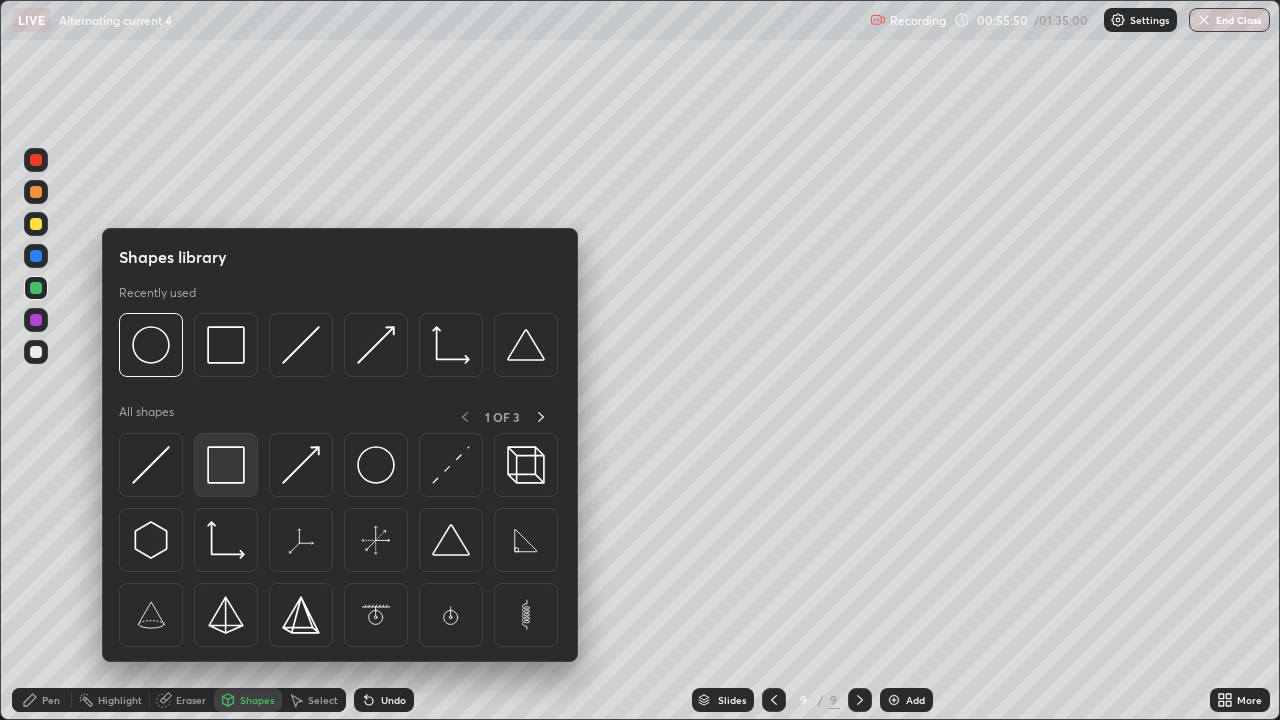 click at bounding box center [226, 465] 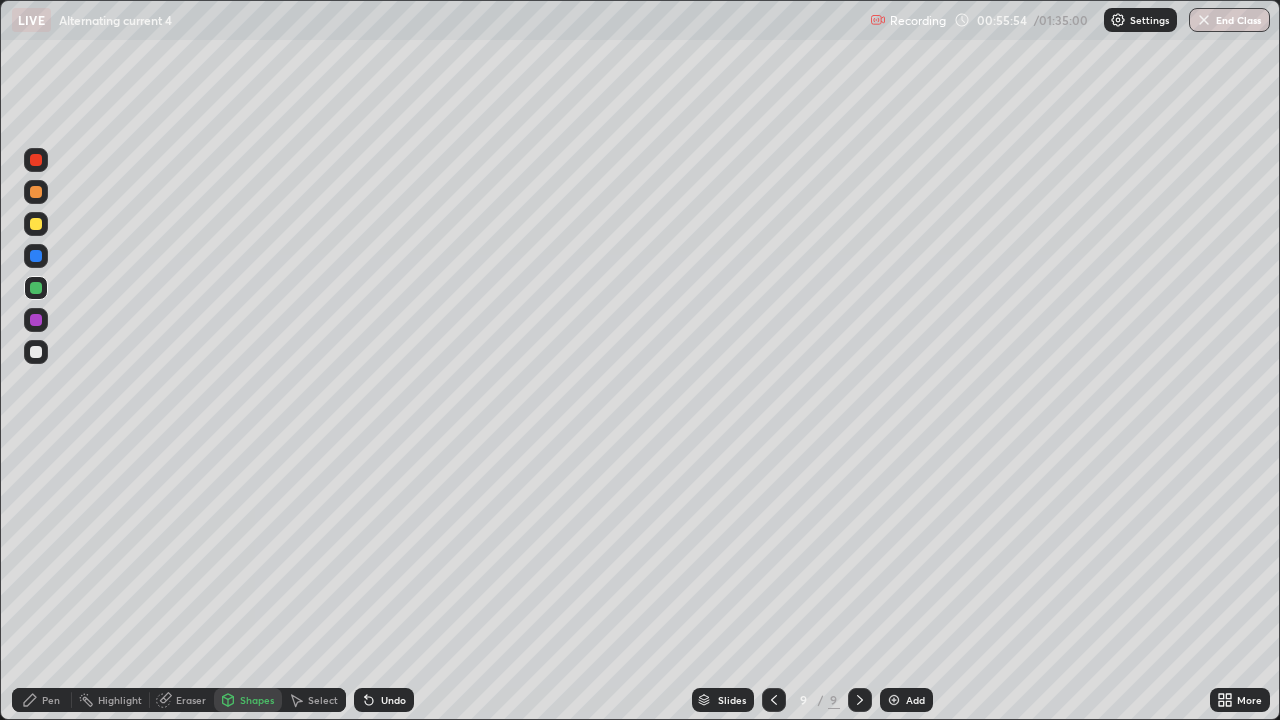 click on "Eraser" at bounding box center [191, 700] 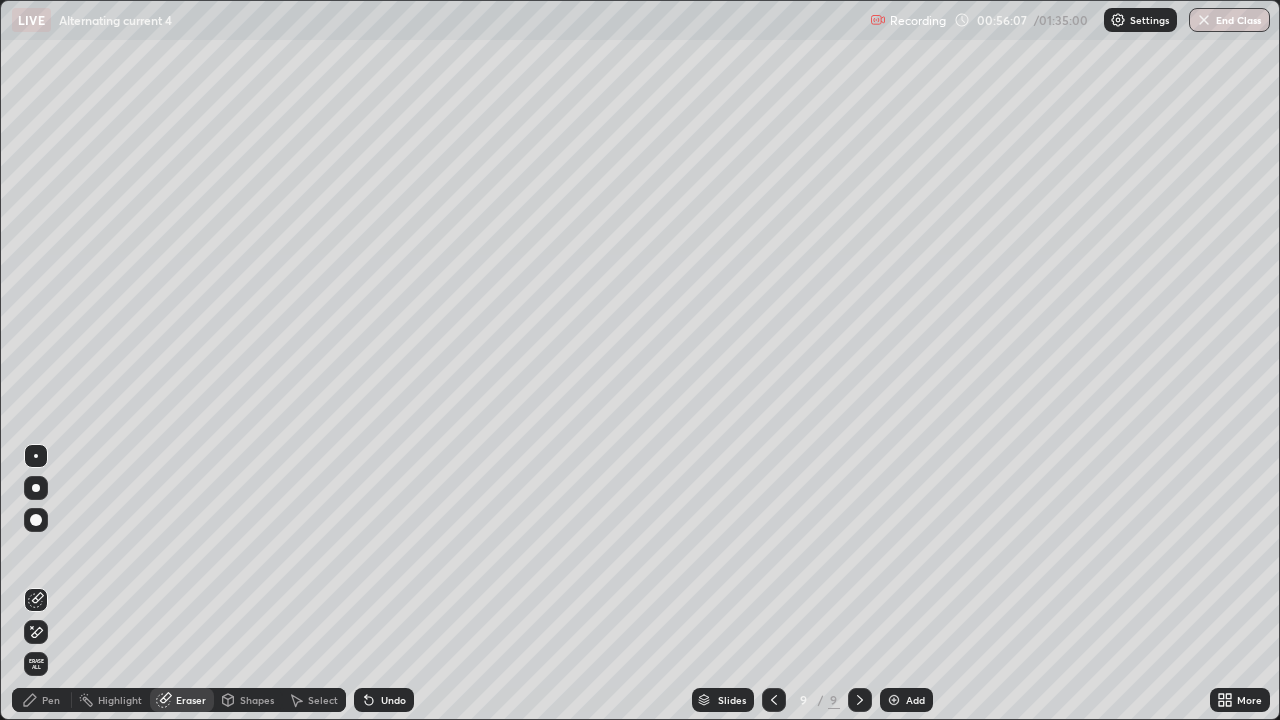 click on "Pen" at bounding box center [42, 700] 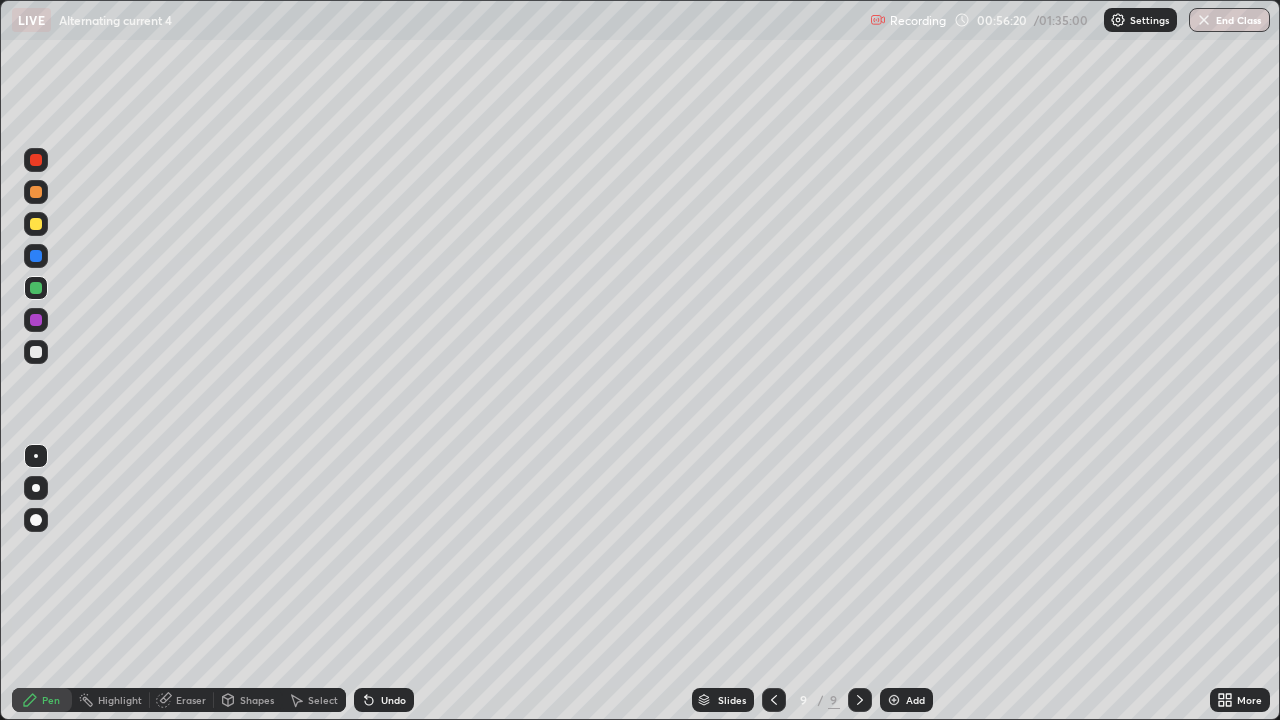 click on "Shapes" at bounding box center (257, 700) 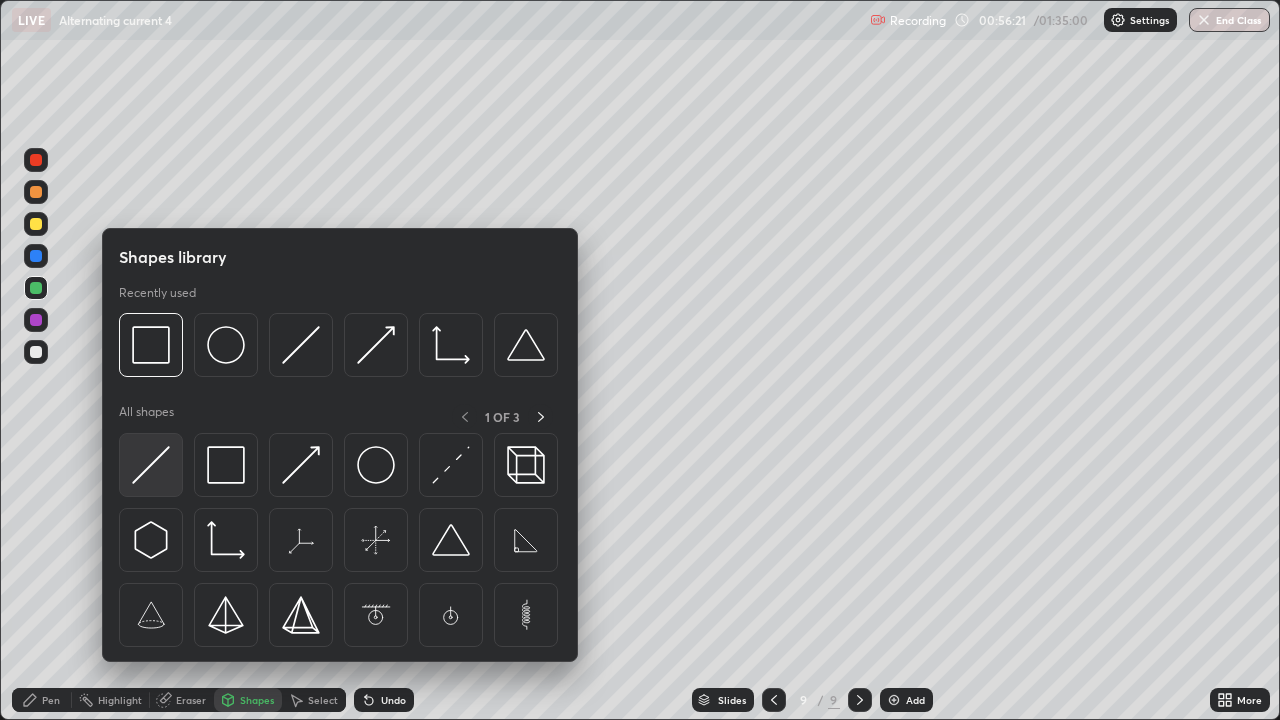click at bounding box center (151, 465) 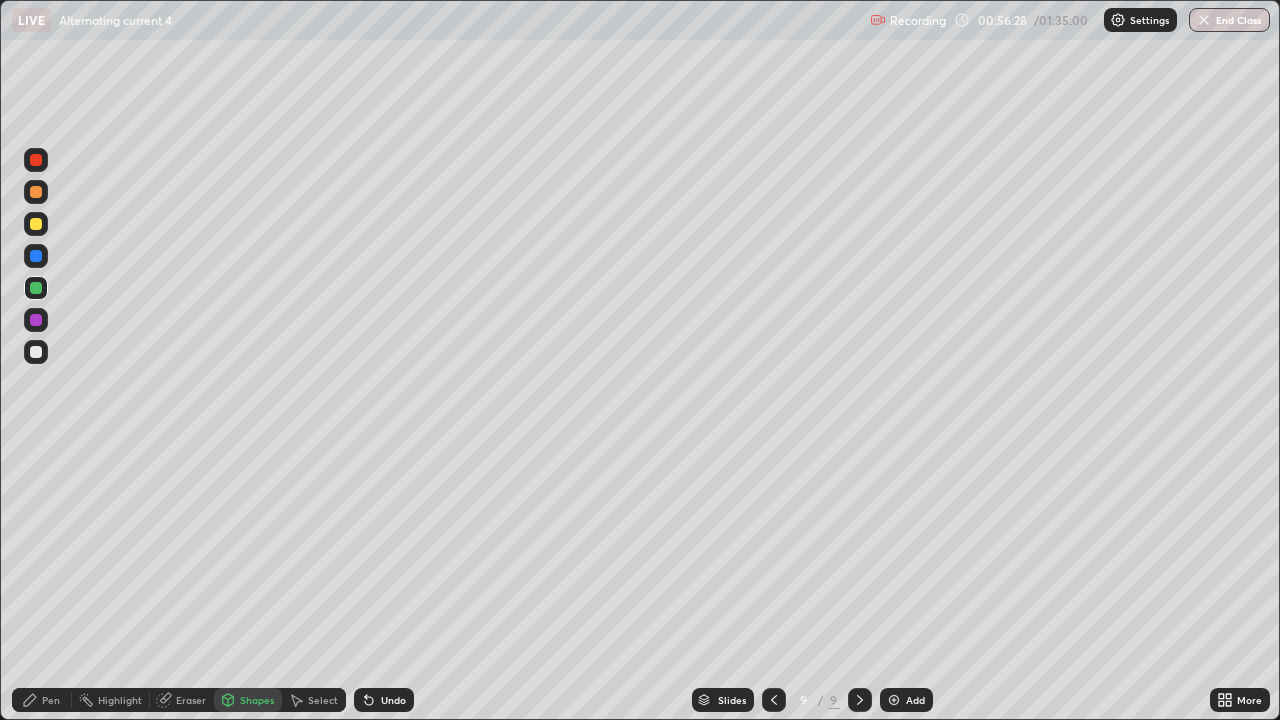 click on "Shapes" at bounding box center [257, 700] 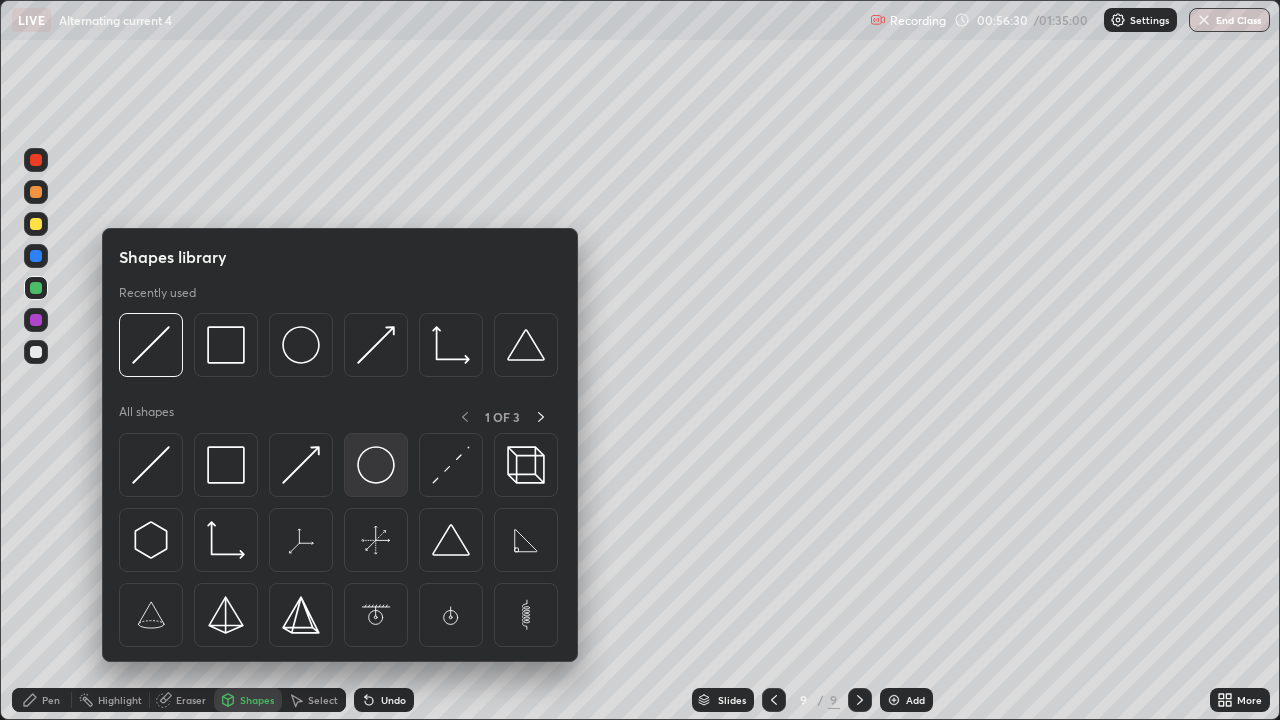 click at bounding box center [376, 465] 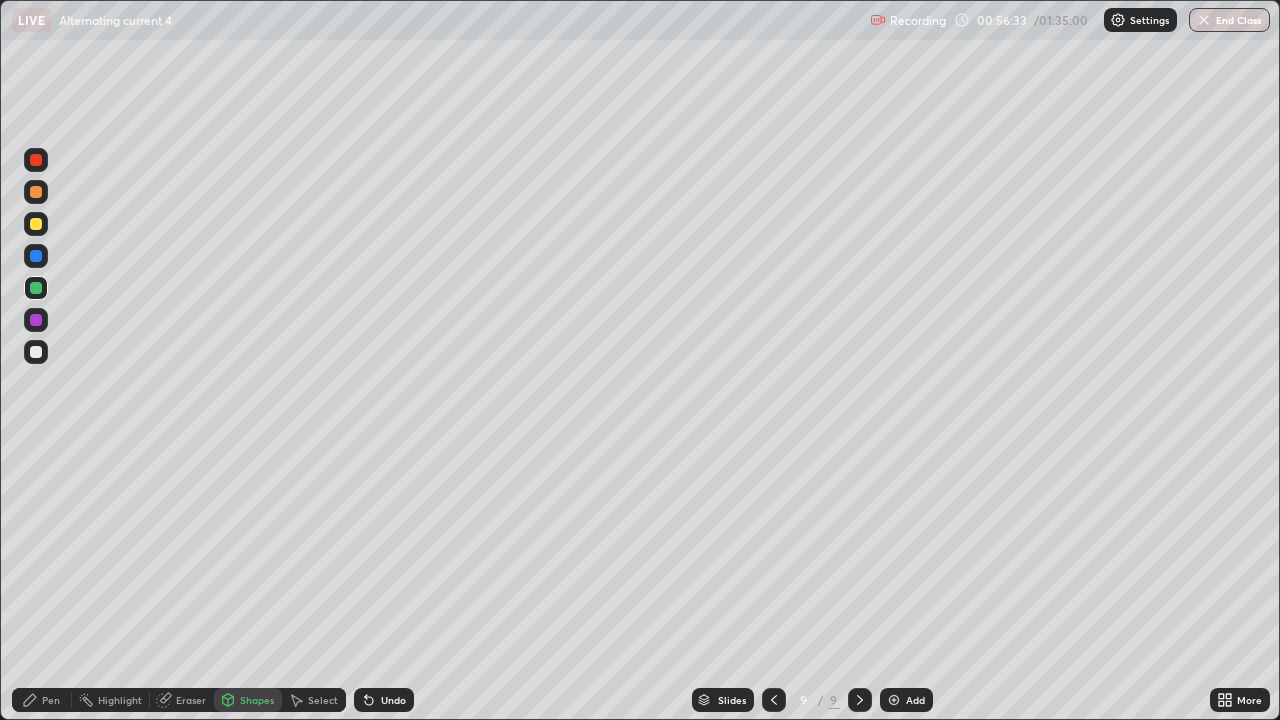 click on "Pen" at bounding box center (51, 700) 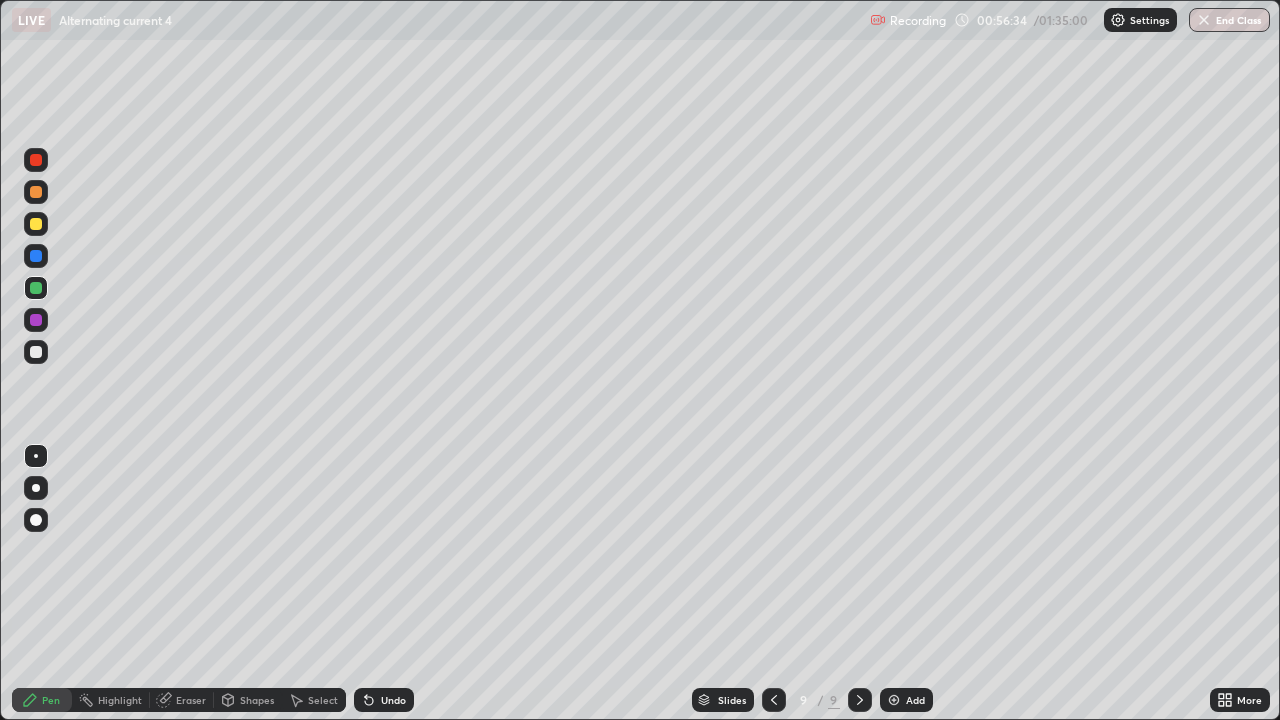 click at bounding box center (36, 352) 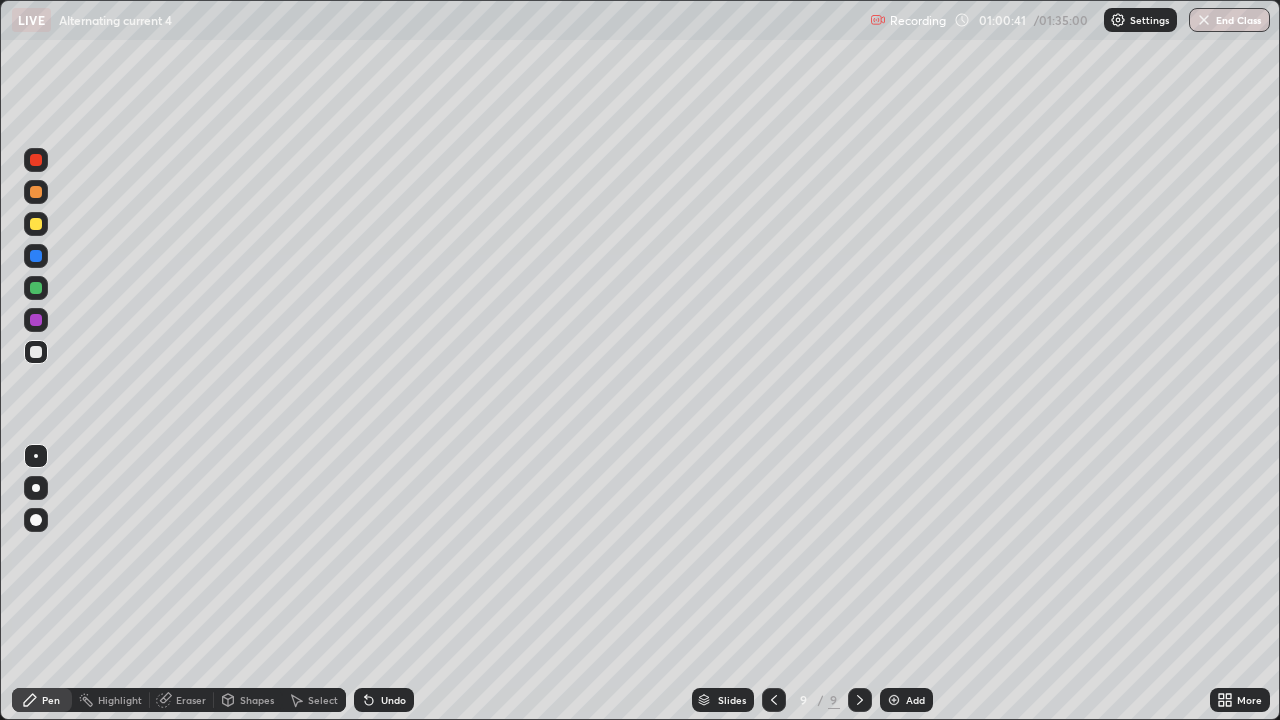 click on "Eraser" at bounding box center (191, 700) 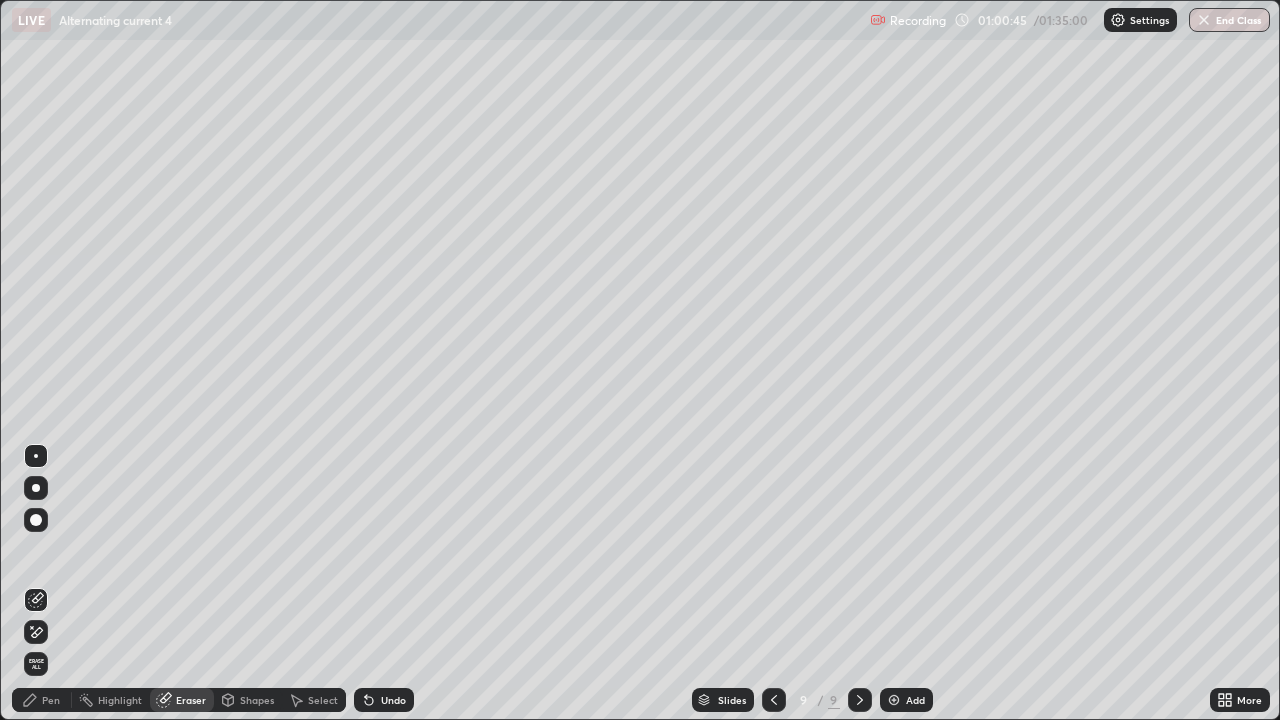 click on "Pen" at bounding box center [51, 700] 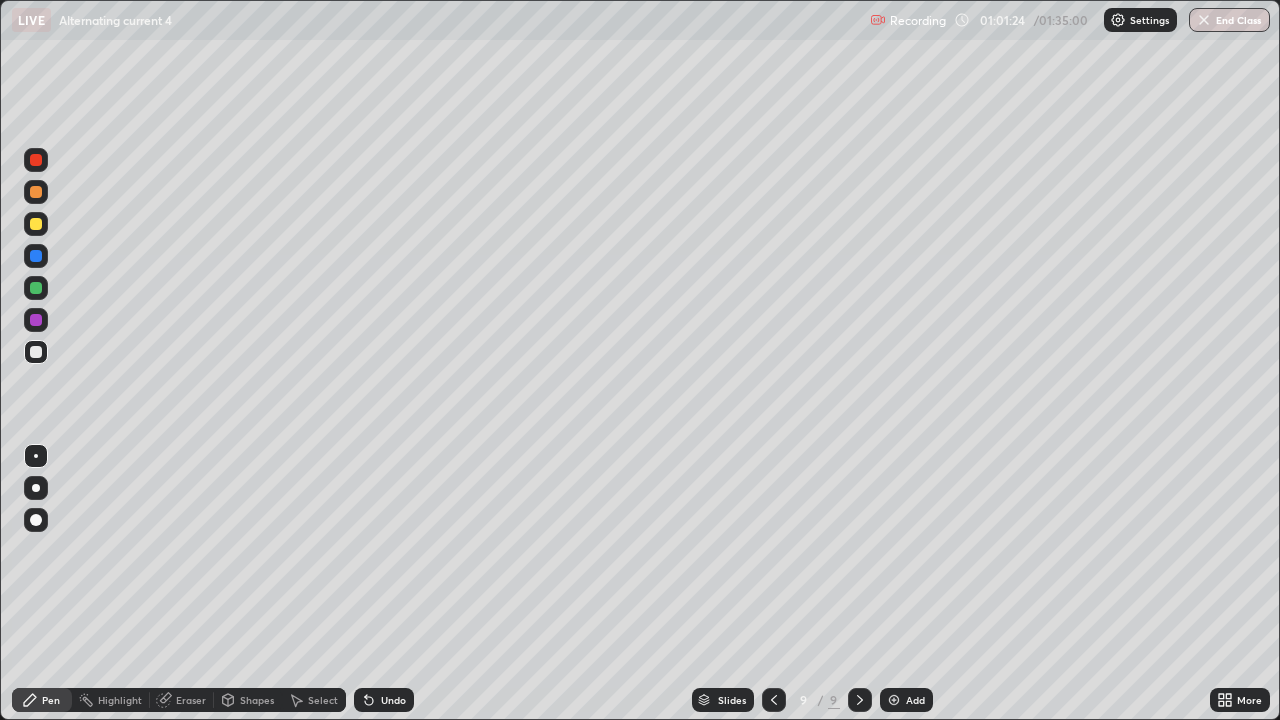 click on "Shapes" at bounding box center (257, 700) 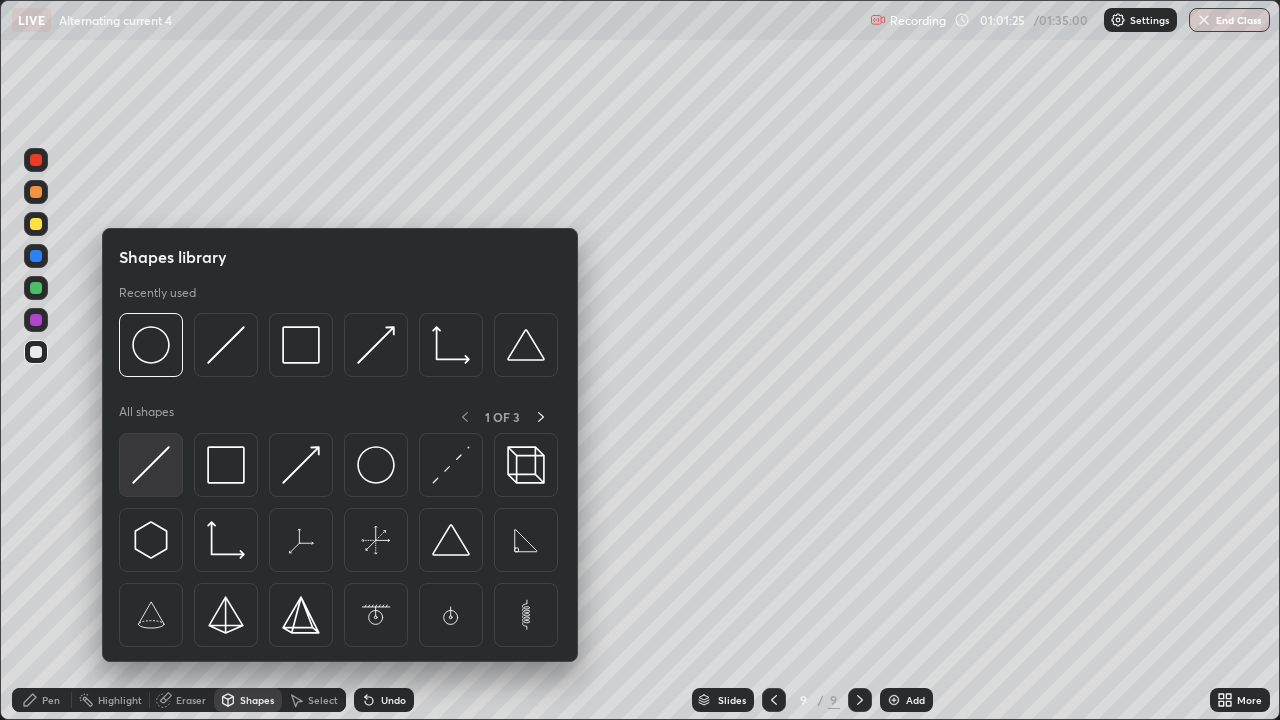 click at bounding box center (151, 465) 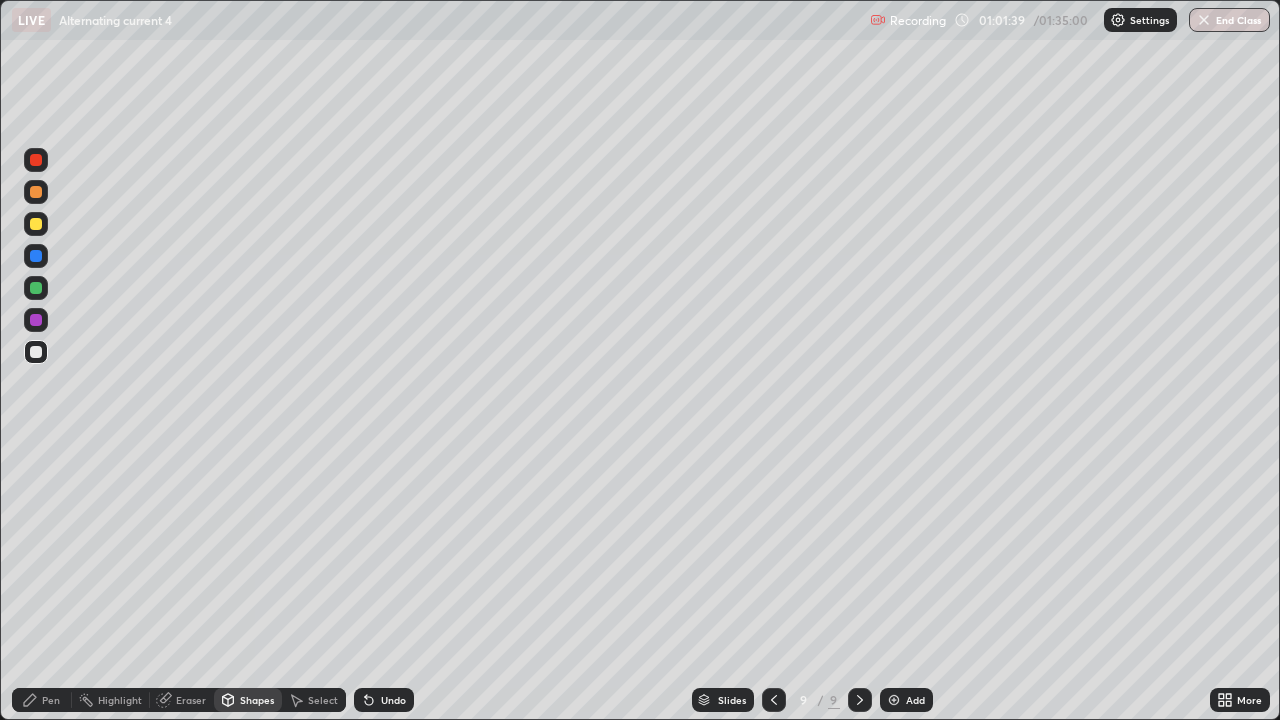 click on "Pen" at bounding box center (51, 700) 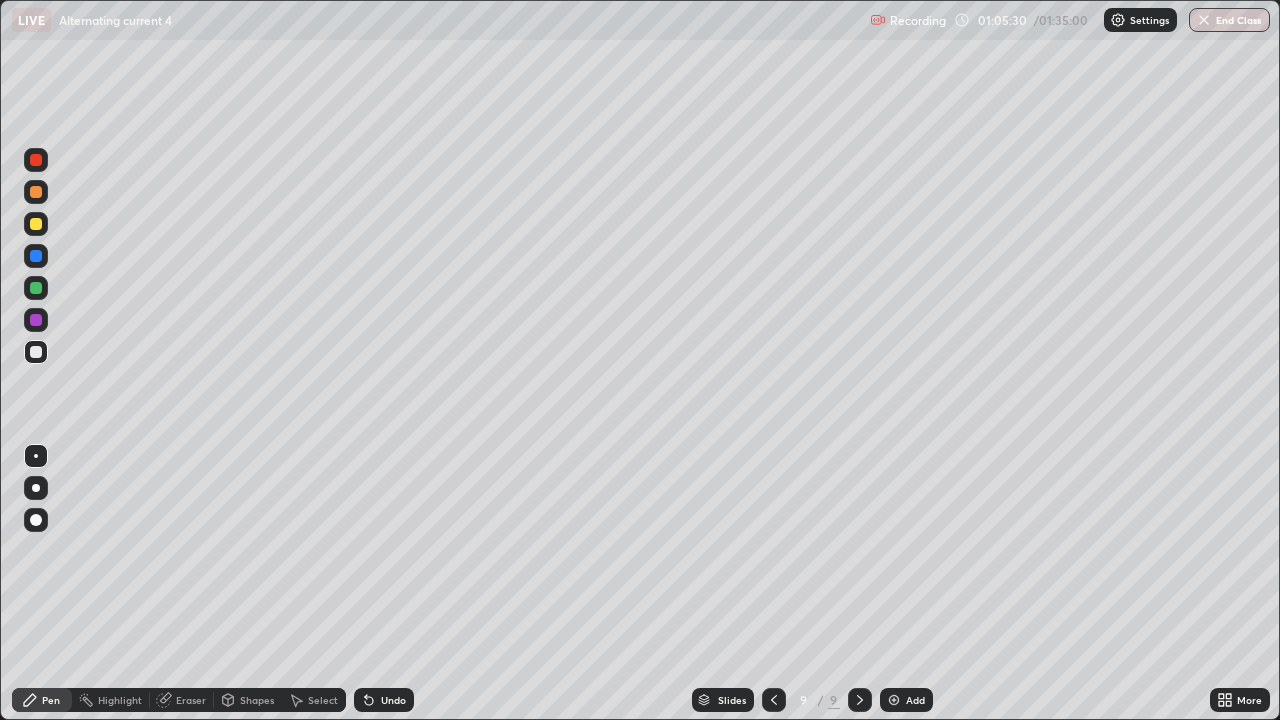 click at bounding box center [894, 700] 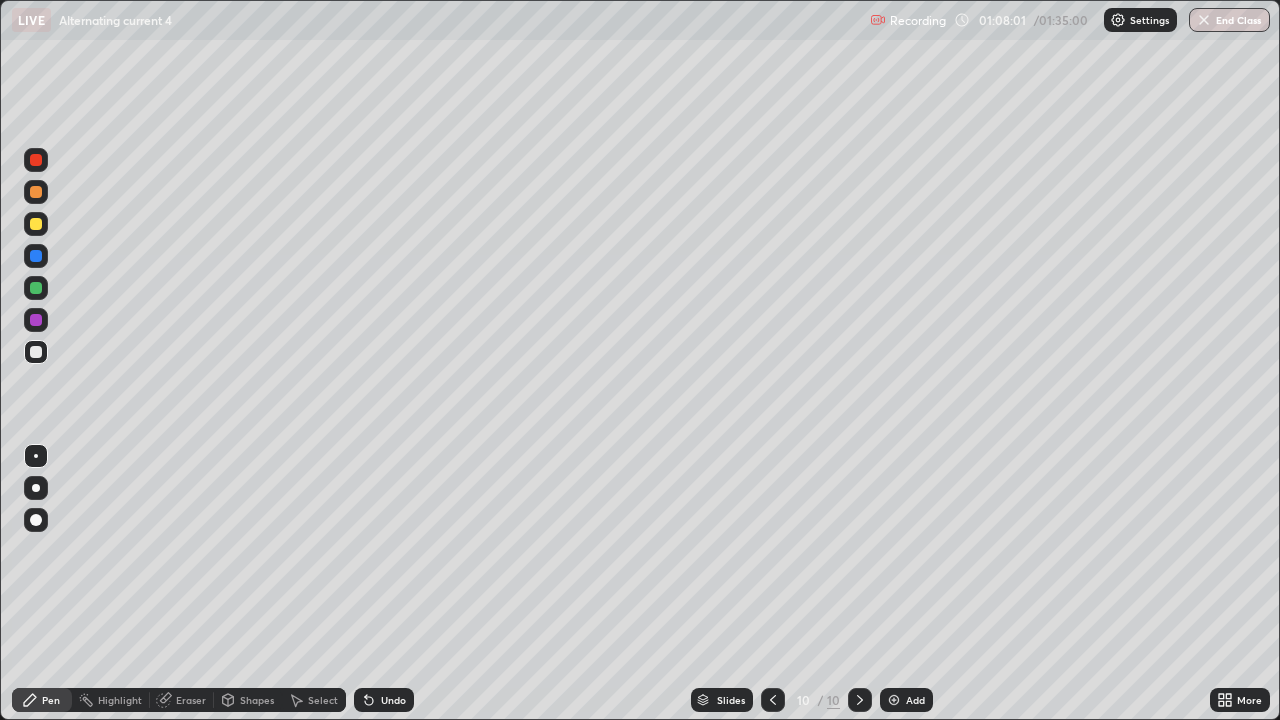 click at bounding box center [36, 224] 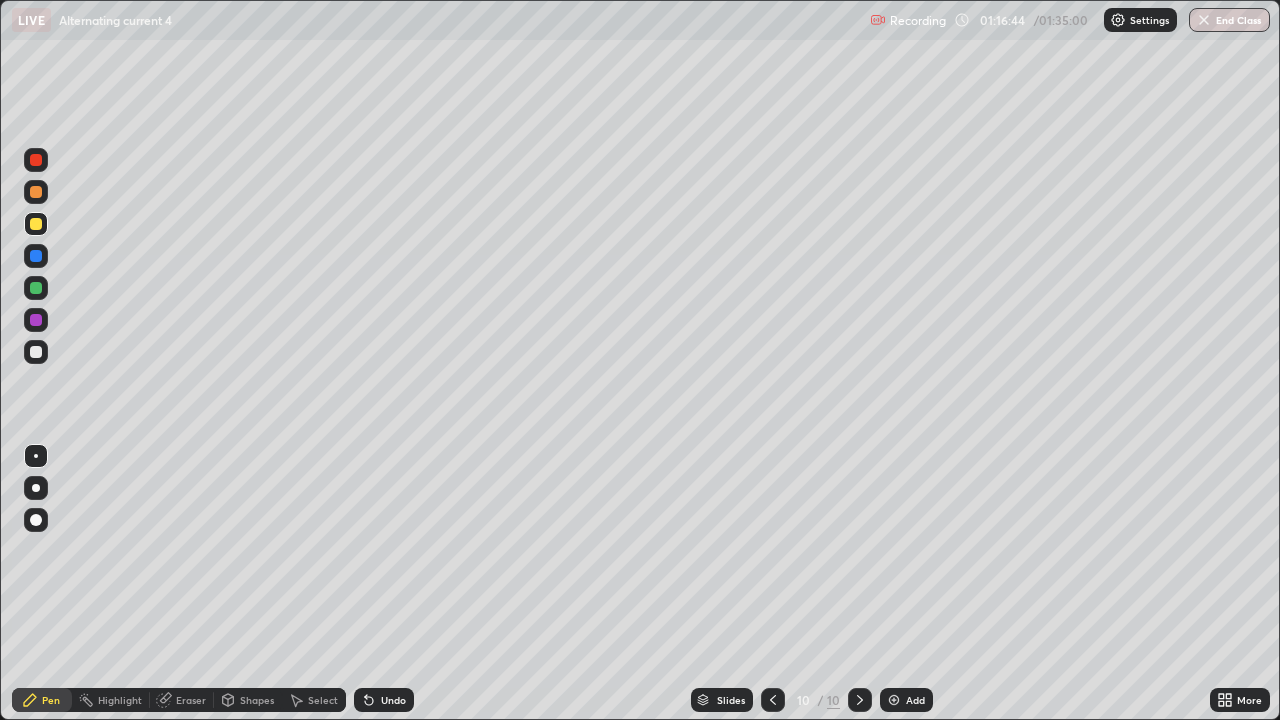 click on "Add" at bounding box center [906, 700] 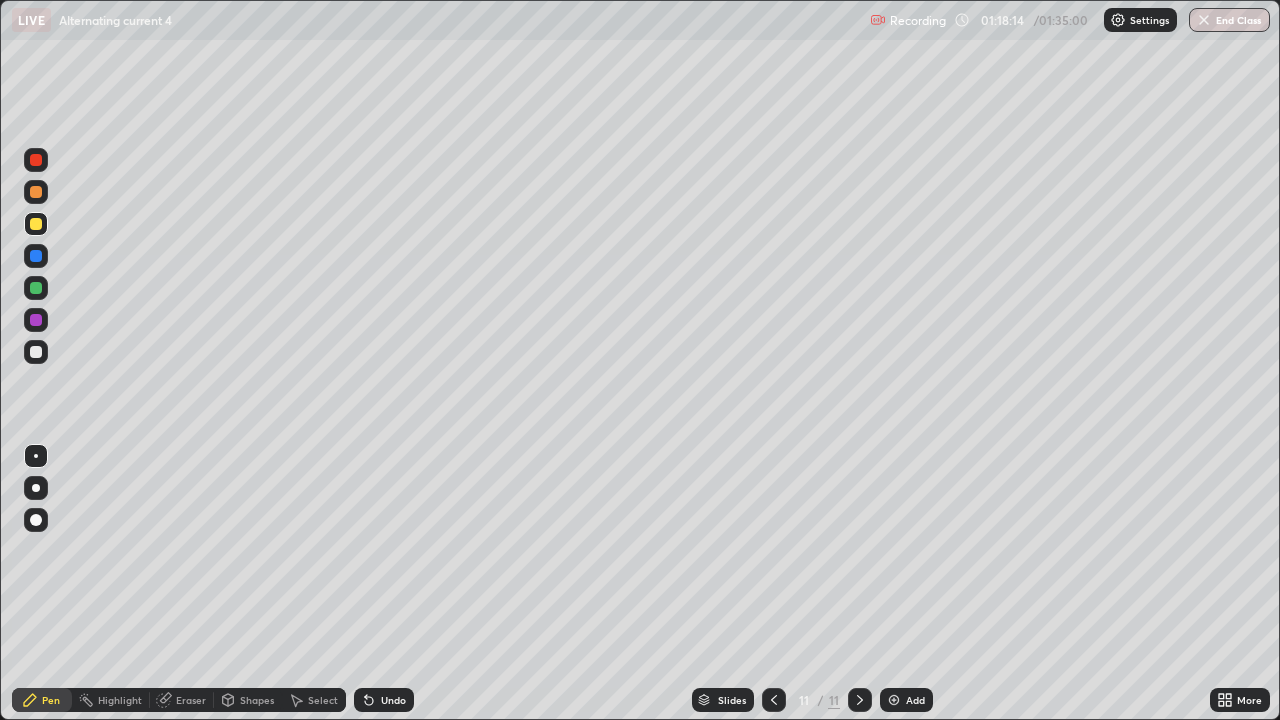 click on "Eraser" at bounding box center [191, 700] 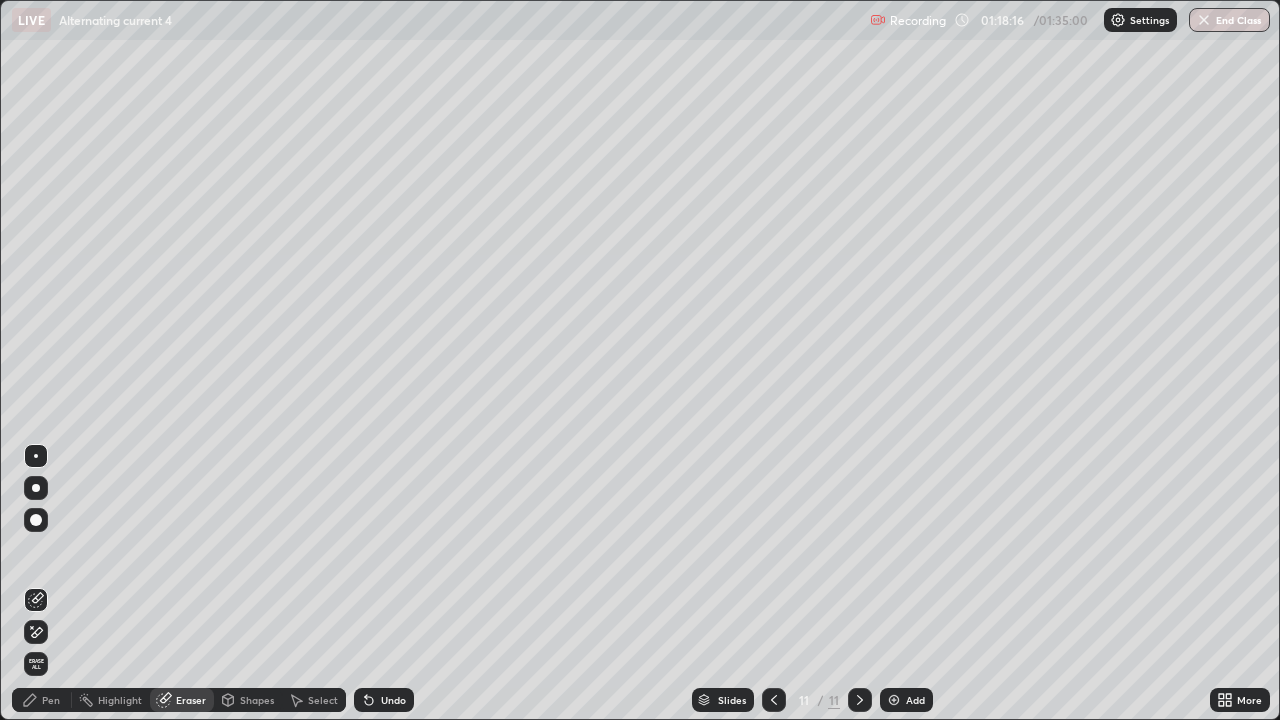 click on "Pen" at bounding box center (51, 700) 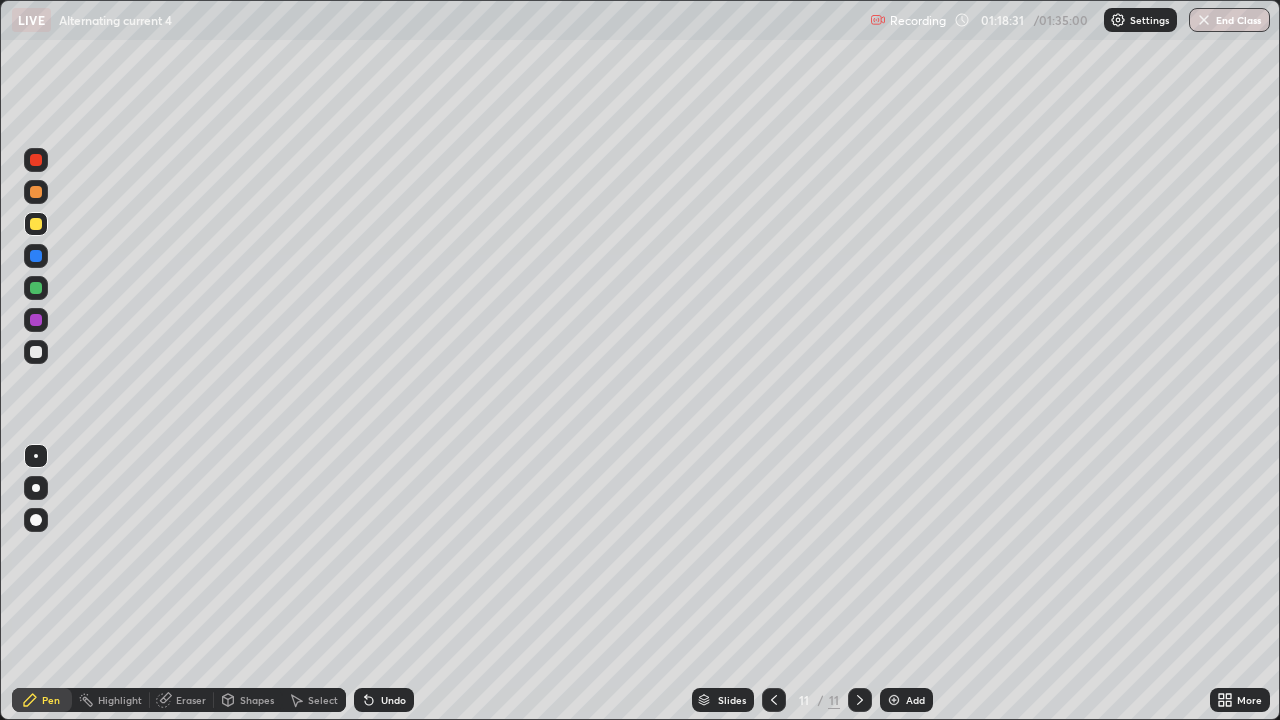 click on "Eraser" at bounding box center [191, 700] 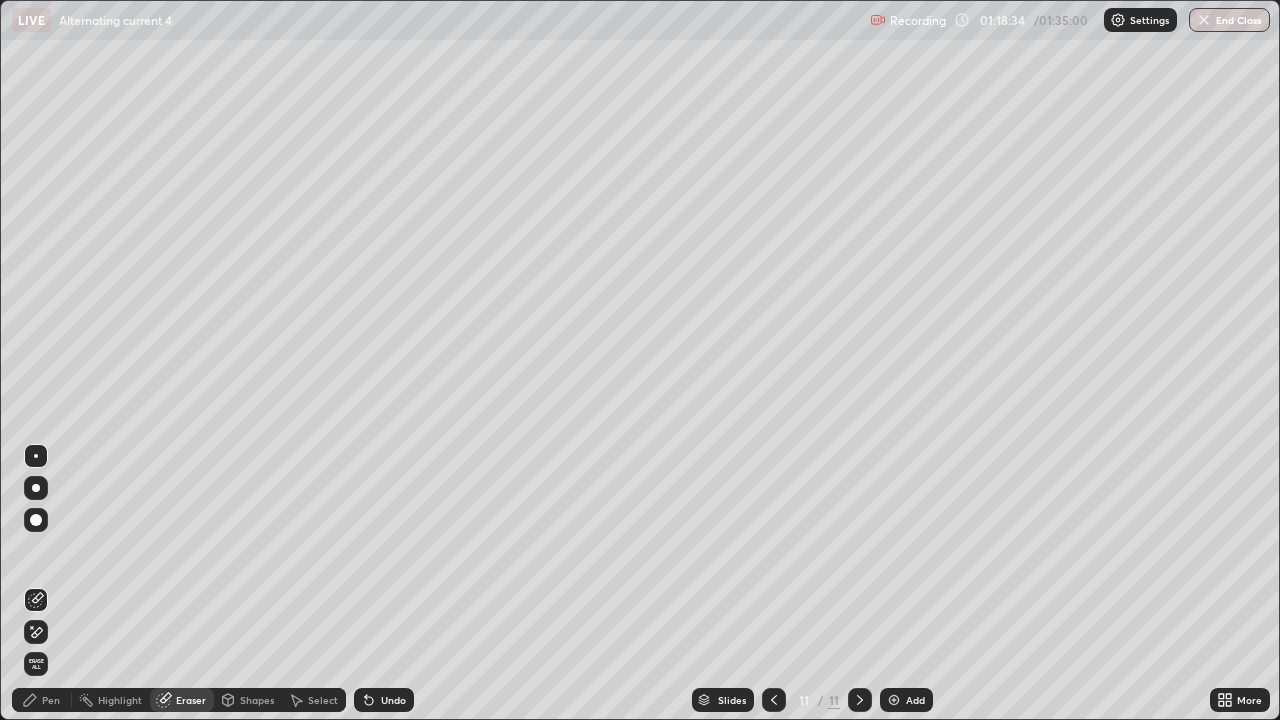 click on "Pen" at bounding box center [51, 700] 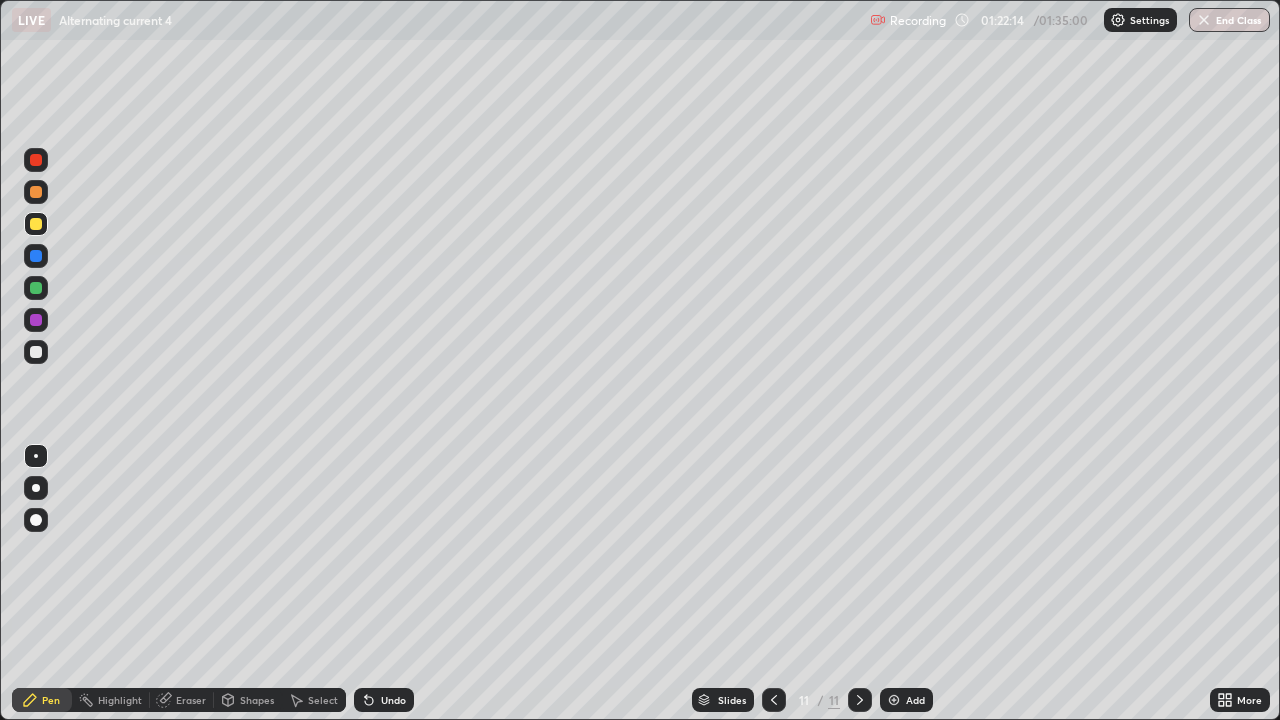 click on "Eraser" at bounding box center [191, 700] 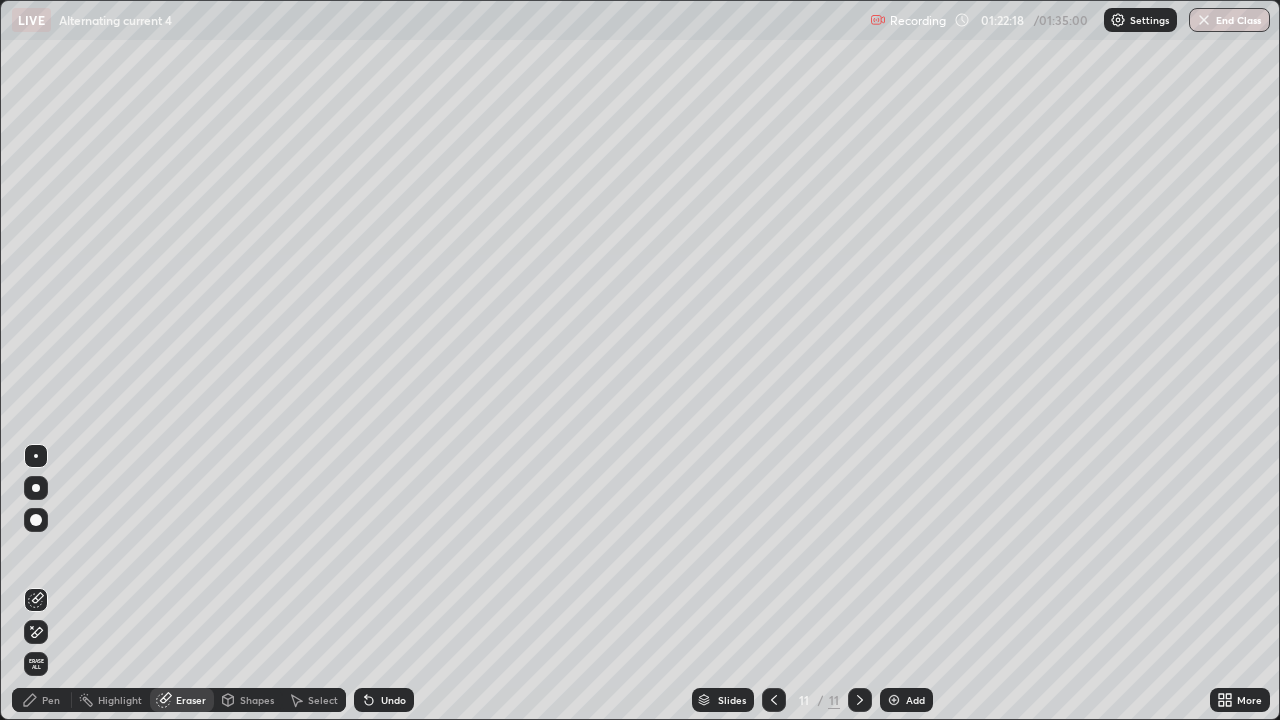 click on "Pen" at bounding box center [42, 700] 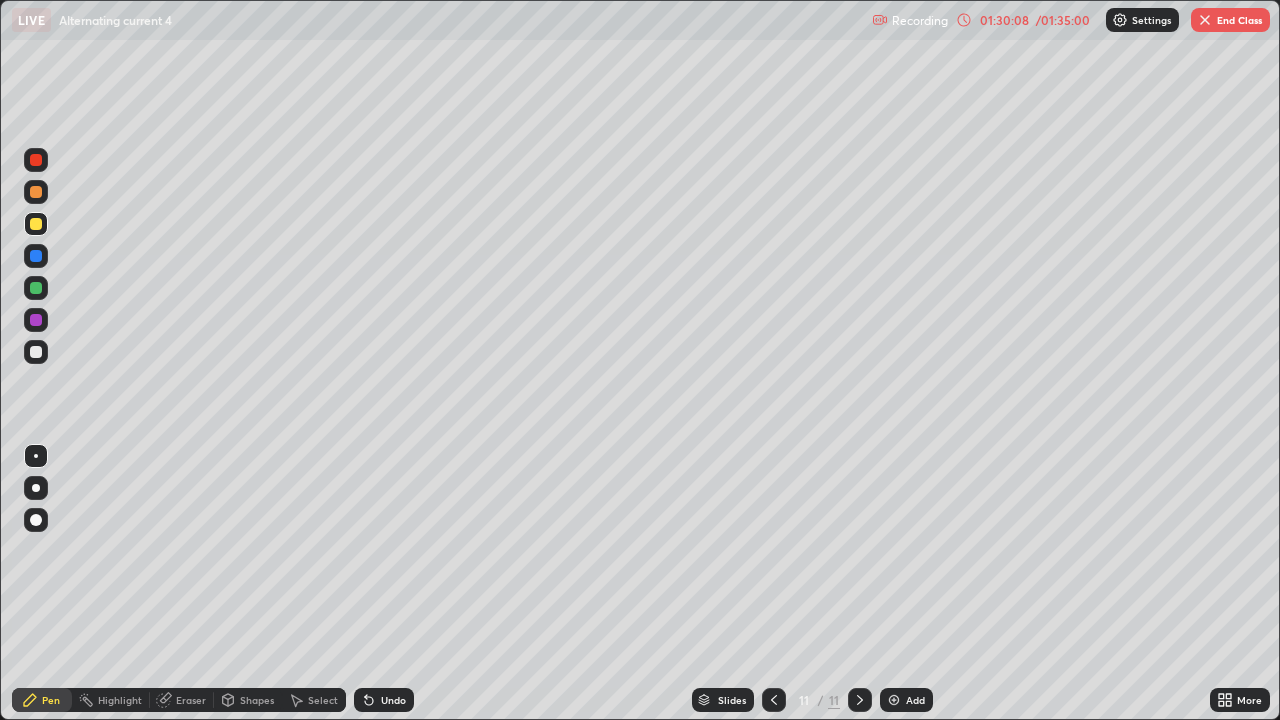 click at bounding box center (1205, 20) 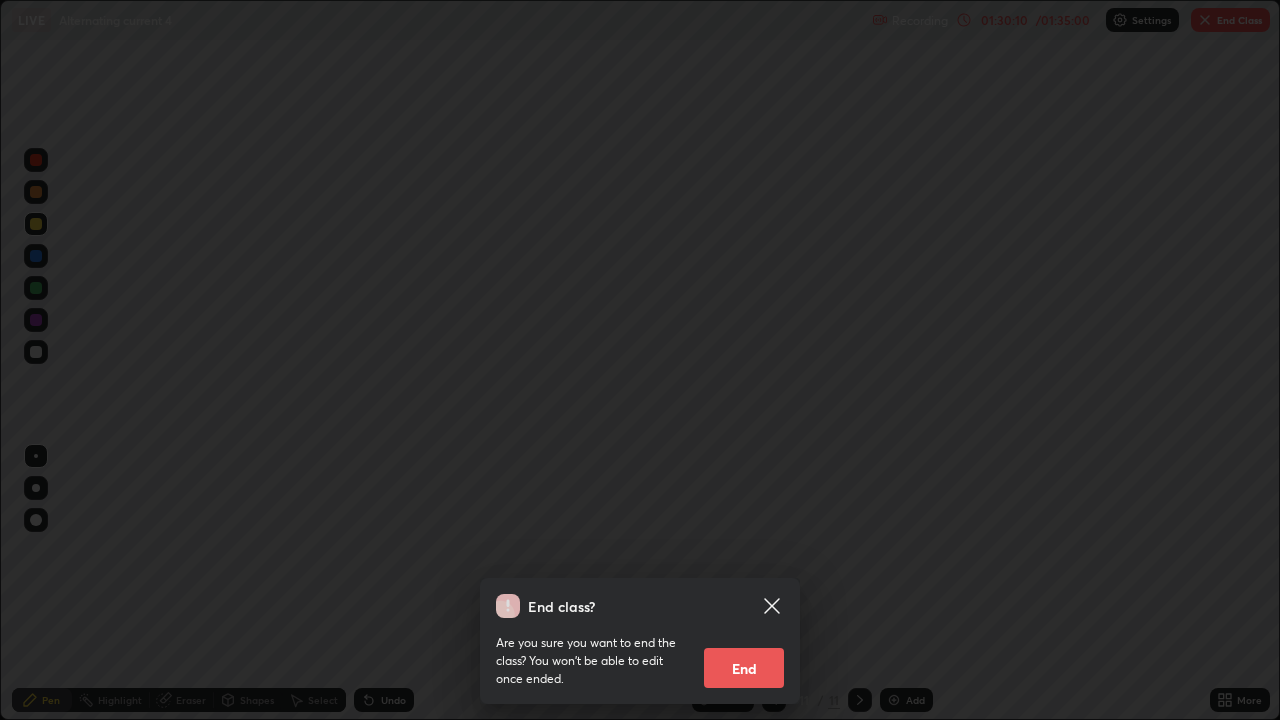 click on "End" at bounding box center (744, 668) 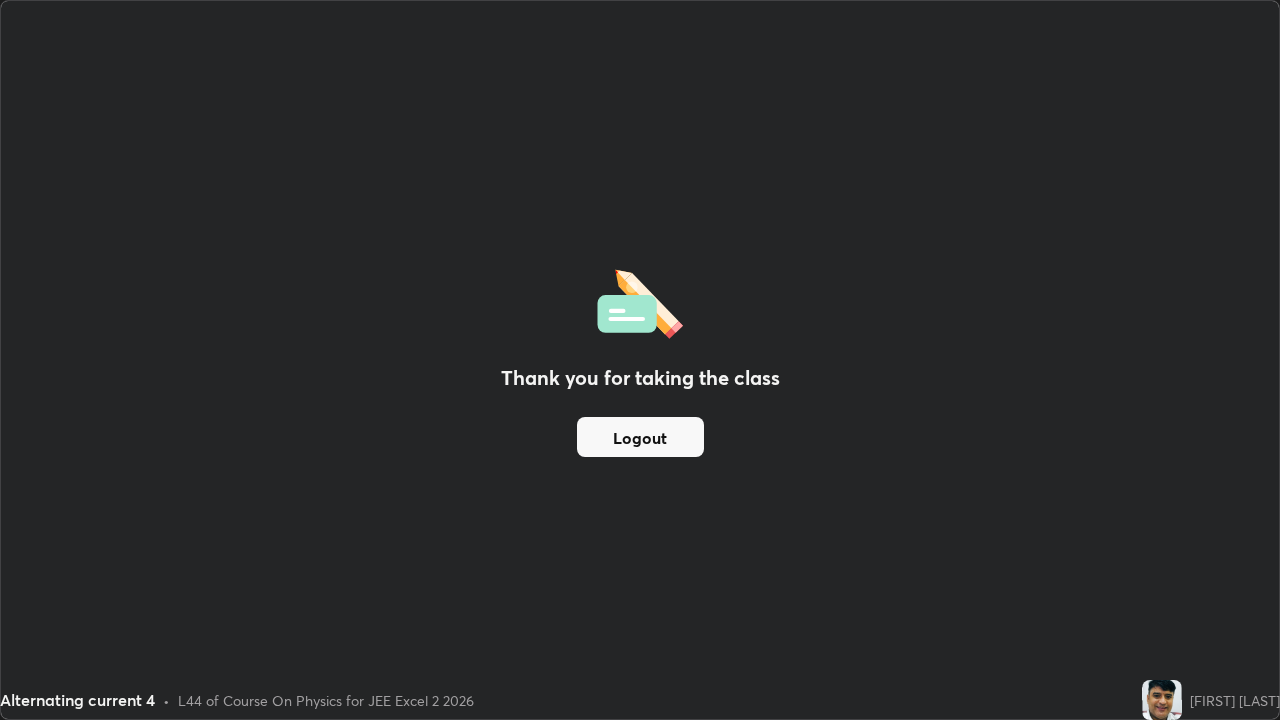click on "Logout" at bounding box center [640, 437] 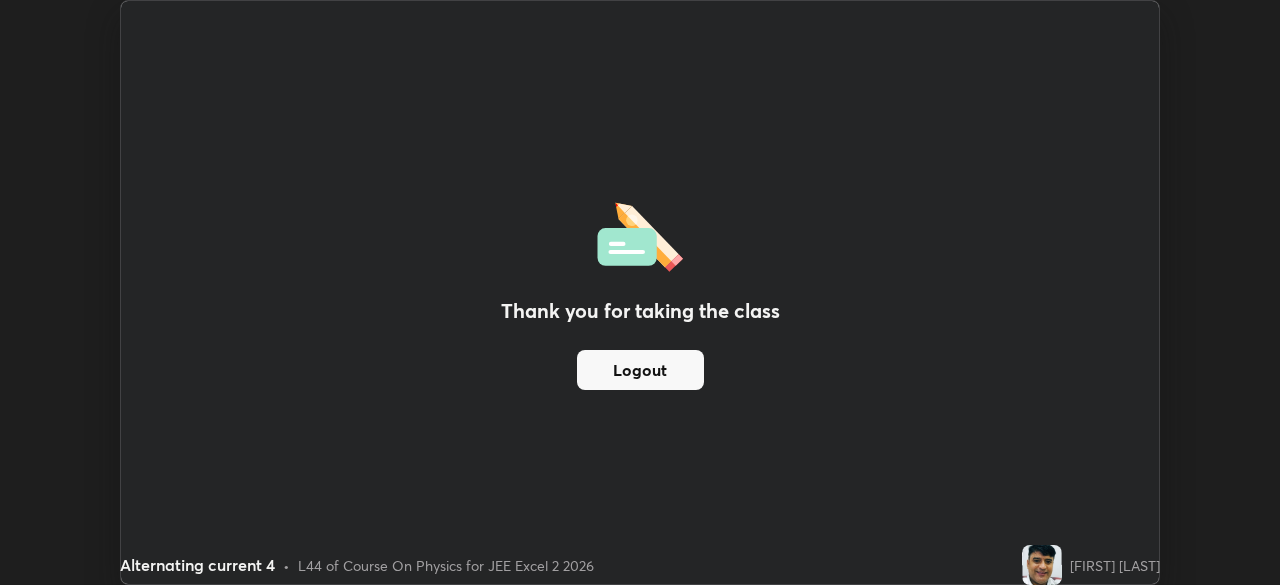 scroll, scrollTop: 585, scrollLeft: 1280, axis: both 